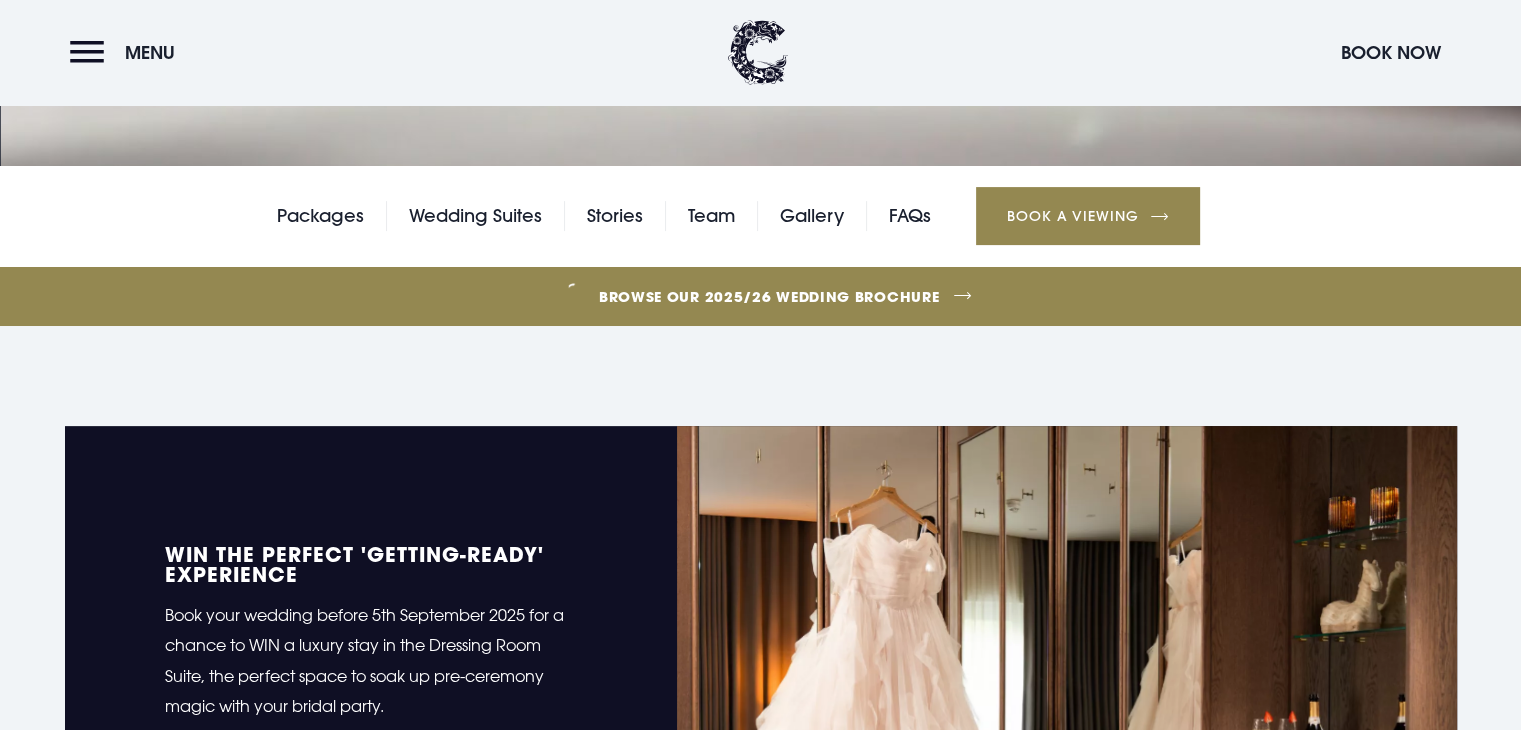 scroll, scrollTop: 800, scrollLeft: 0, axis: vertical 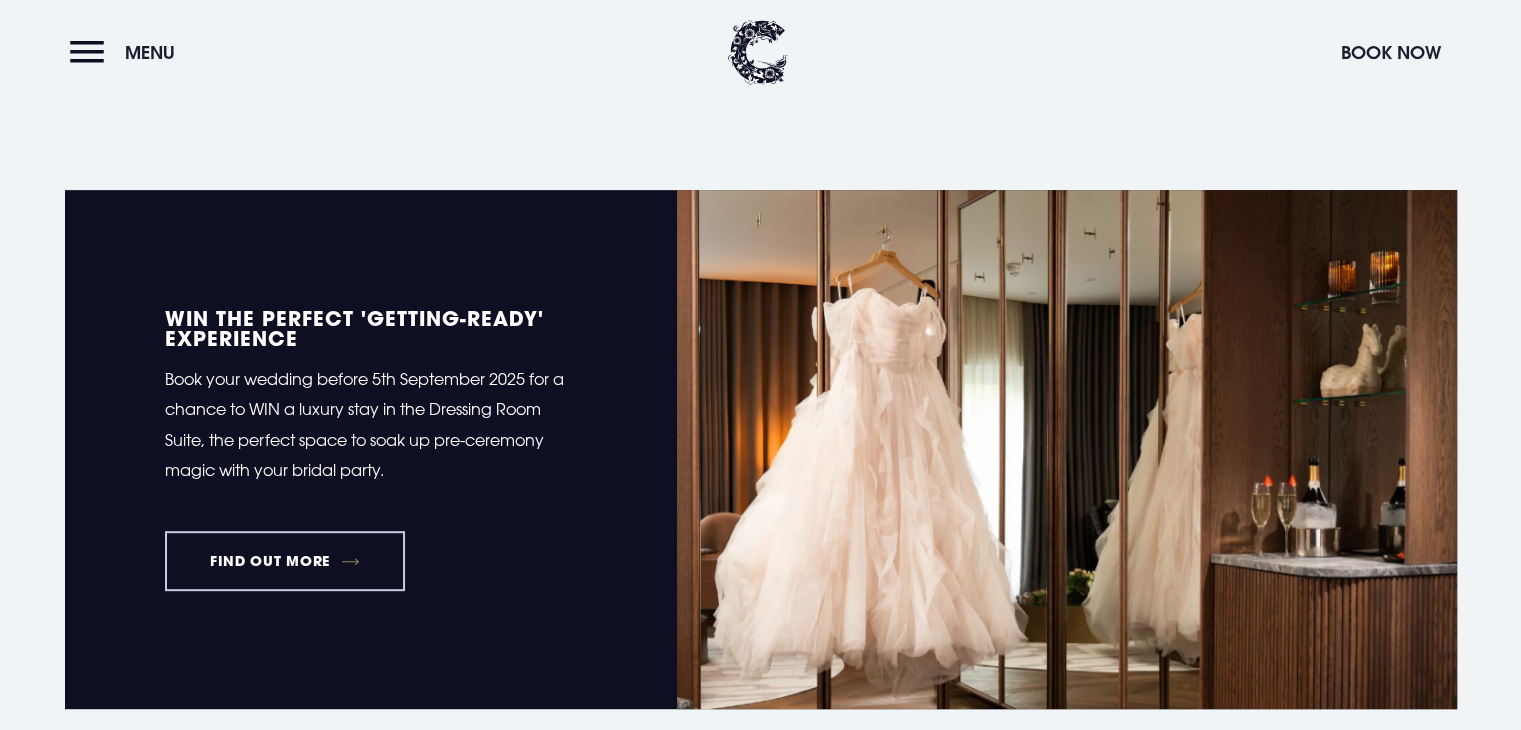 click on "FIND OUT MORE" at bounding box center (285, 561) 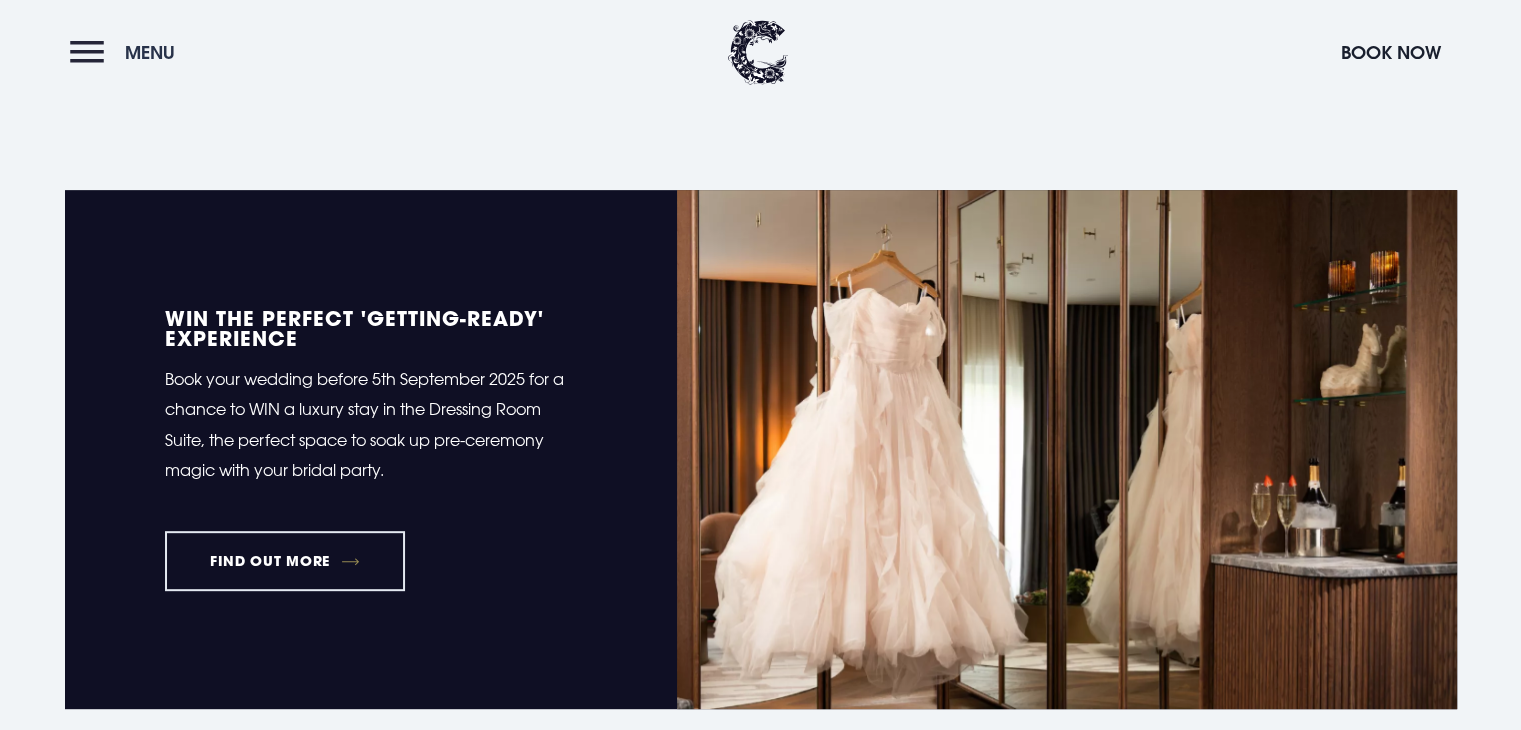 click on "Menu" at bounding box center [127, 52] 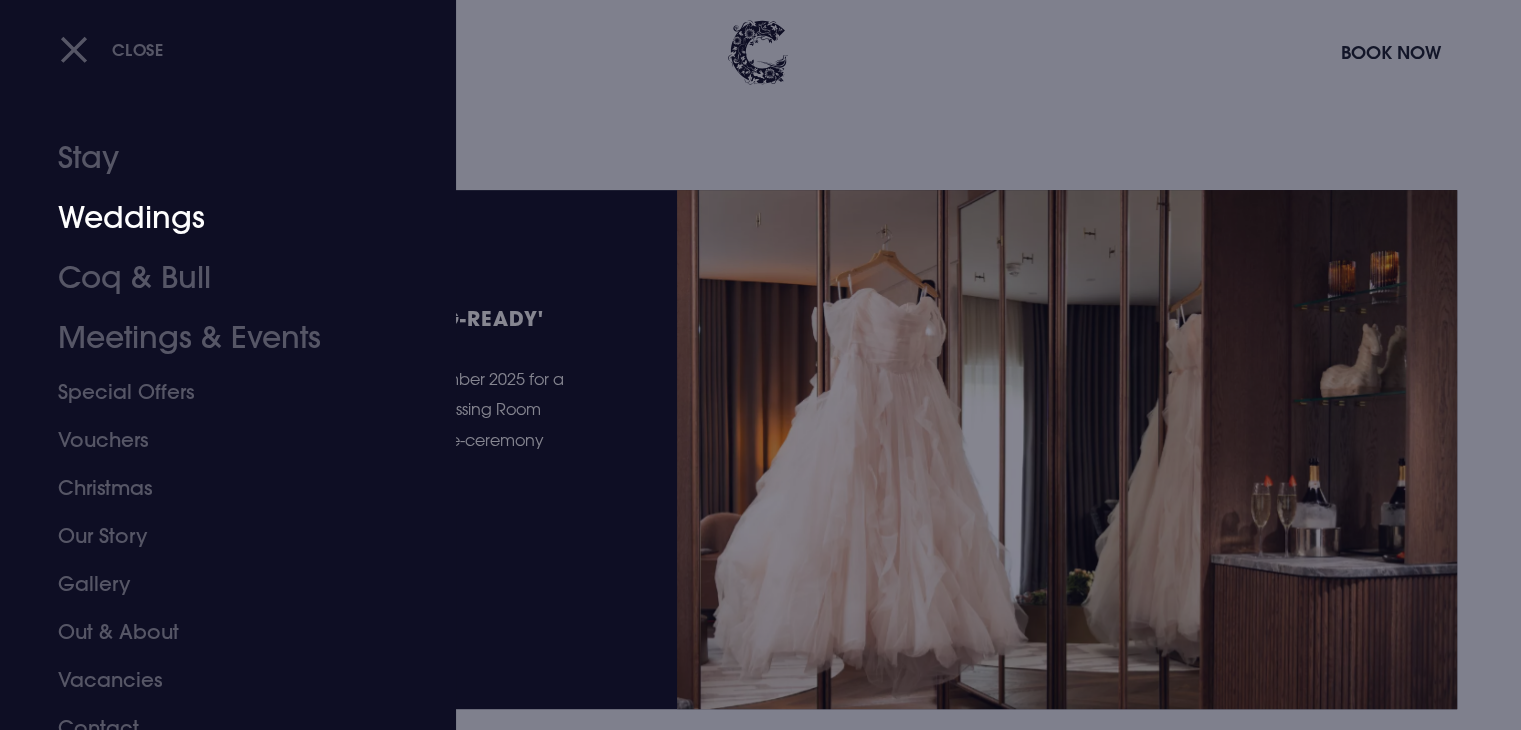 click on "Weddings" at bounding box center (216, 218) 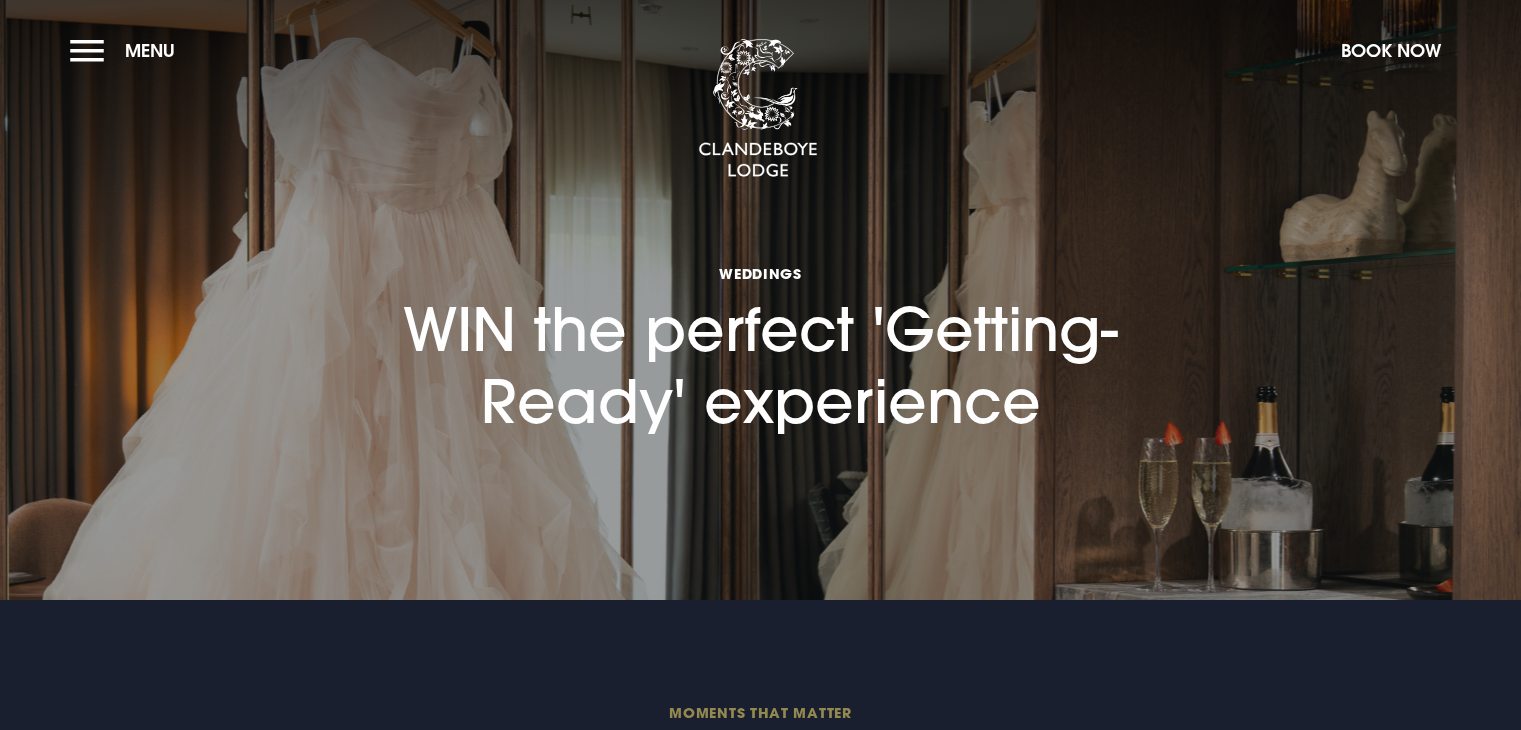 scroll, scrollTop: 0, scrollLeft: 0, axis: both 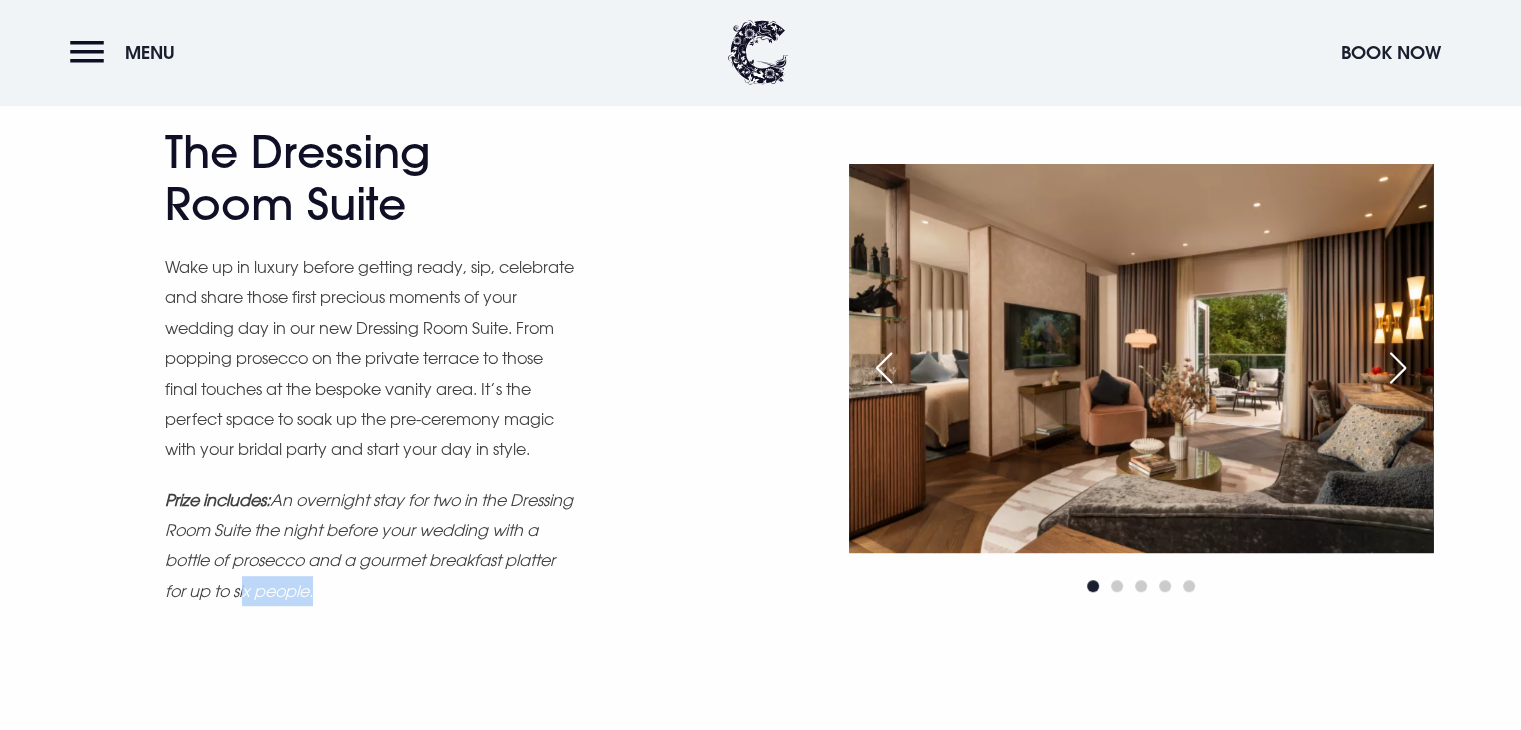 drag, startPoint x: 293, startPoint y: 628, endPoint x: 457, endPoint y: 658, distance: 166.72133 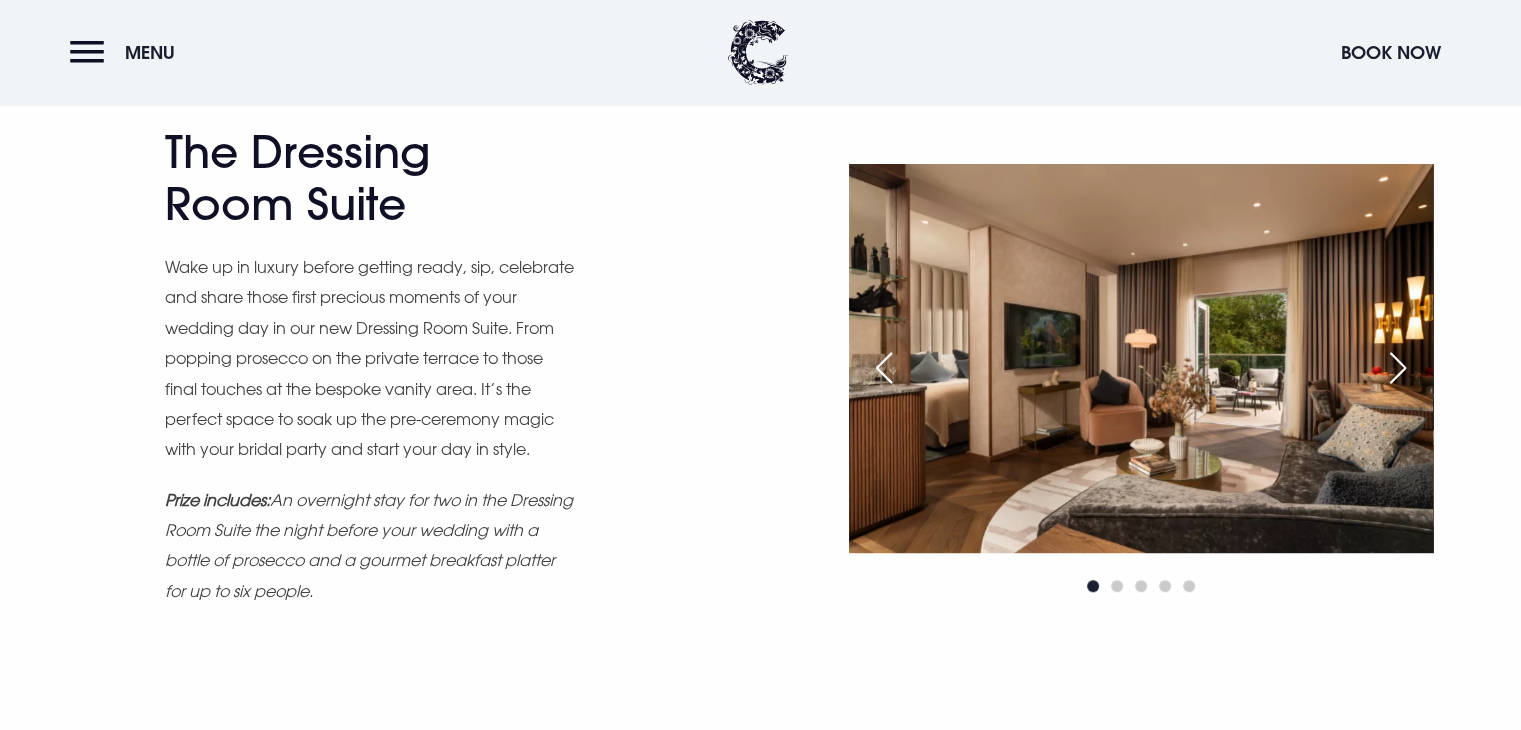 click on "Prize includes:  An overnight stay for two in the Dressing Room Suite the night before your wedding with a bottle of prosecco and a gourmet breakfast platter for up to six people." at bounding box center (370, 546) 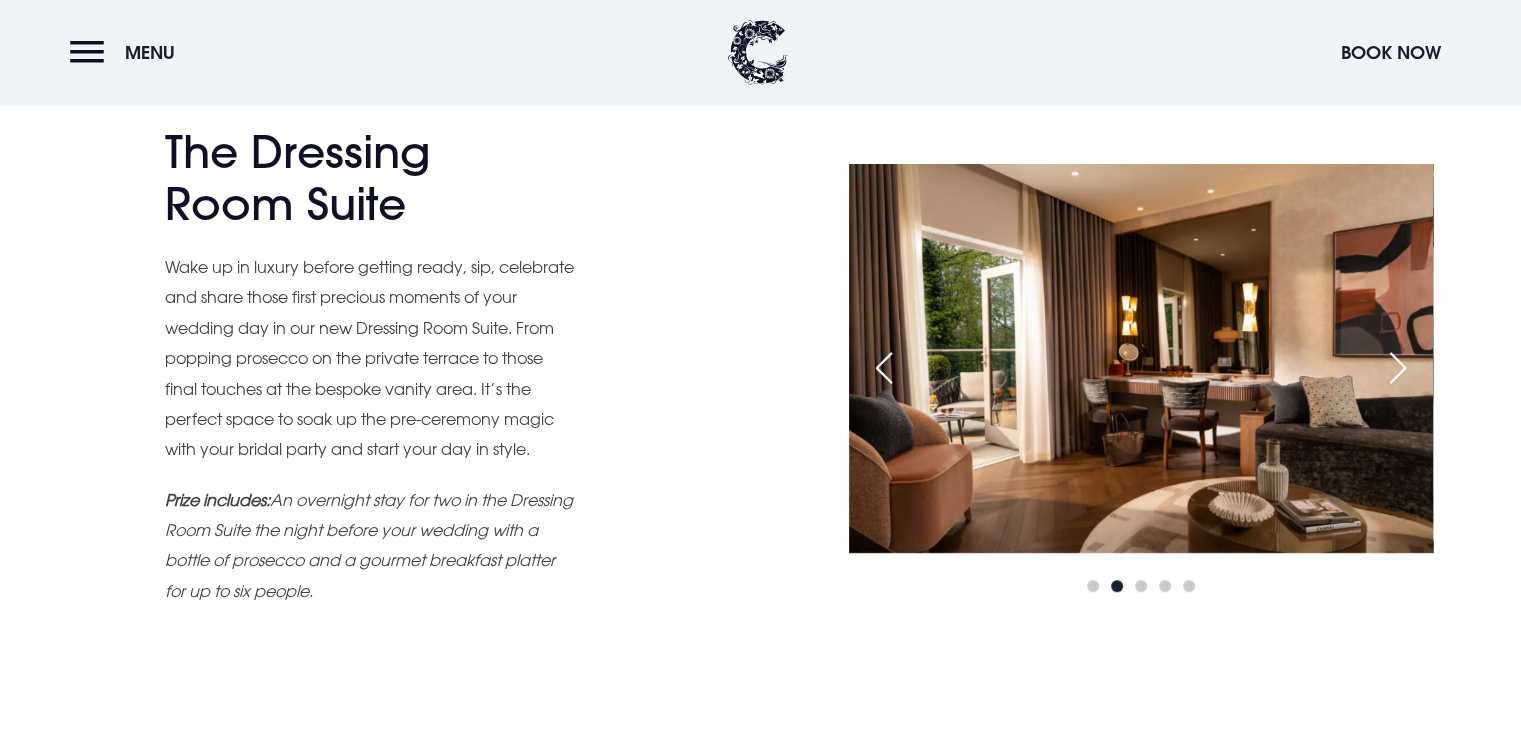 click at bounding box center (1398, 368) 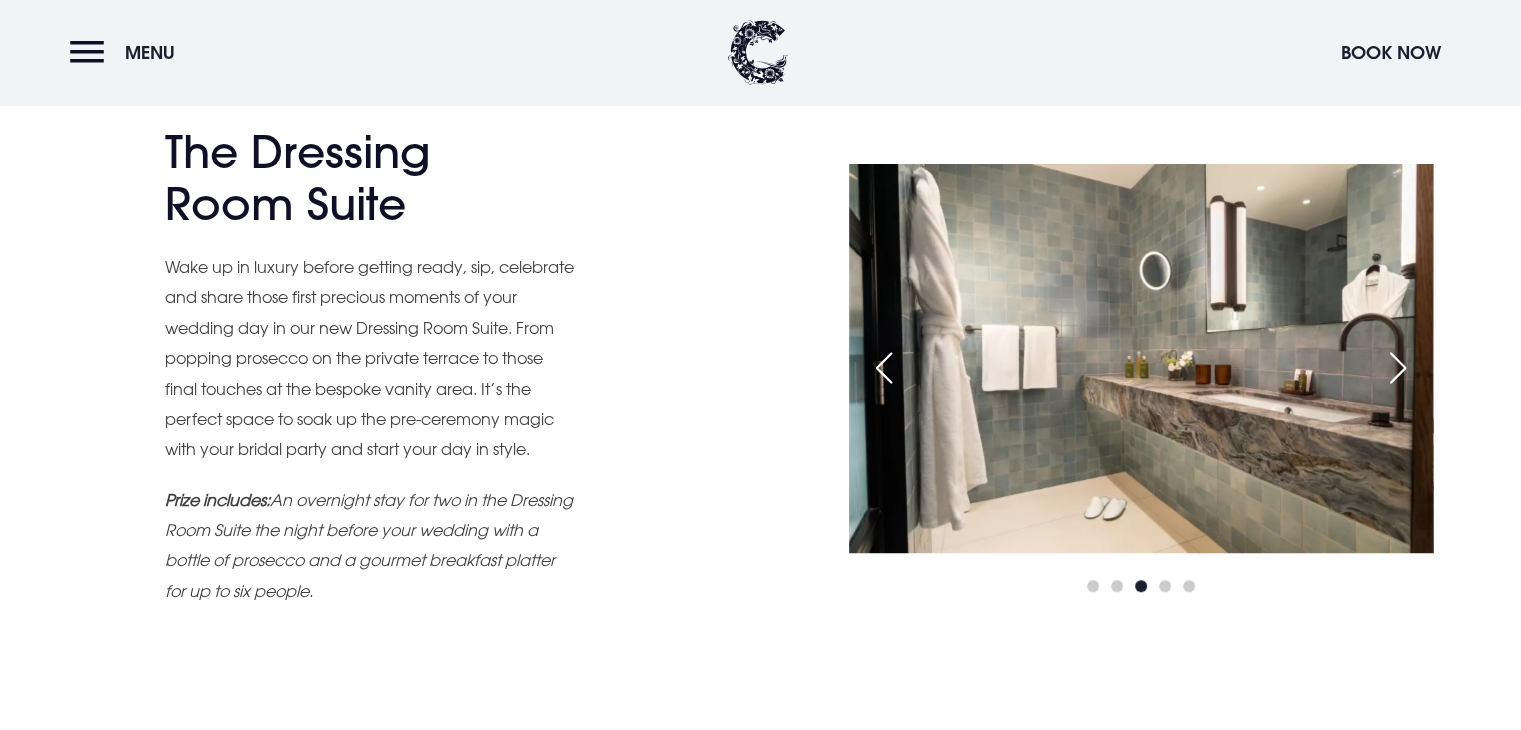 click at bounding box center (1398, 368) 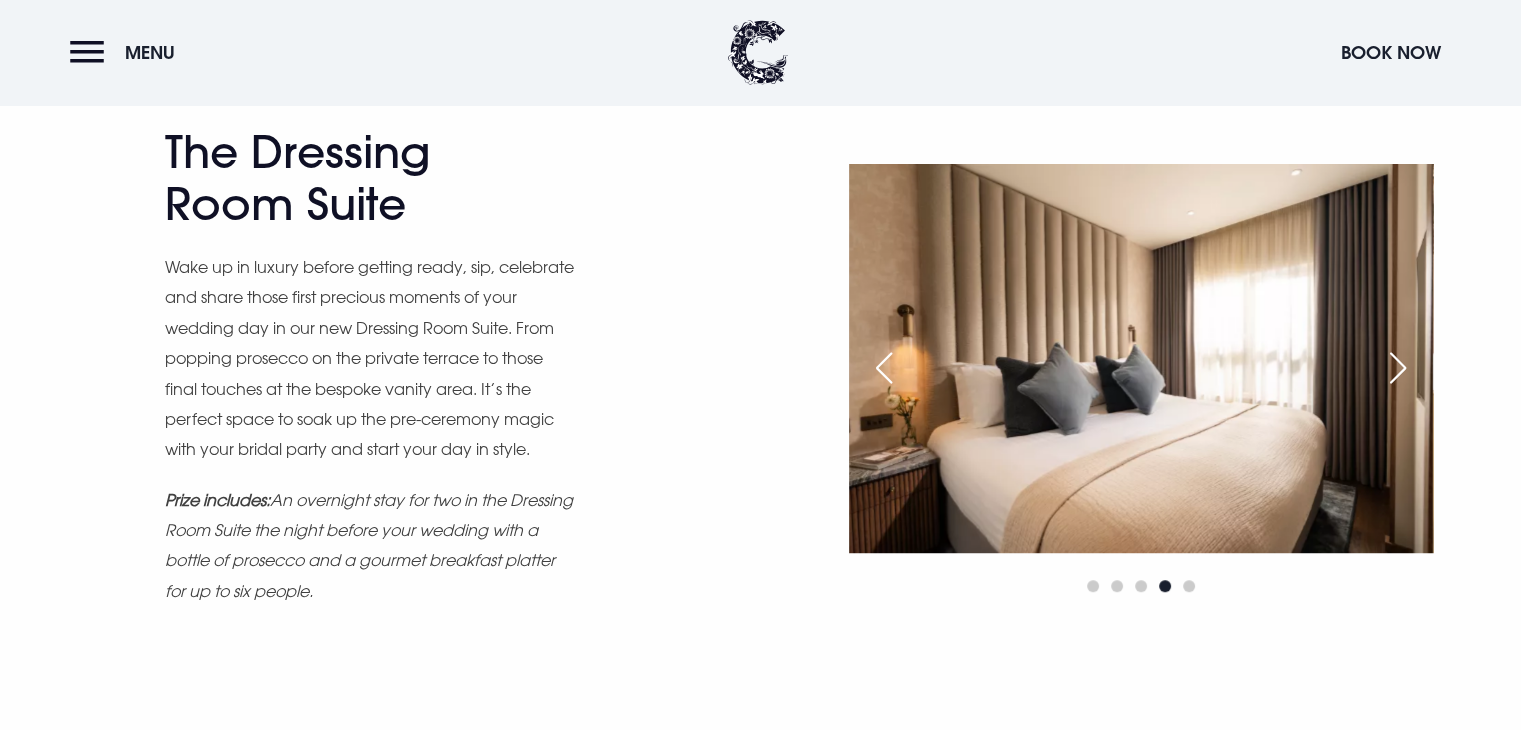 click at bounding box center [1398, 368] 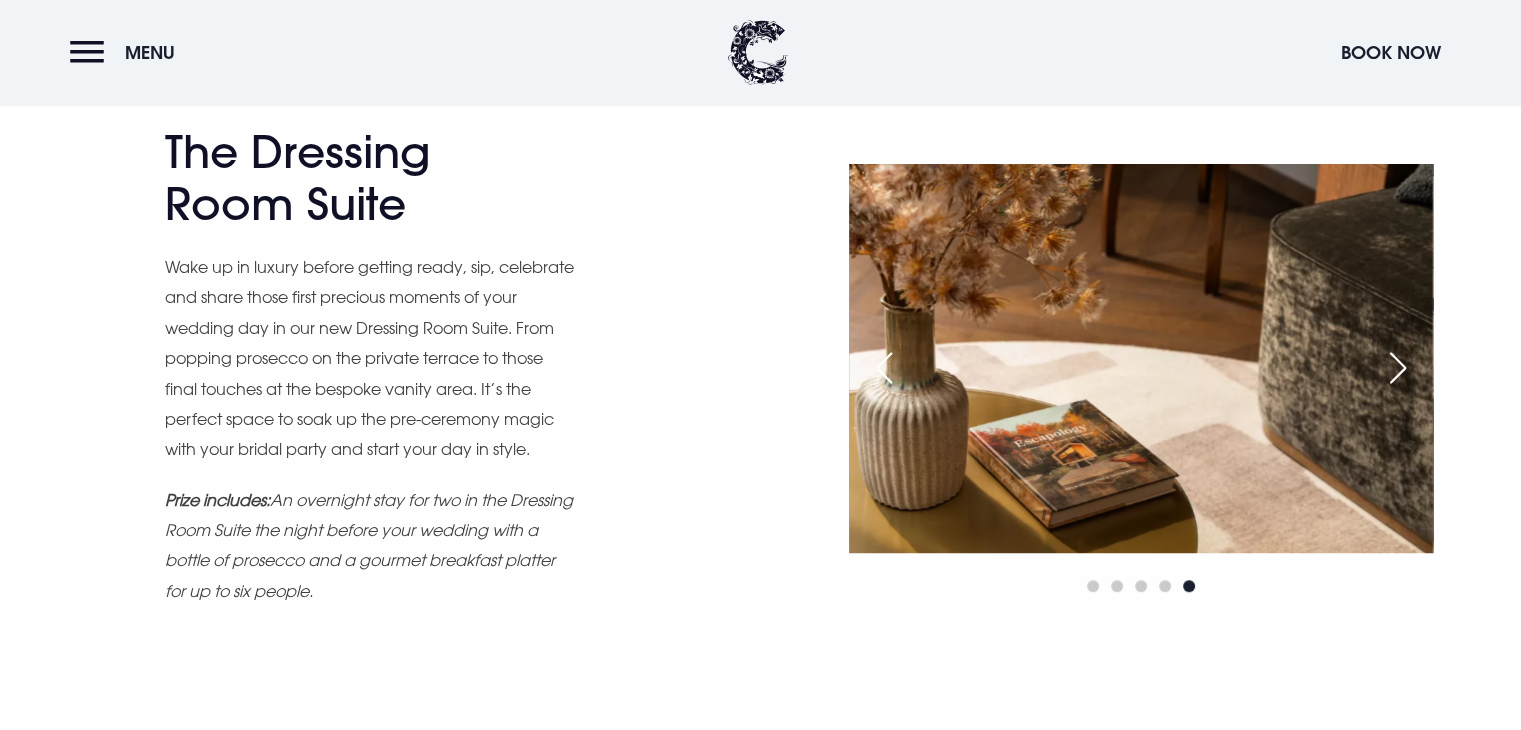 click at bounding box center [1398, 368] 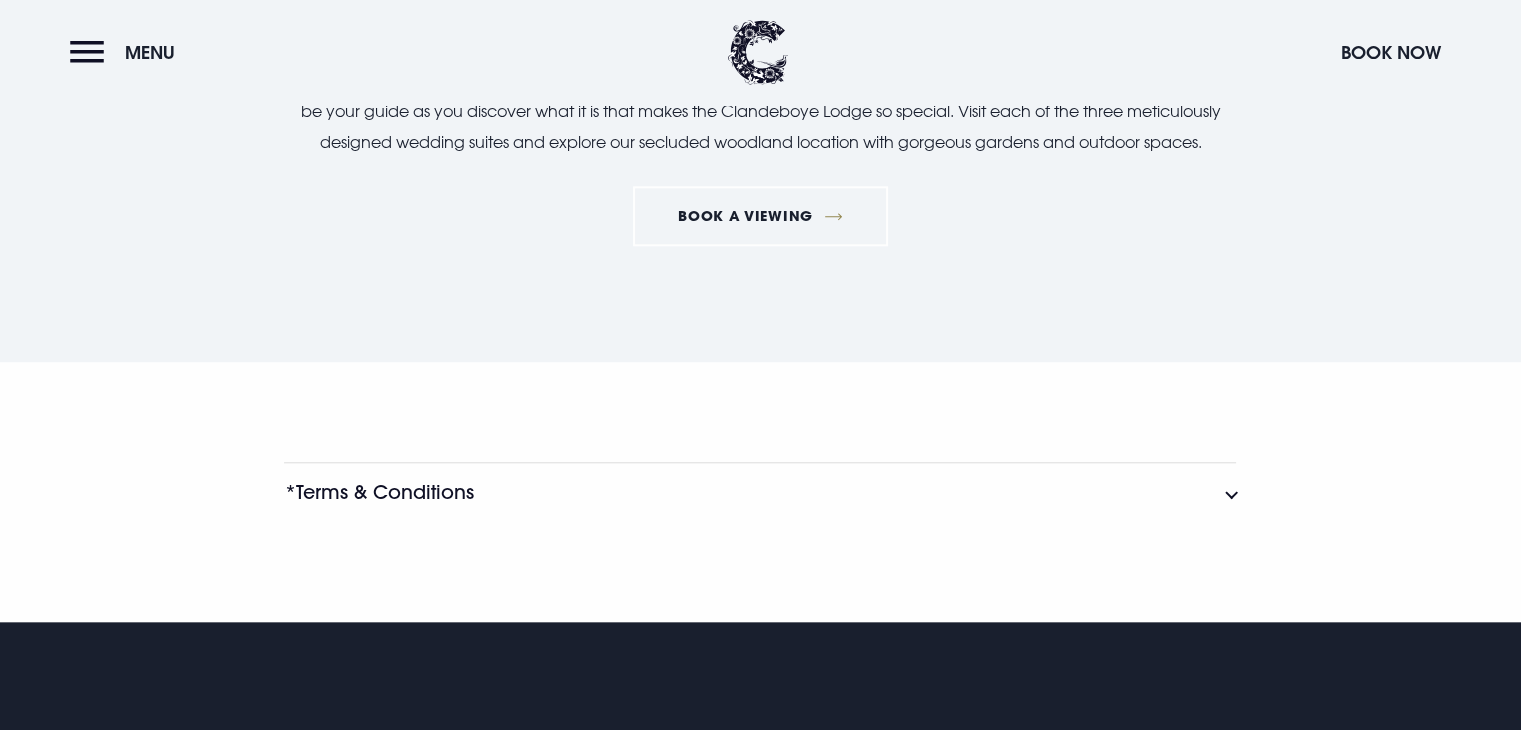 scroll, scrollTop: 1600, scrollLeft: 0, axis: vertical 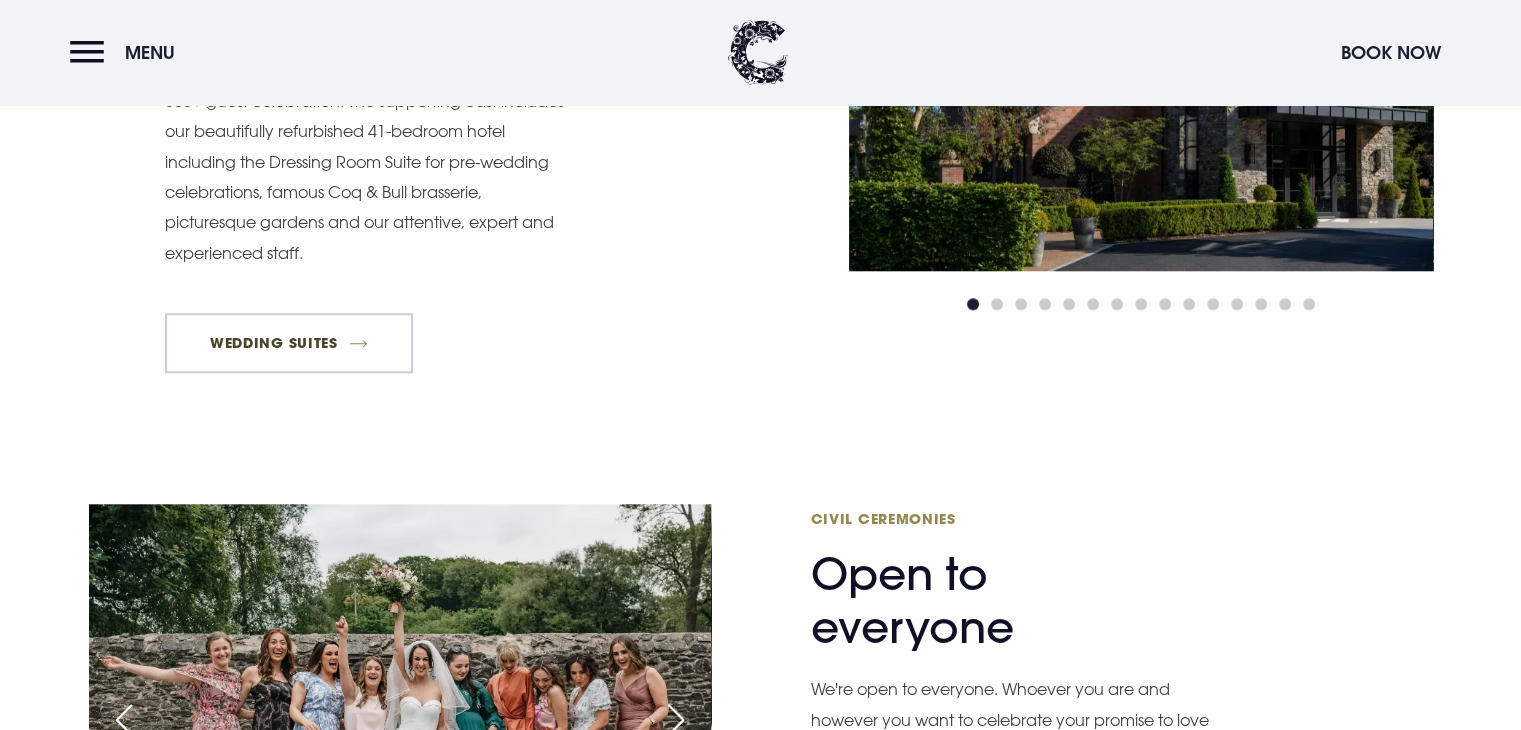 click on "Wedding Suites" at bounding box center [289, 343] 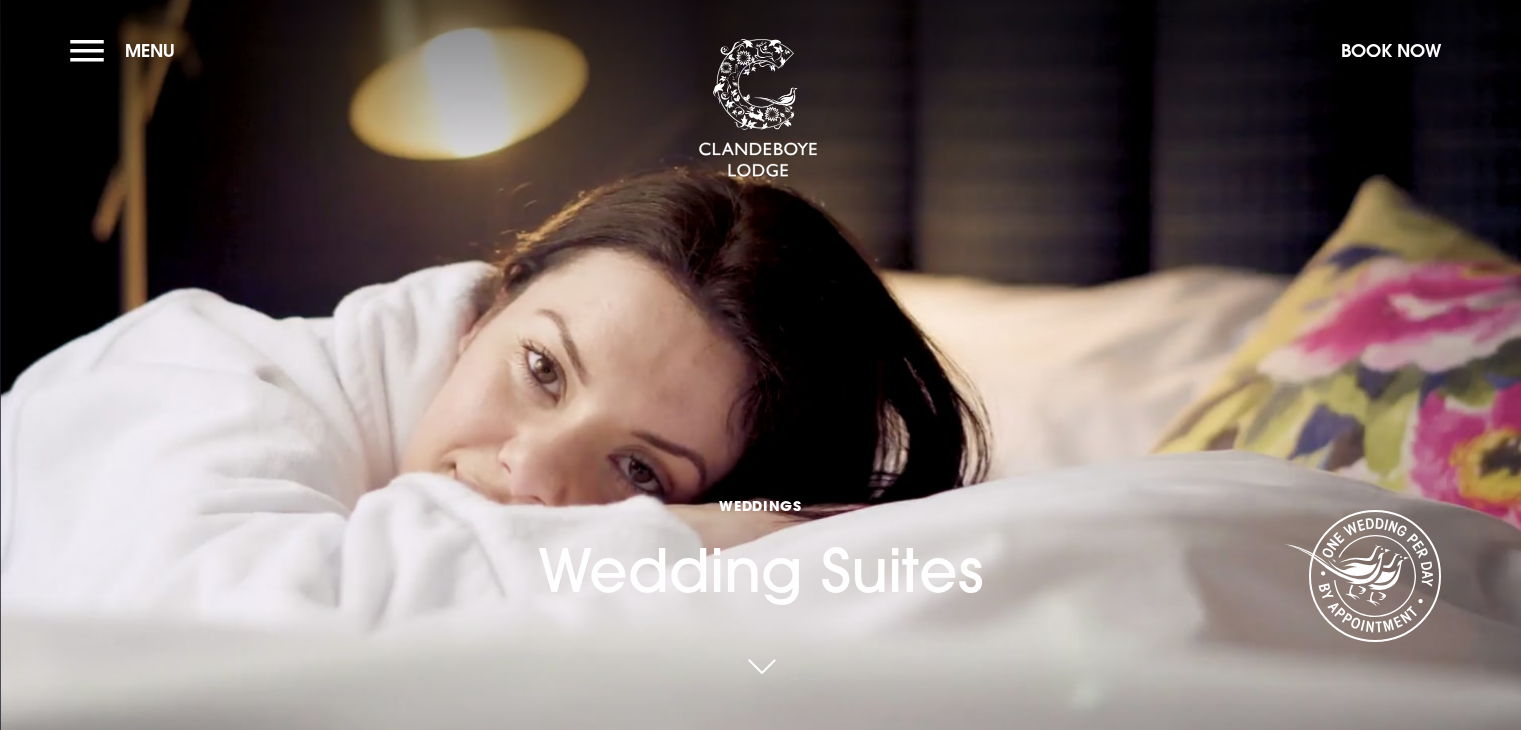 scroll, scrollTop: 0, scrollLeft: 0, axis: both 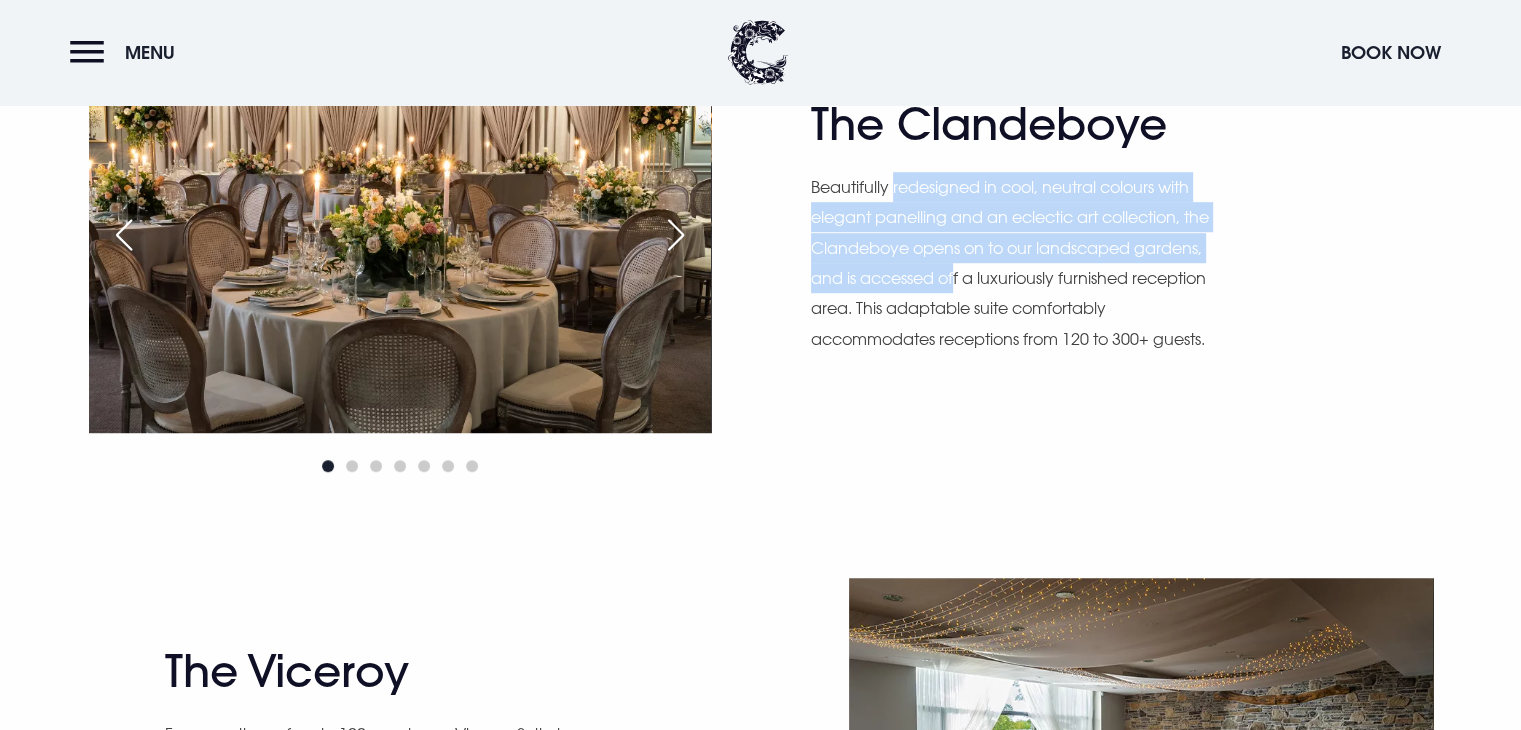 drag, startPoint x: 892, startPoint y: 185, endPoint x: 954, endPoint y: 278, distance: 111.77209 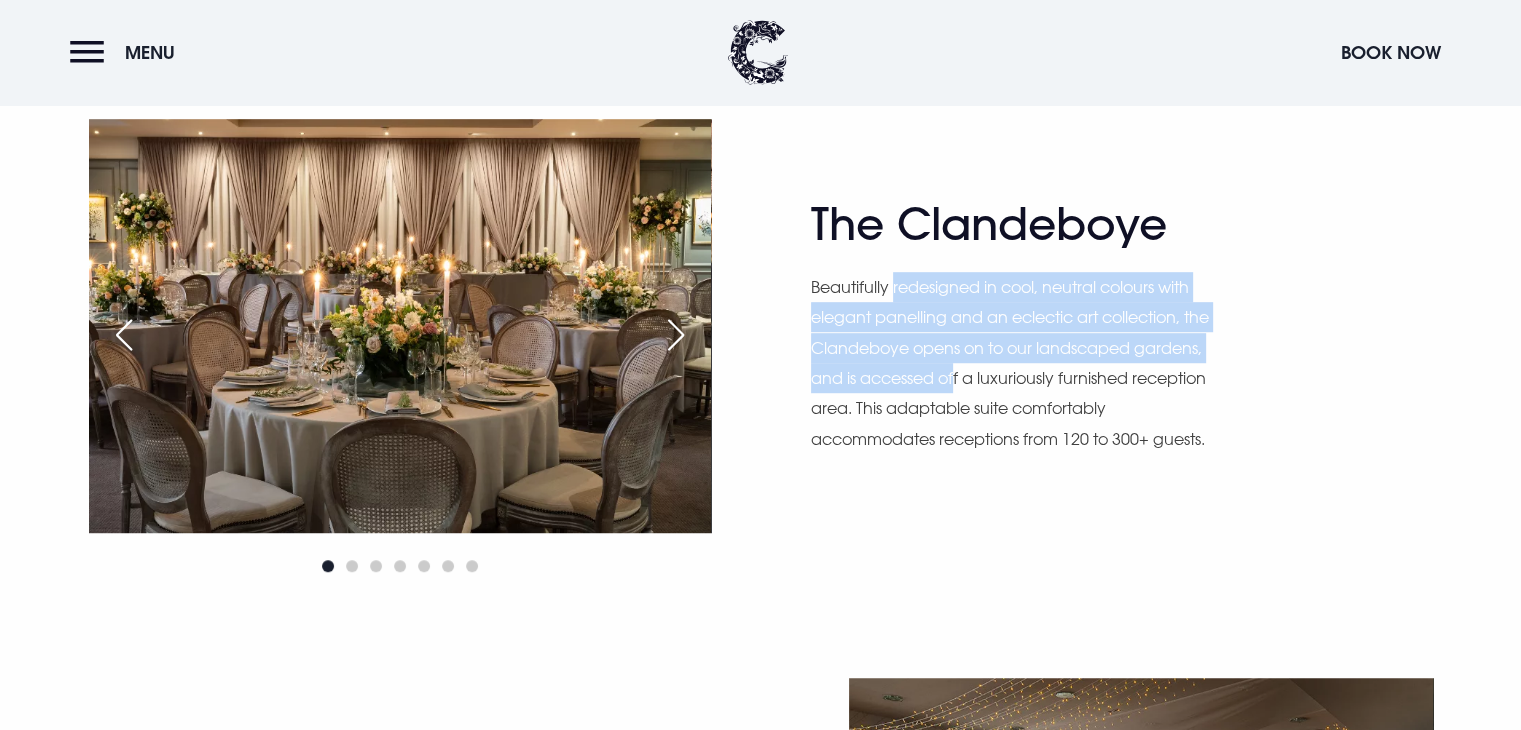 scroll, scrollTop: 1100, scrollLeft: 0, axis: vertical 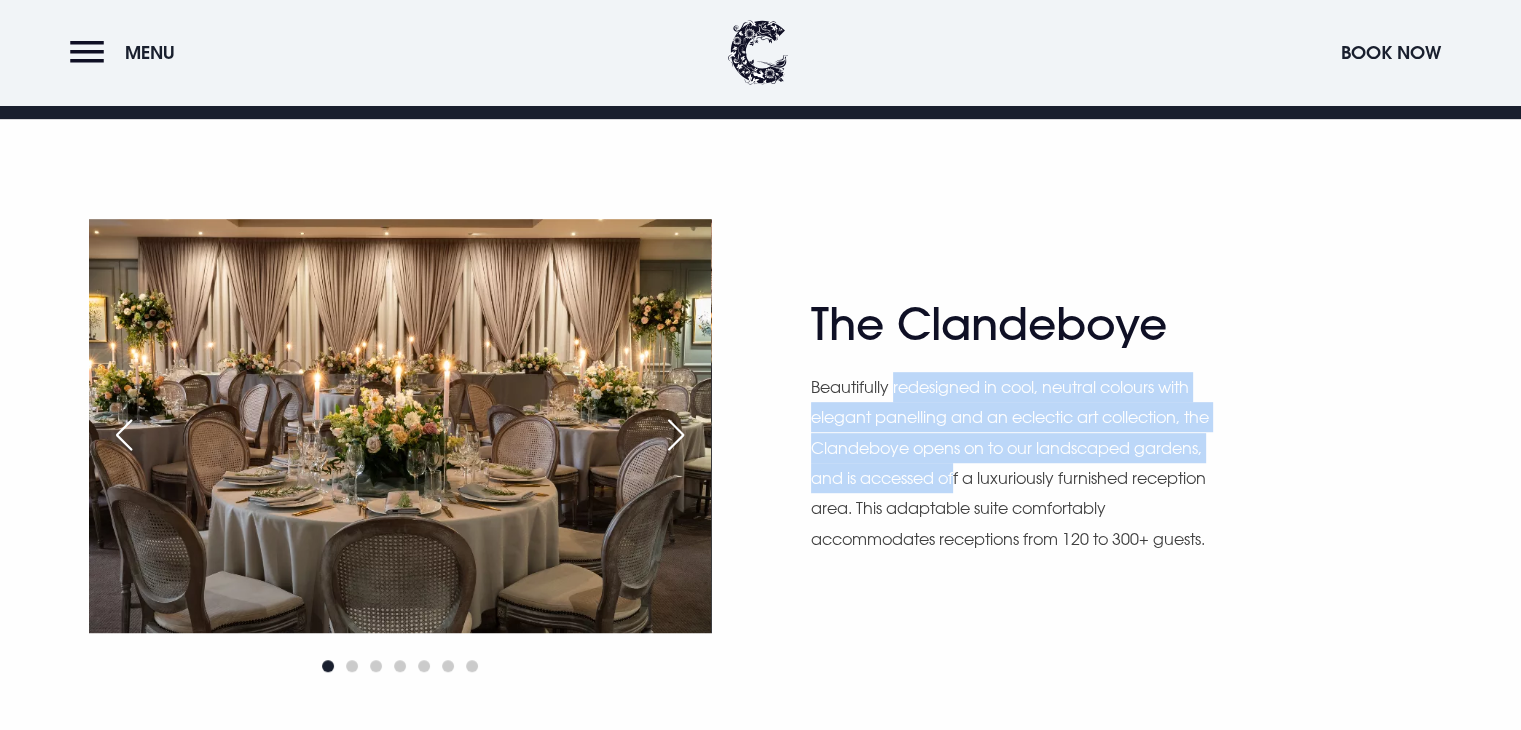click on "Beautifully redesigned in cool, neutral colours with elegant panelling and an eclectic art collection, the Clandeboye opens on to our landscaped gardens, and is accessed off a luxuriously furnished reception area. This adaptable suite comfortably accommodates receptions from 120 to 300+ guests." at bounding box center [1016, 463] 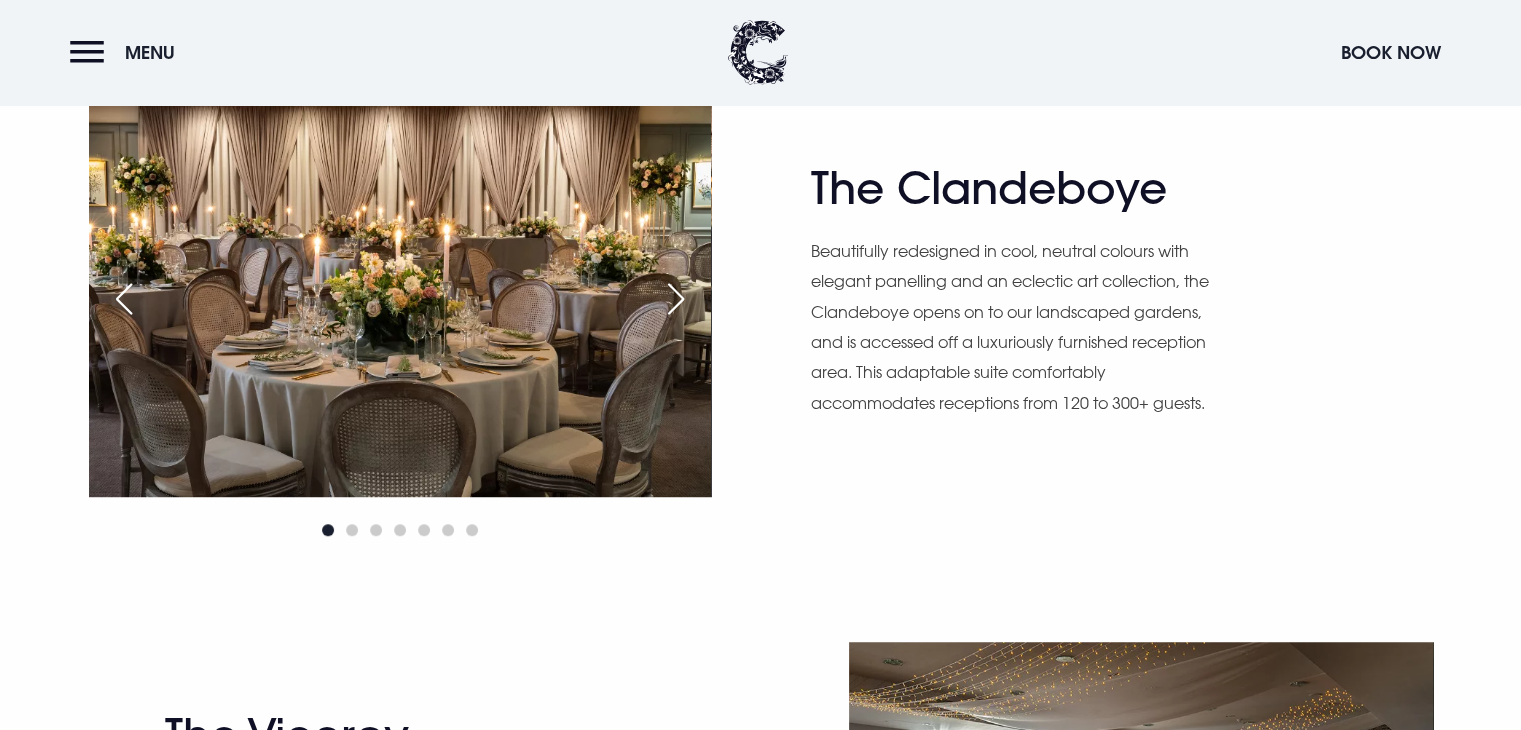 scroll, scrollTop: 1100, scrollLeft: 0, axis: vertical 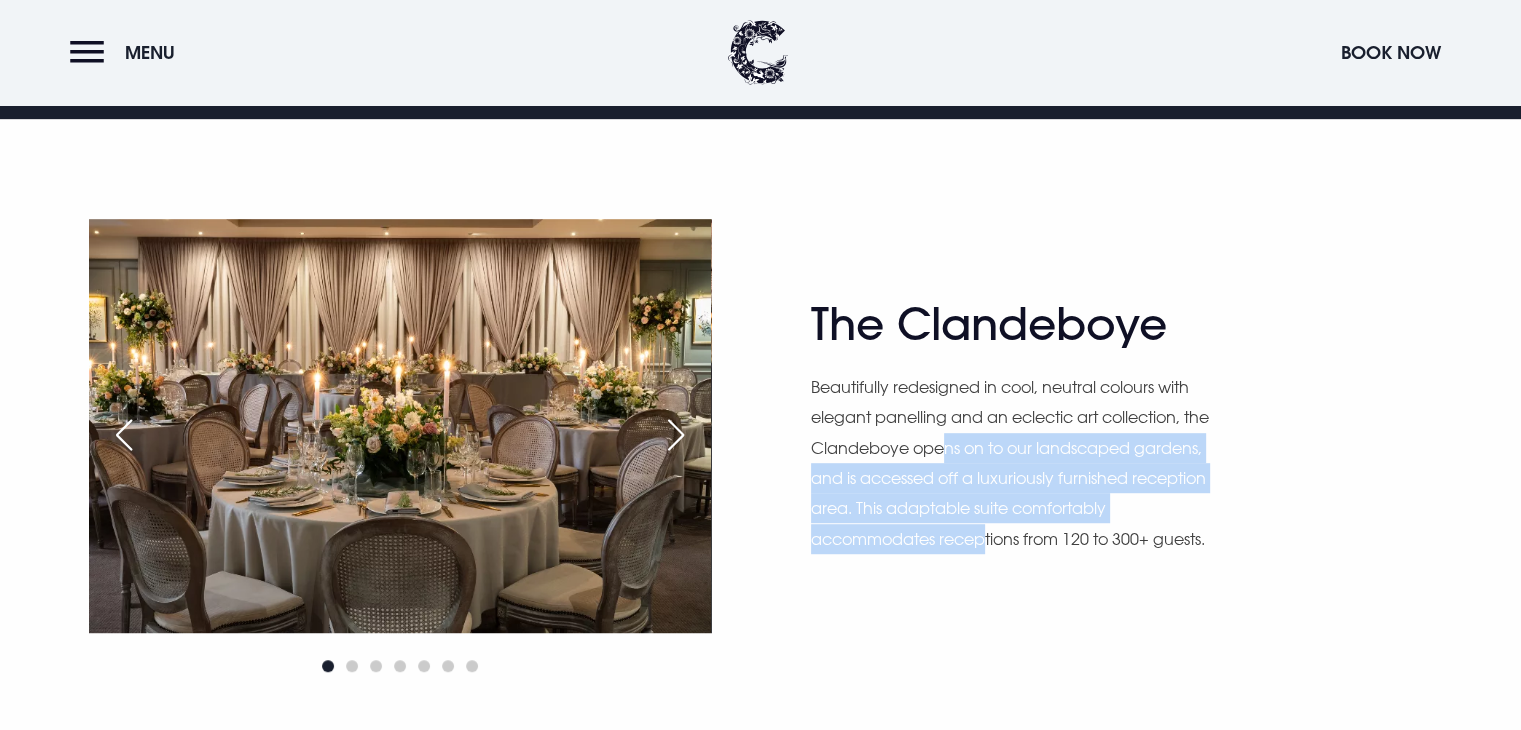 drag, startPoint x: 968, startPoint y: 496, endPoint x: 985, endPoint y: 545, distance: 51.86521 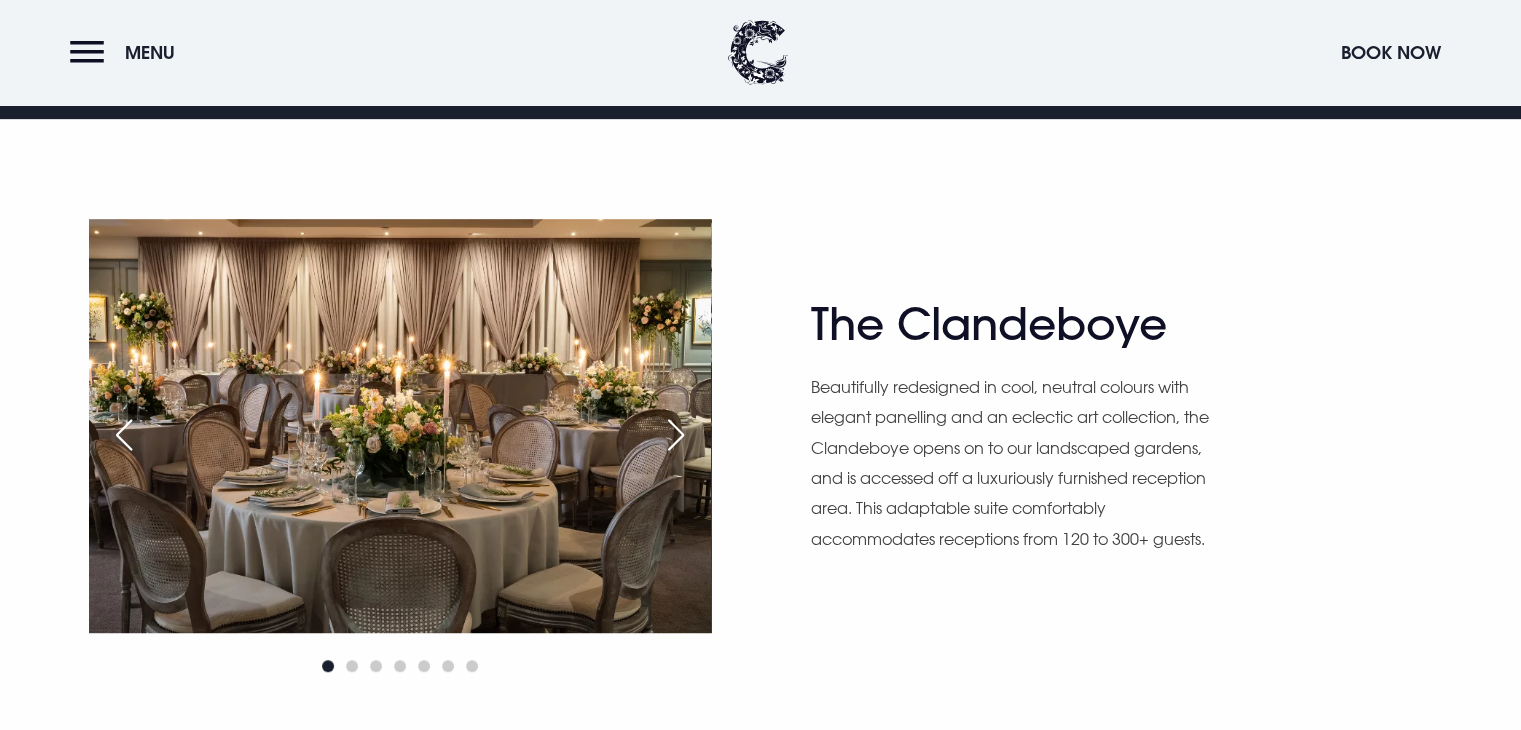 click at bounding box center [400, 426] 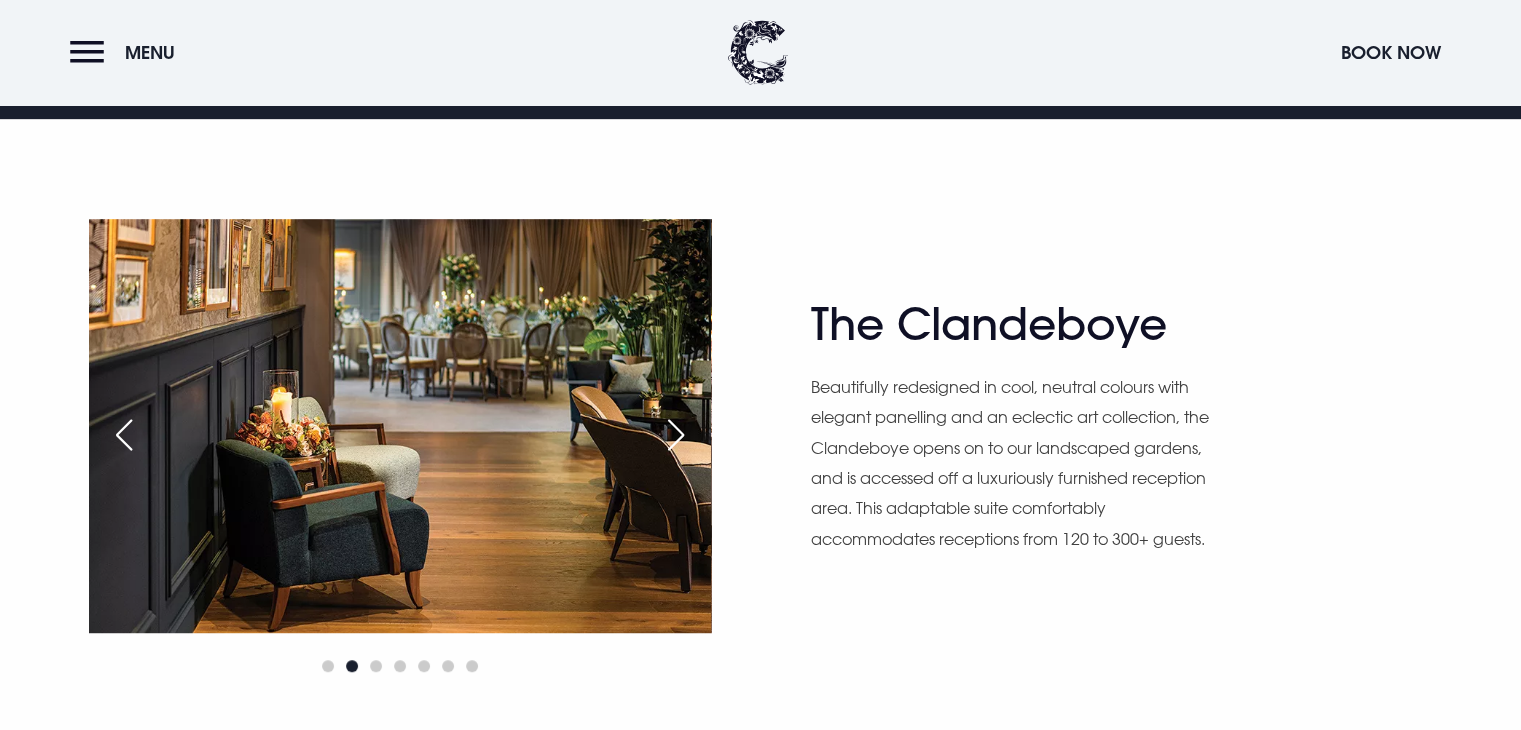 click at bounding box center (676, 435) 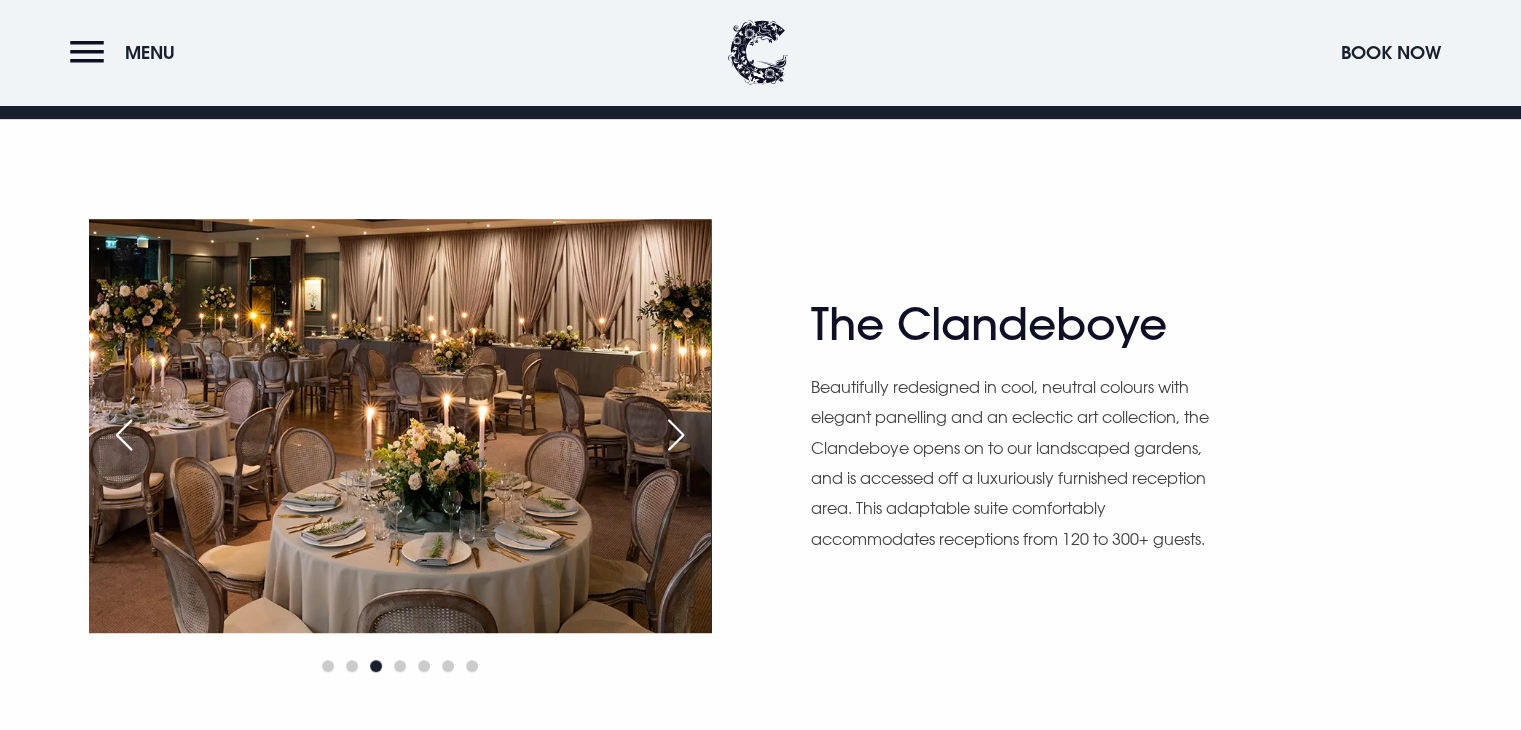 click at bounding box center [676, 435] 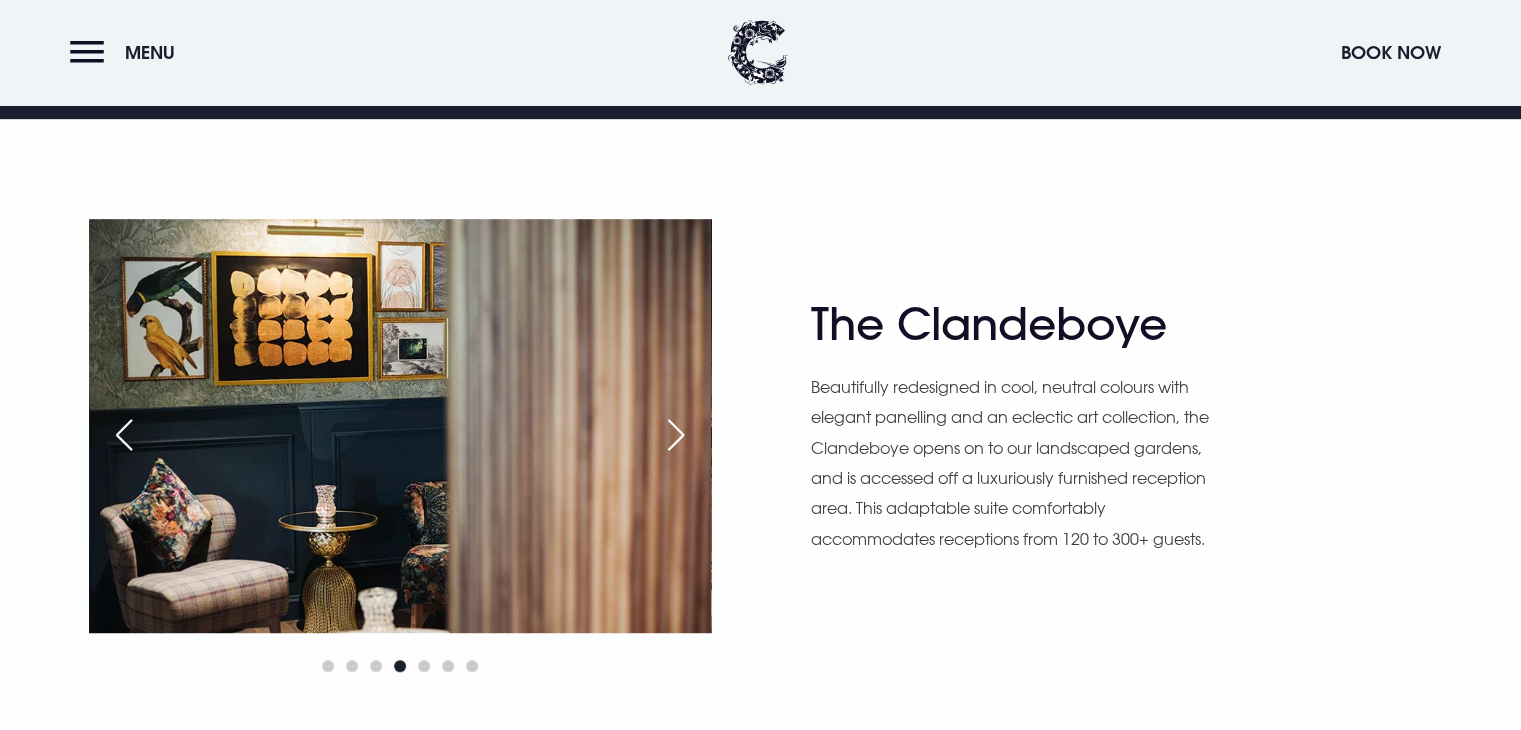 click at bounding box center (676, 435) 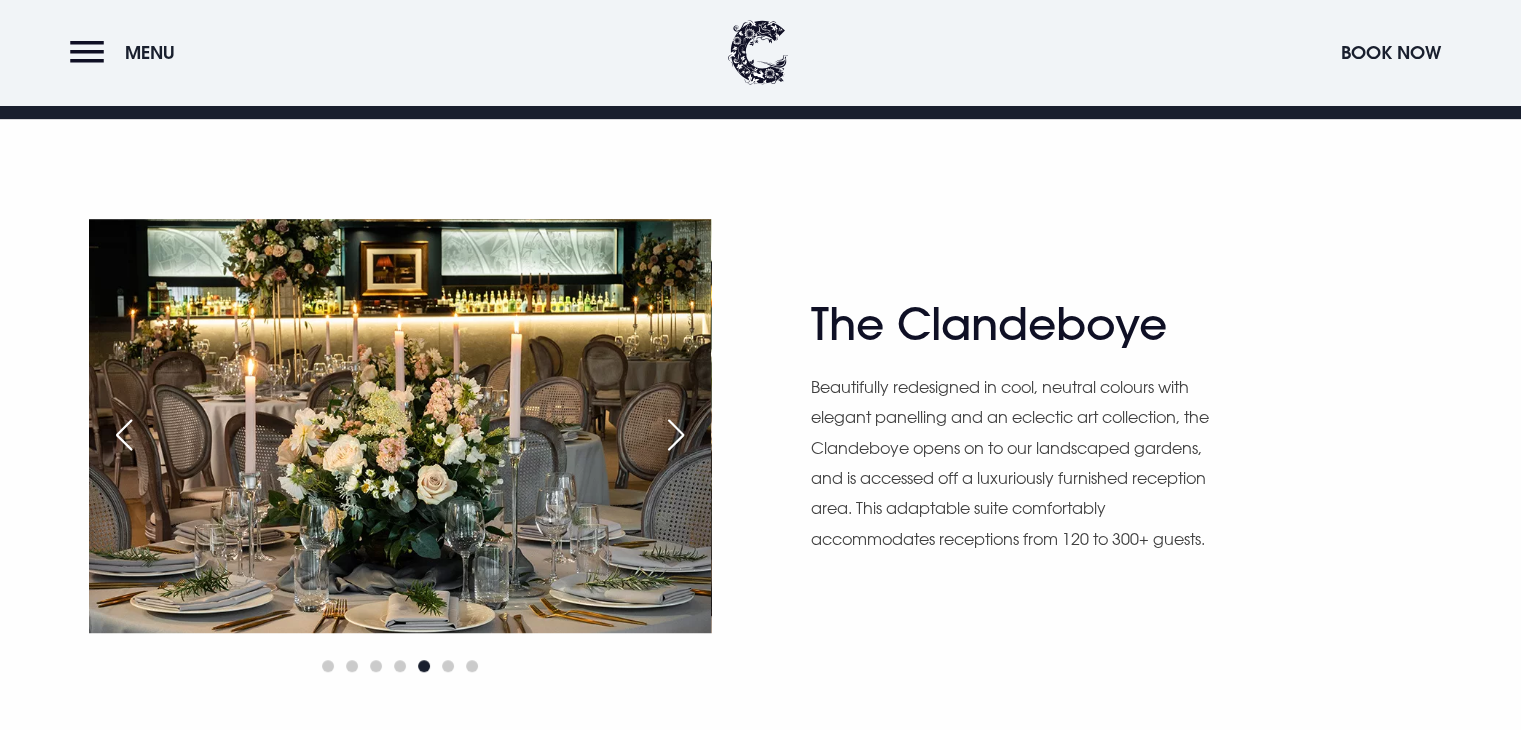 click at bounding box center (676, 435) 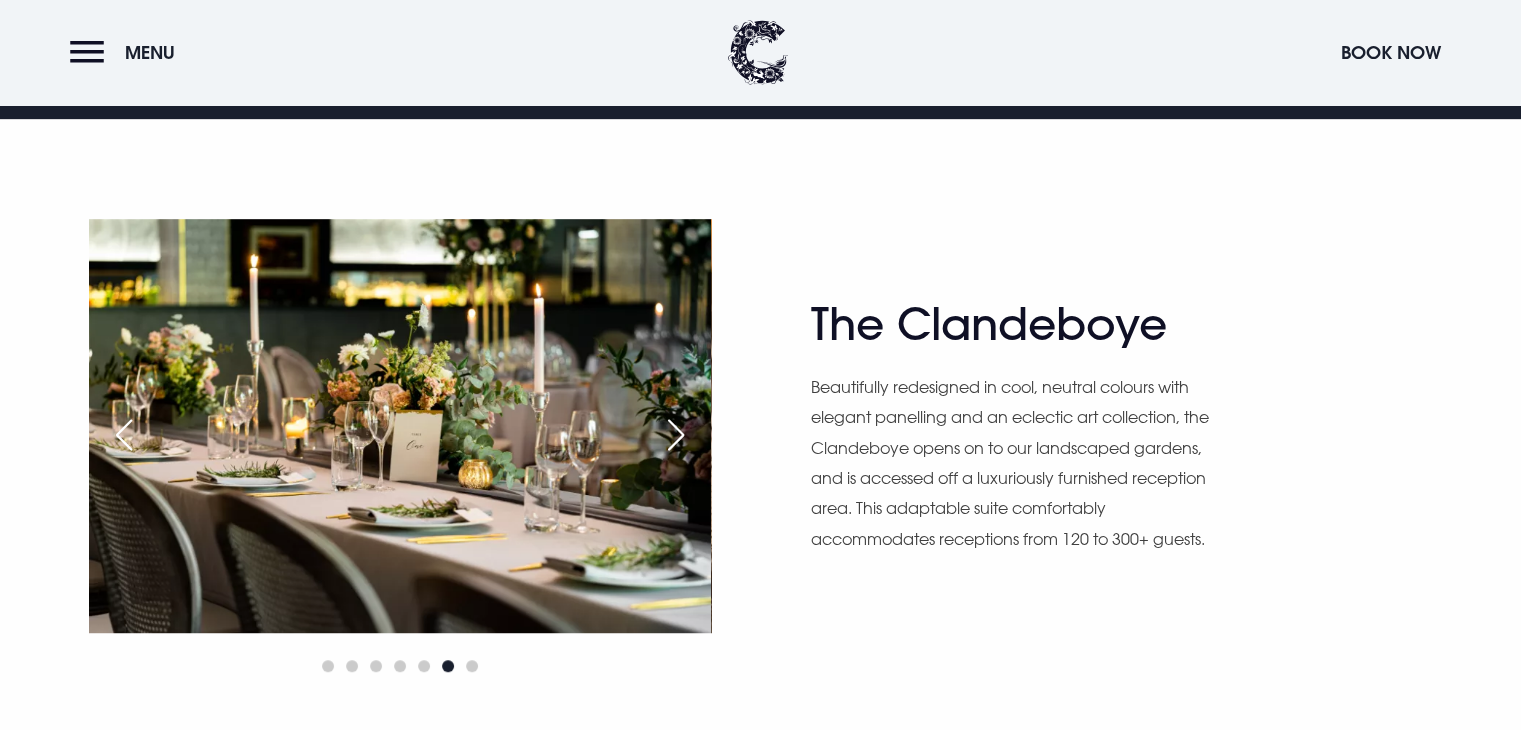 click at bounding box center (676, 435) 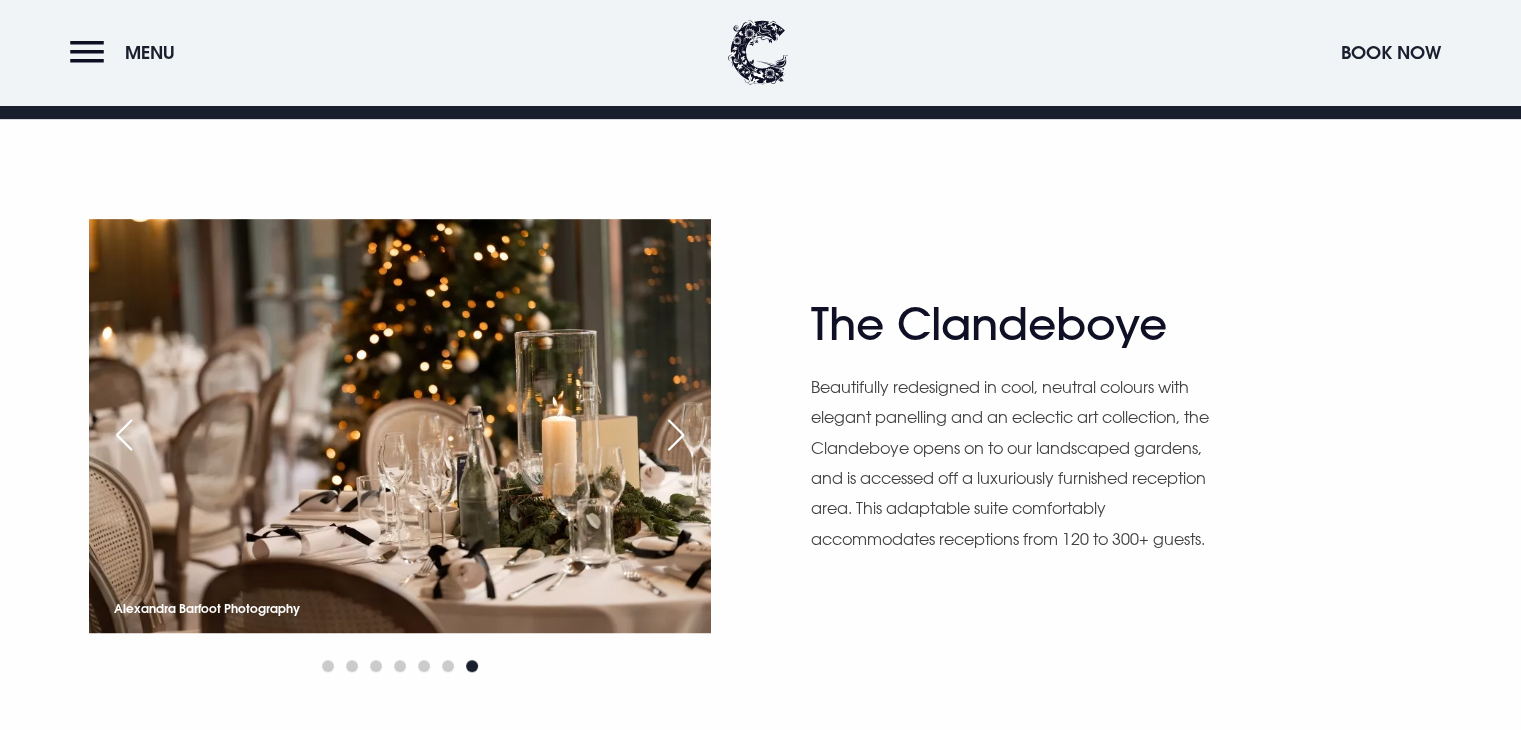 click at bounding box center [676, 435] 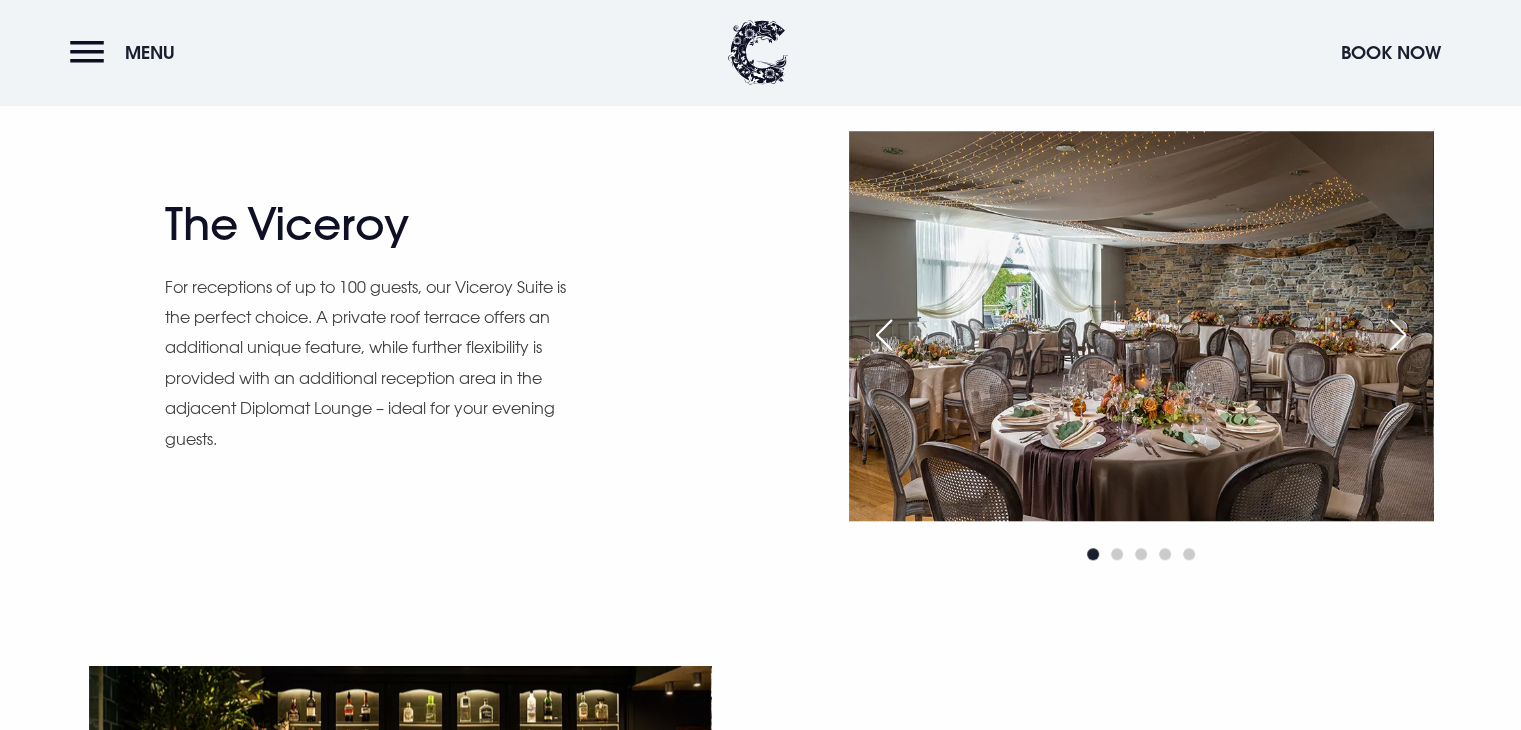 scroll, scrollTop: 1700, scrollLeft: 0, axis: vertical 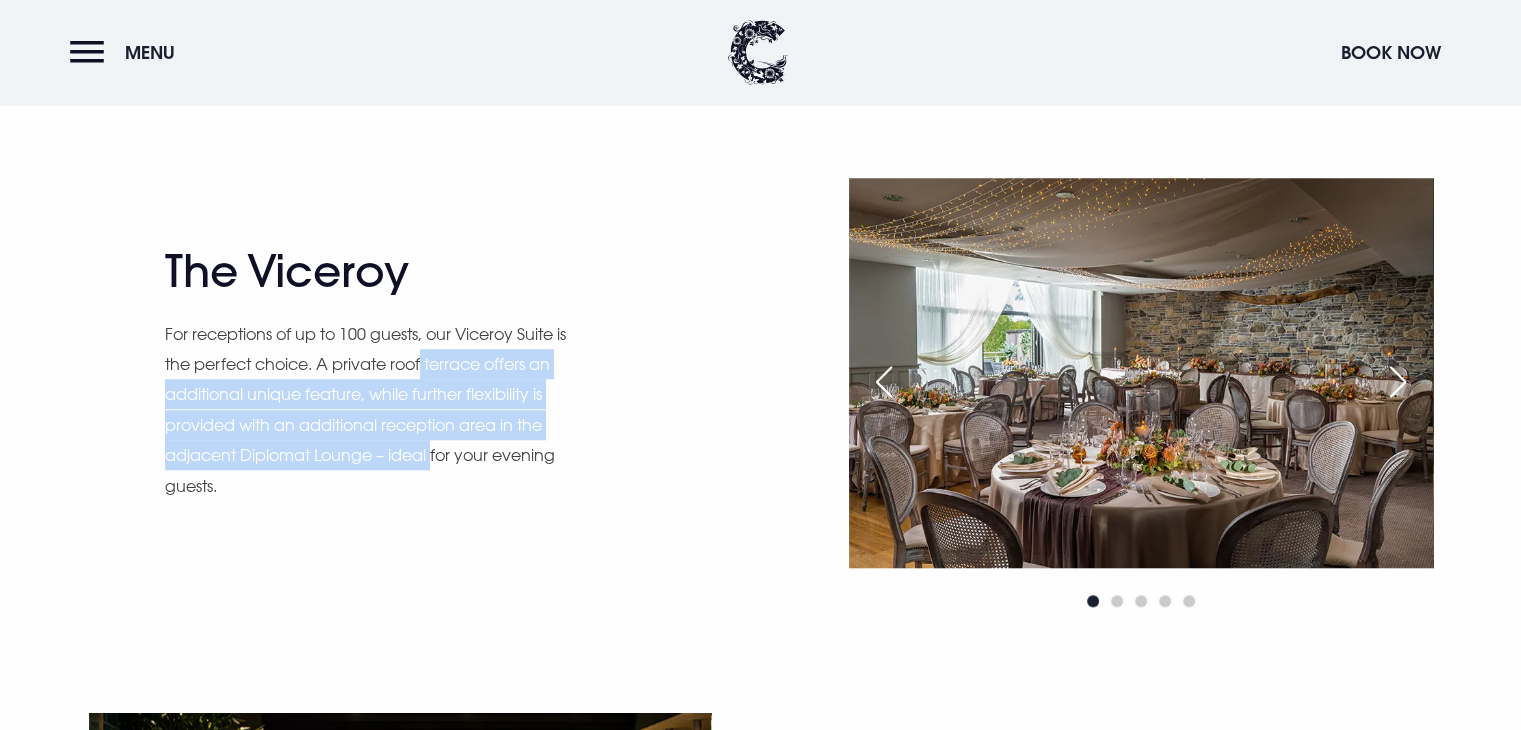 drag, startPoint x: 441, startPoint y: 362, endPoint x: 427, endPoint y: 454, distance: 93.05912 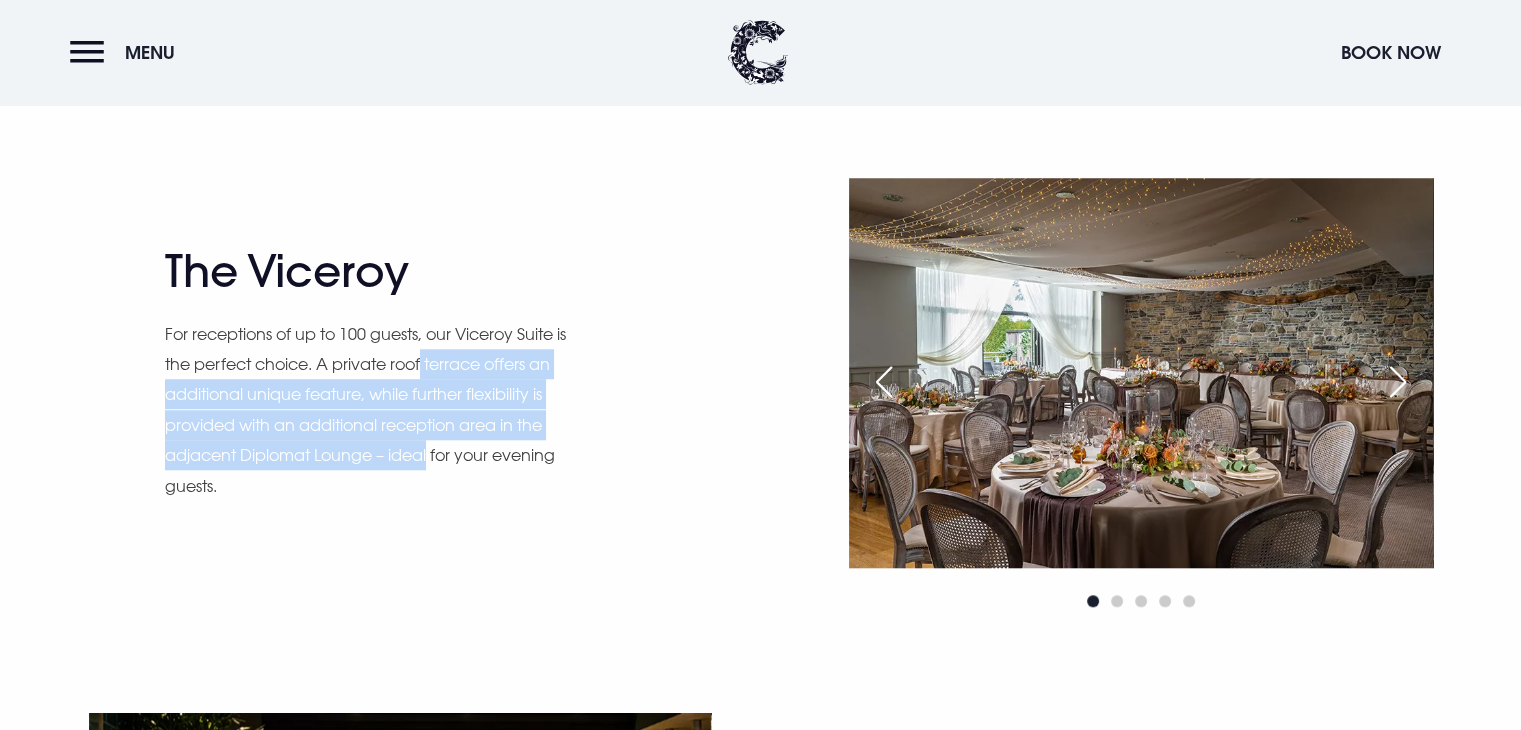 click on "For receptions of up to 100 guests, our Viceroy Suite is the perfect choice. A private roof terrace offers an additional unique feature, while further flexibility is provided with an additional reception area in the adjacent Diplomat Lounge – ideal for your evening guests." at bounding box center (370, 410) 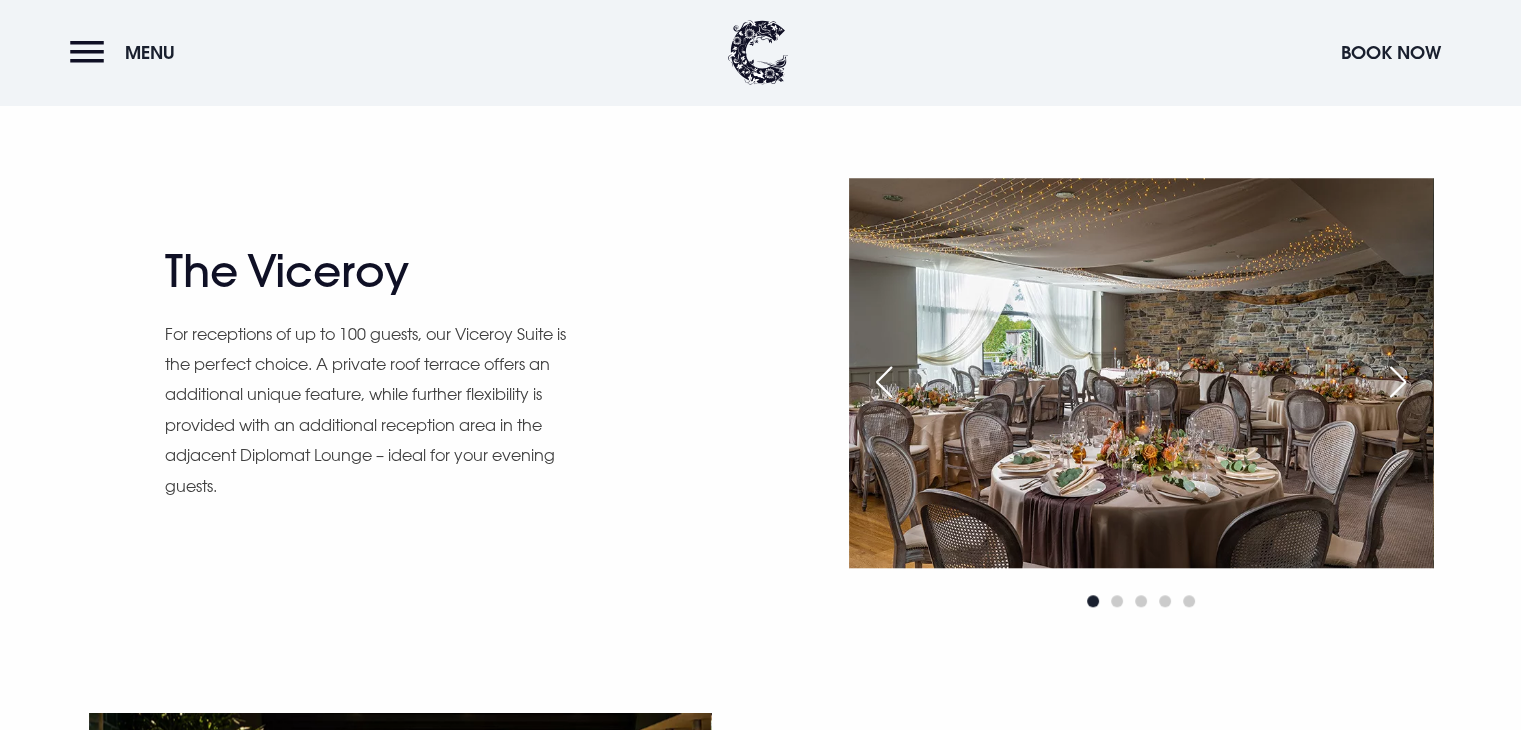 click at bounding box center (1398, 382) 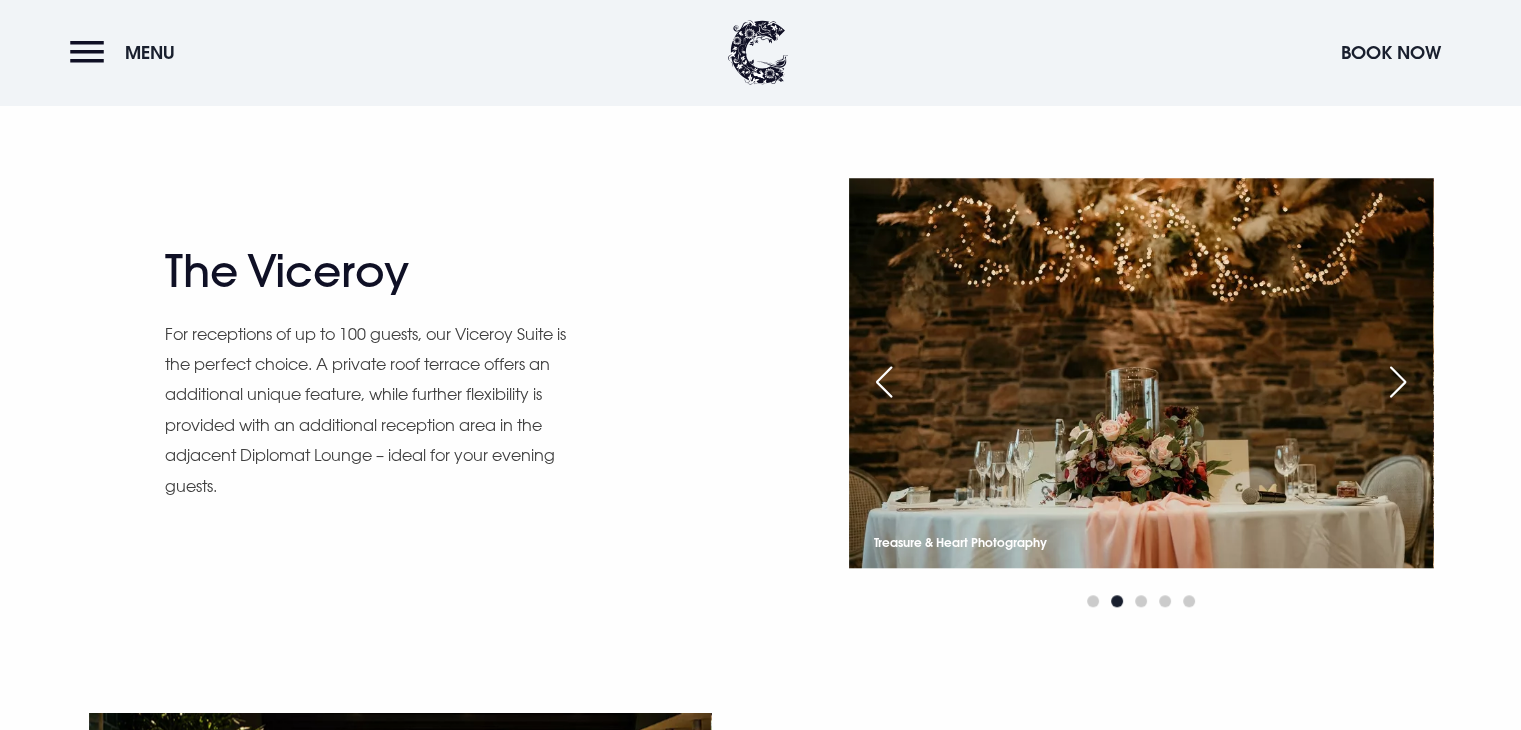 click at bounding box center [1398, 382] 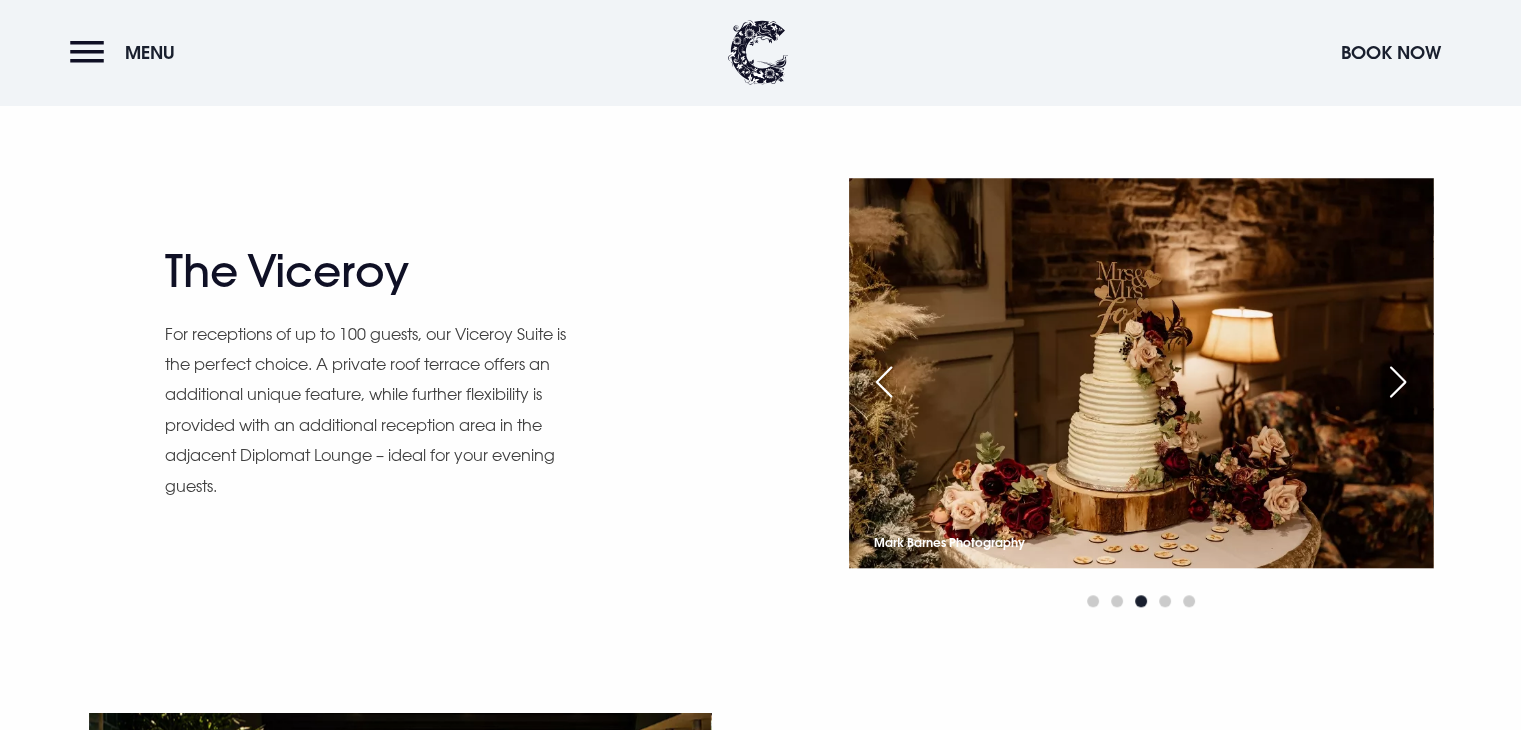 click at bounding box center [1398, 382] 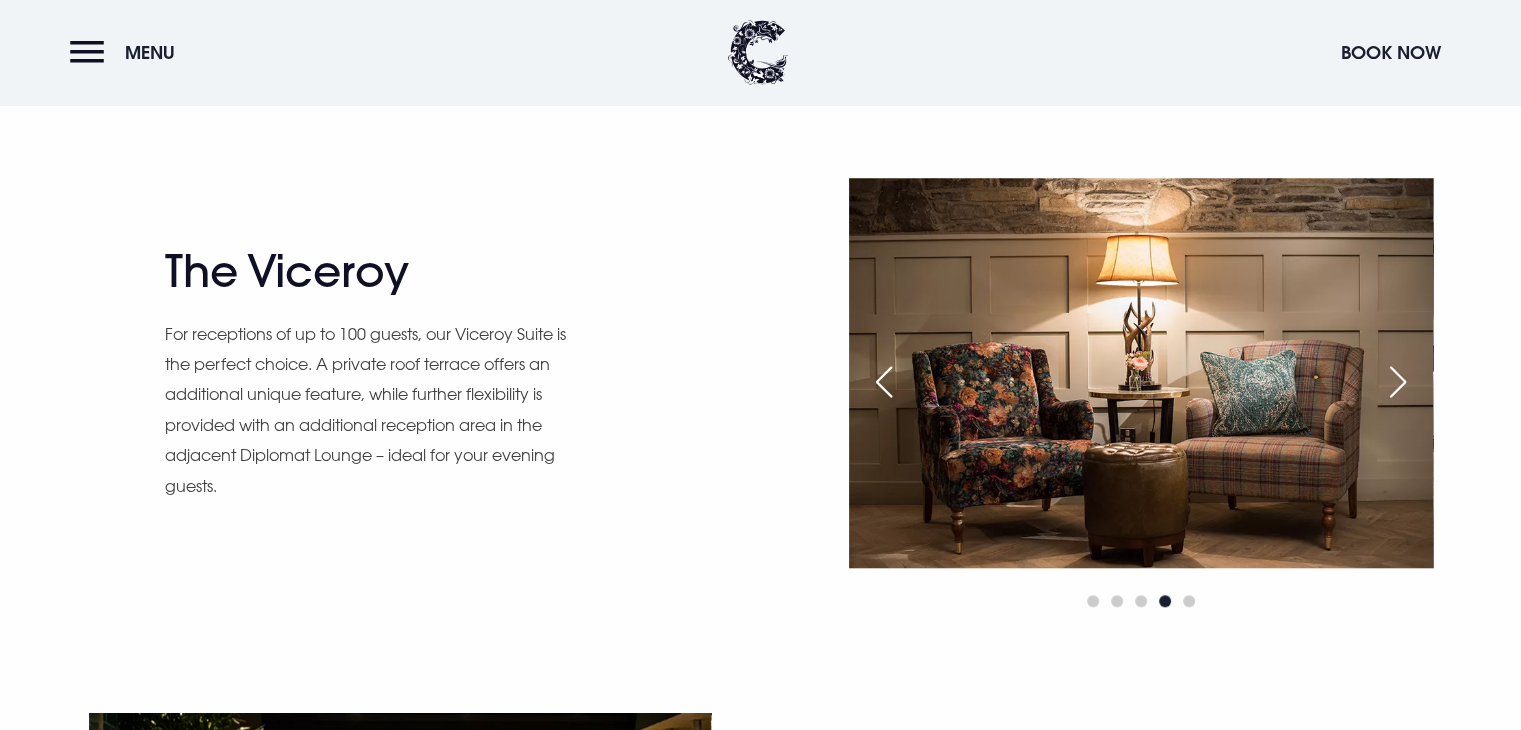 click at bounding box center (1398, 382) 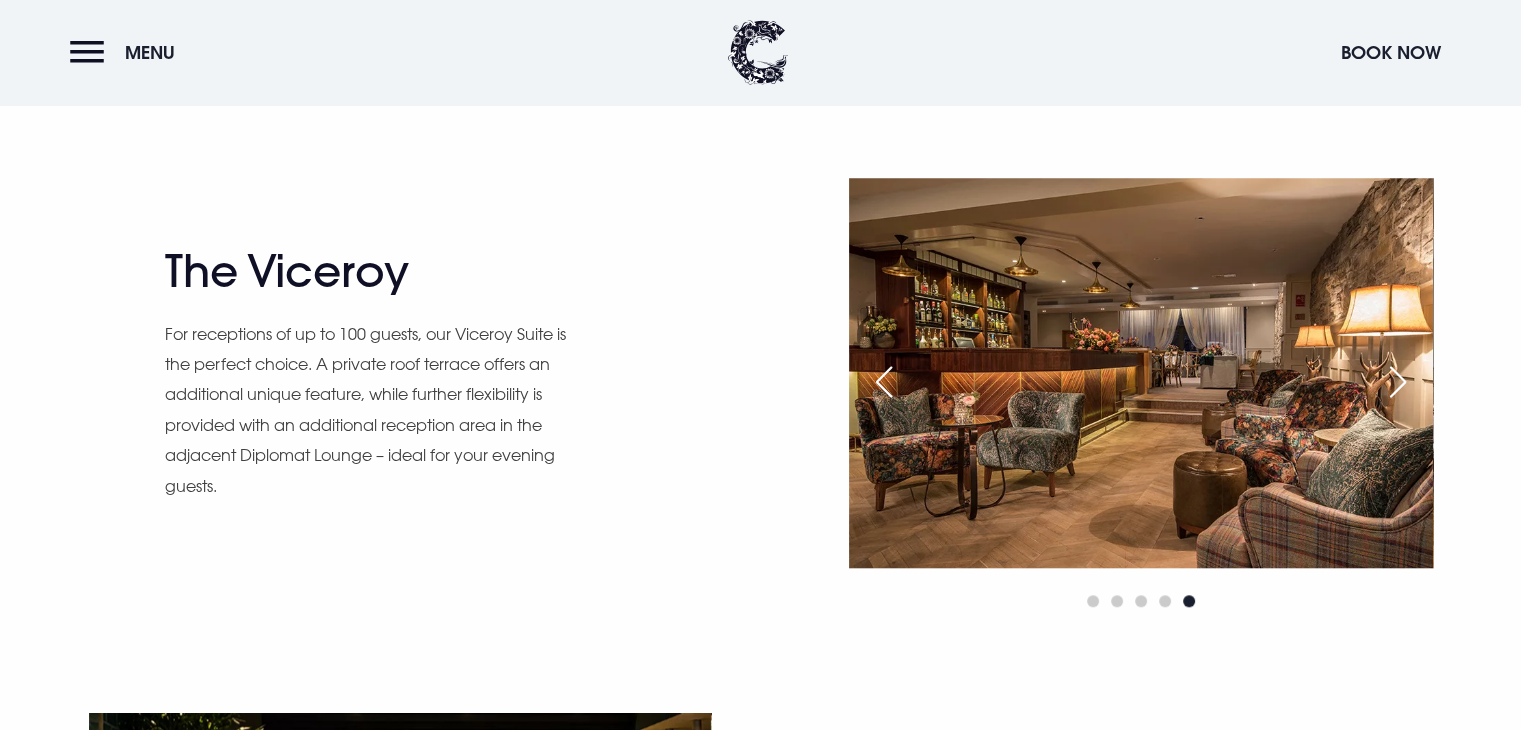 click at bounding box center (1398, 382) 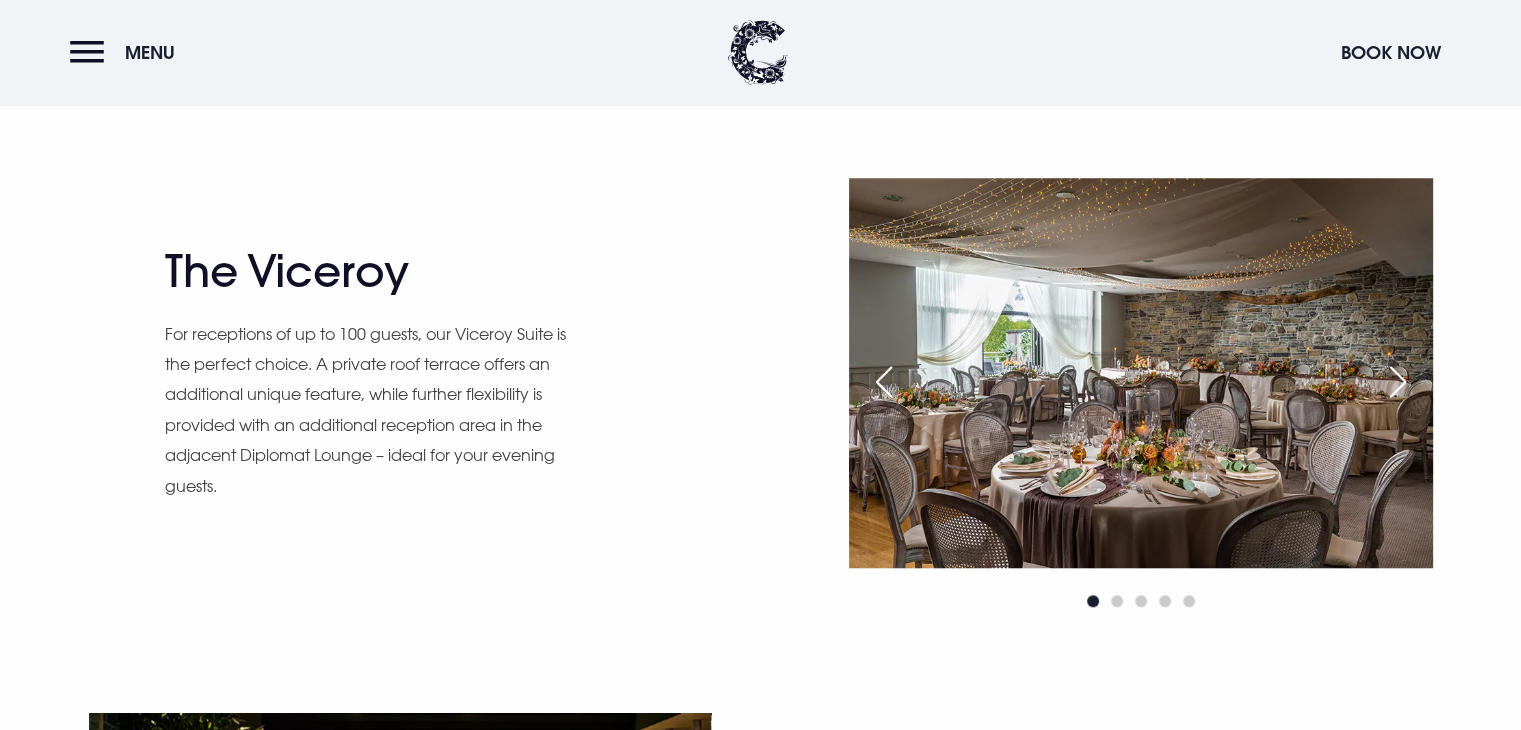click at bounding box center [1398, 382] 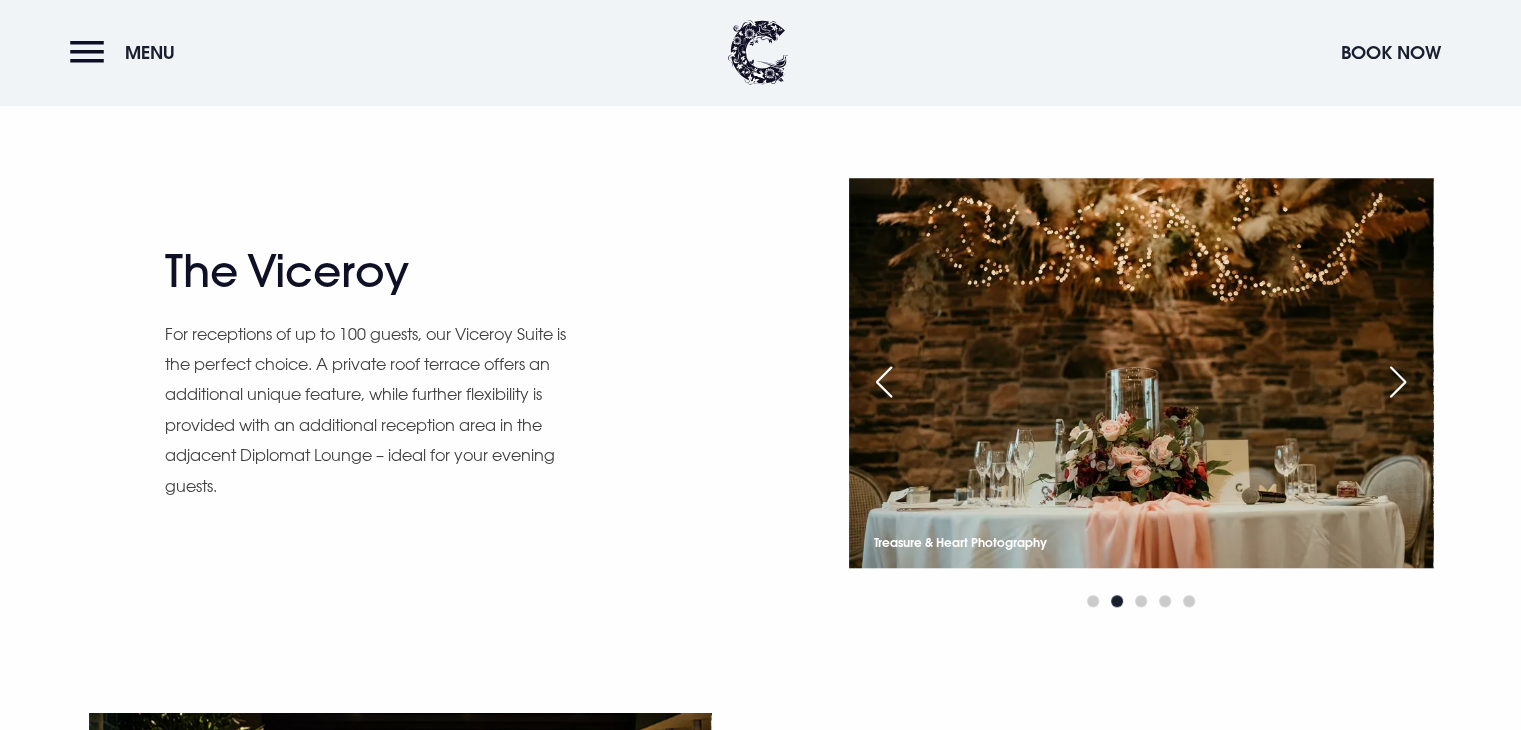 click at bounding box center [1398, 382] 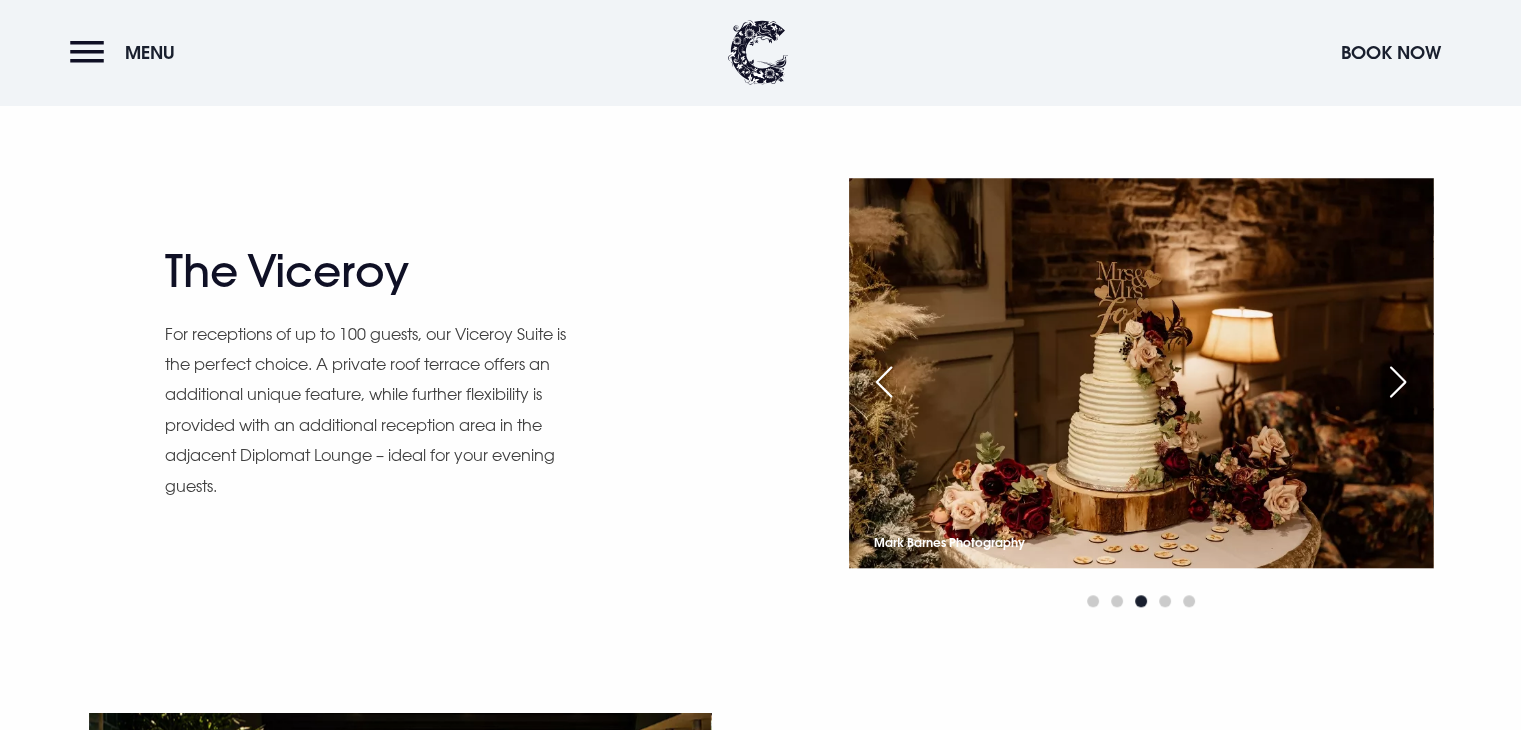 click at bounding box center [1398, 382] 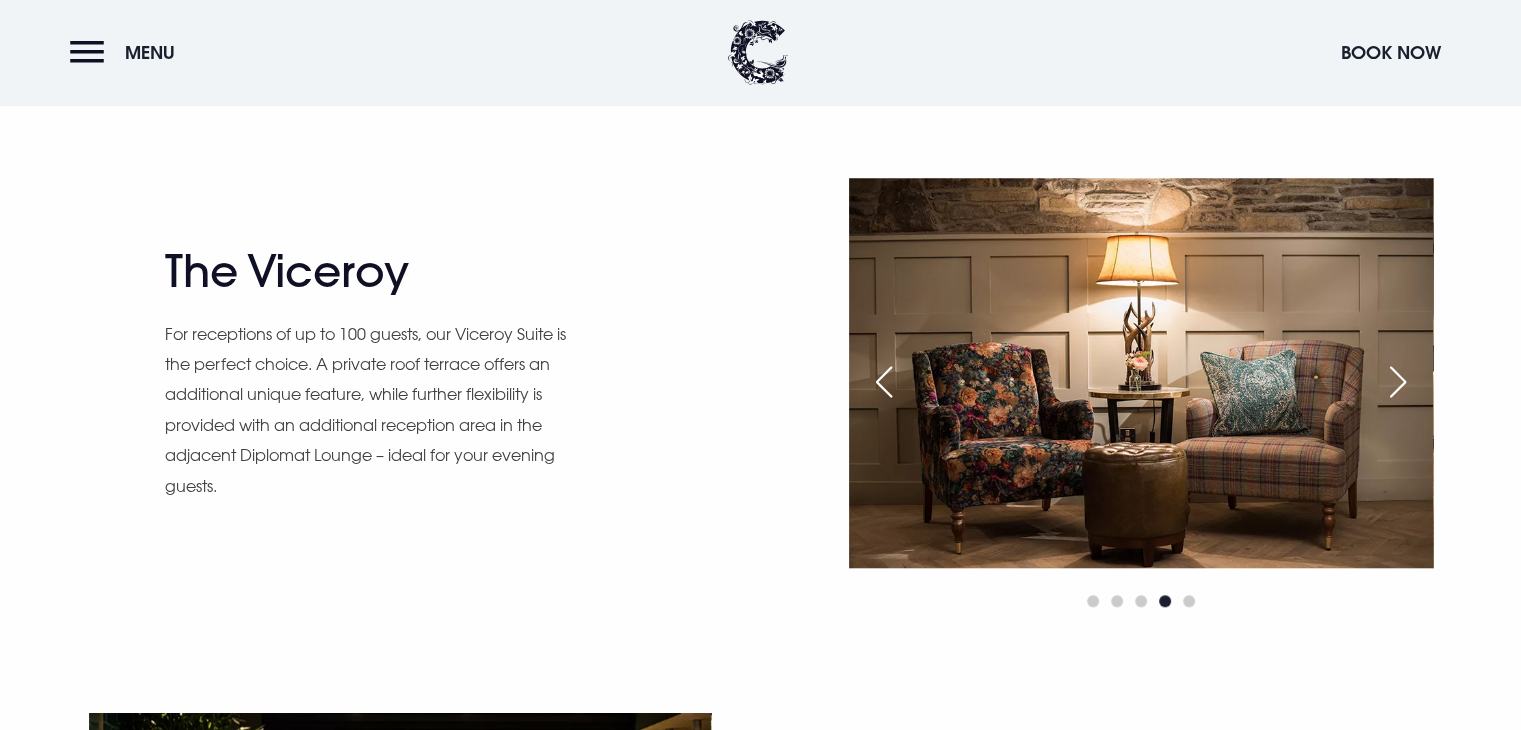 click at bounding box center (1398, 382) 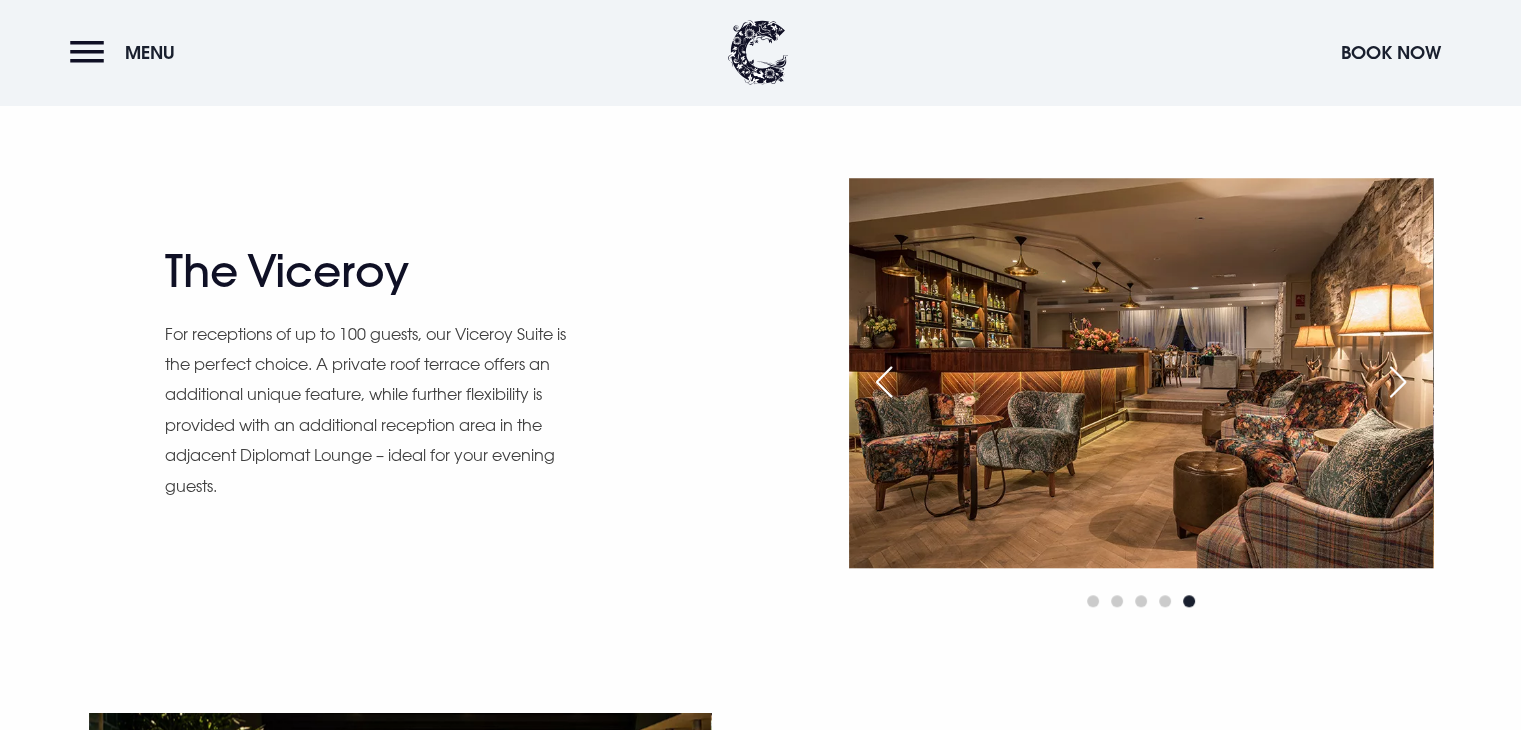 click at bounding box center (1398, 382) 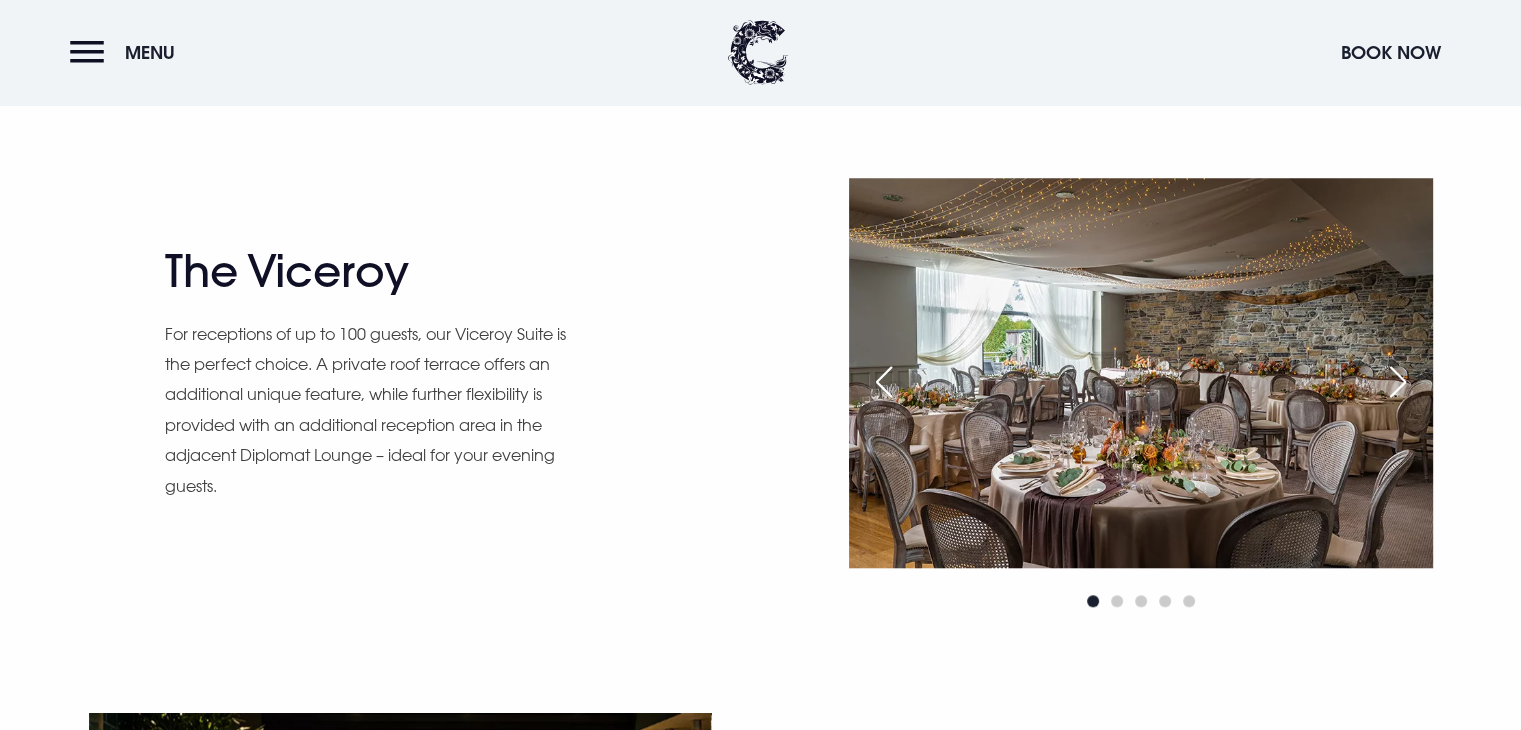 click at bounding box center (1398, 382) 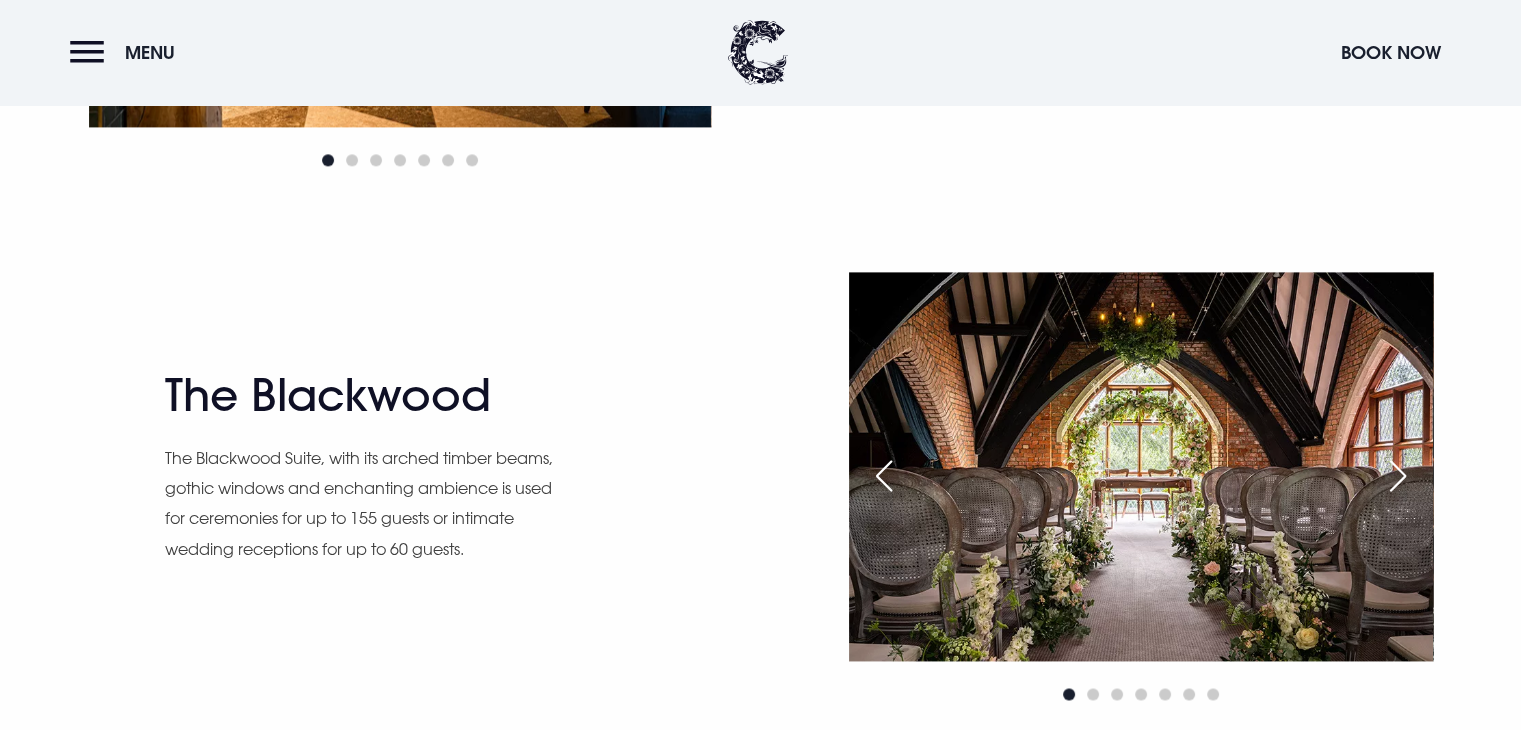 scroll, scrollTop: 2800, scrollLeft: 0, axis: vertical 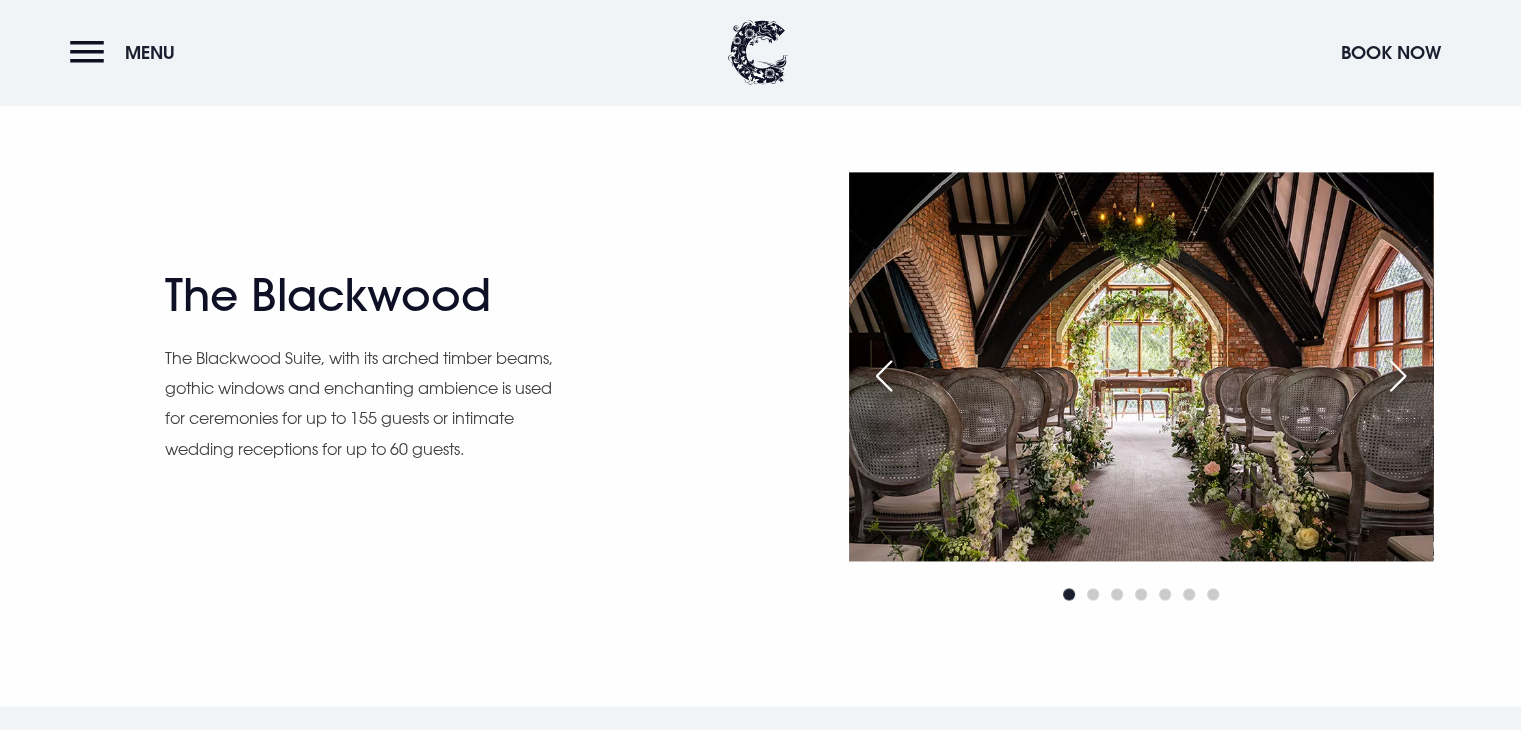 click at bounding box center (1398, 376) 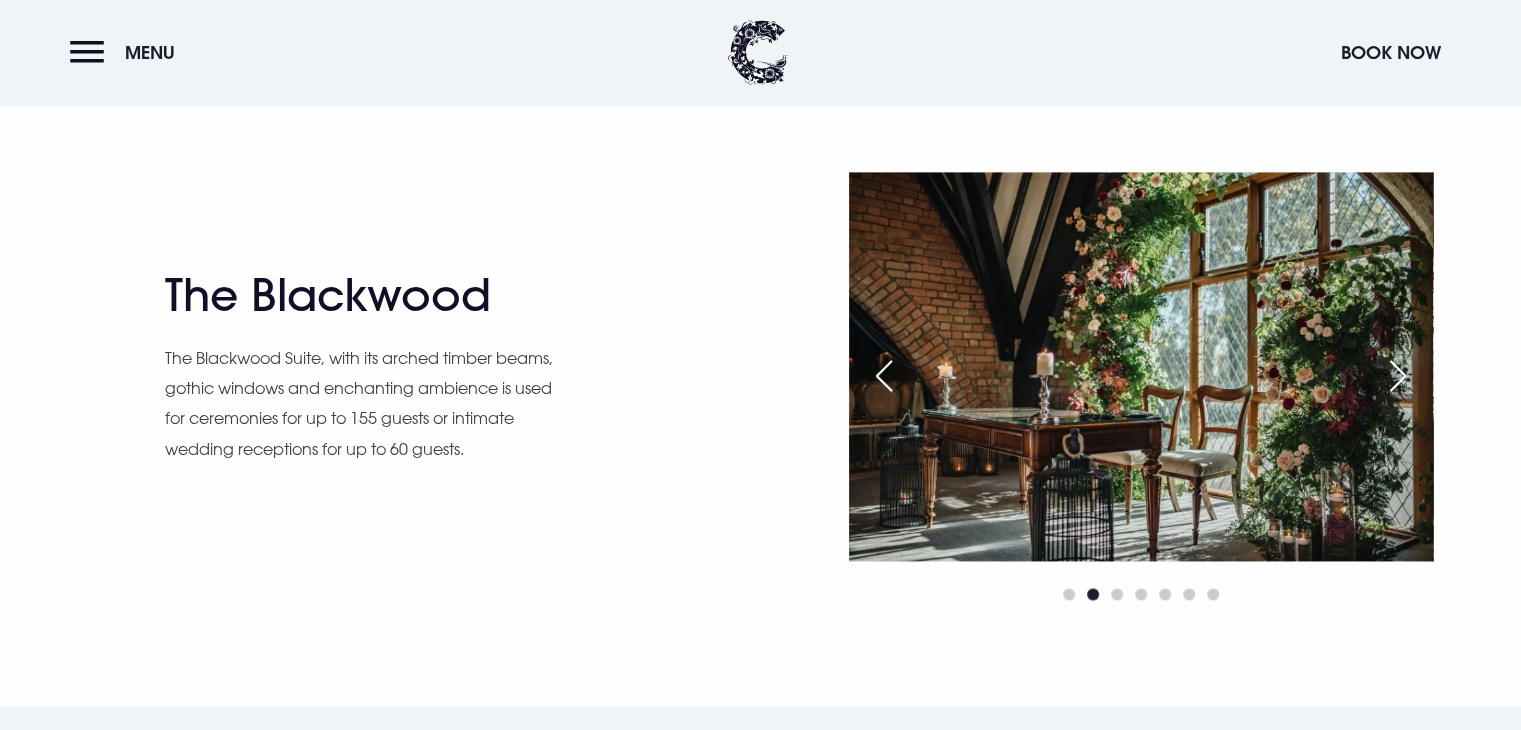 click at bounding box center (1398, 376) 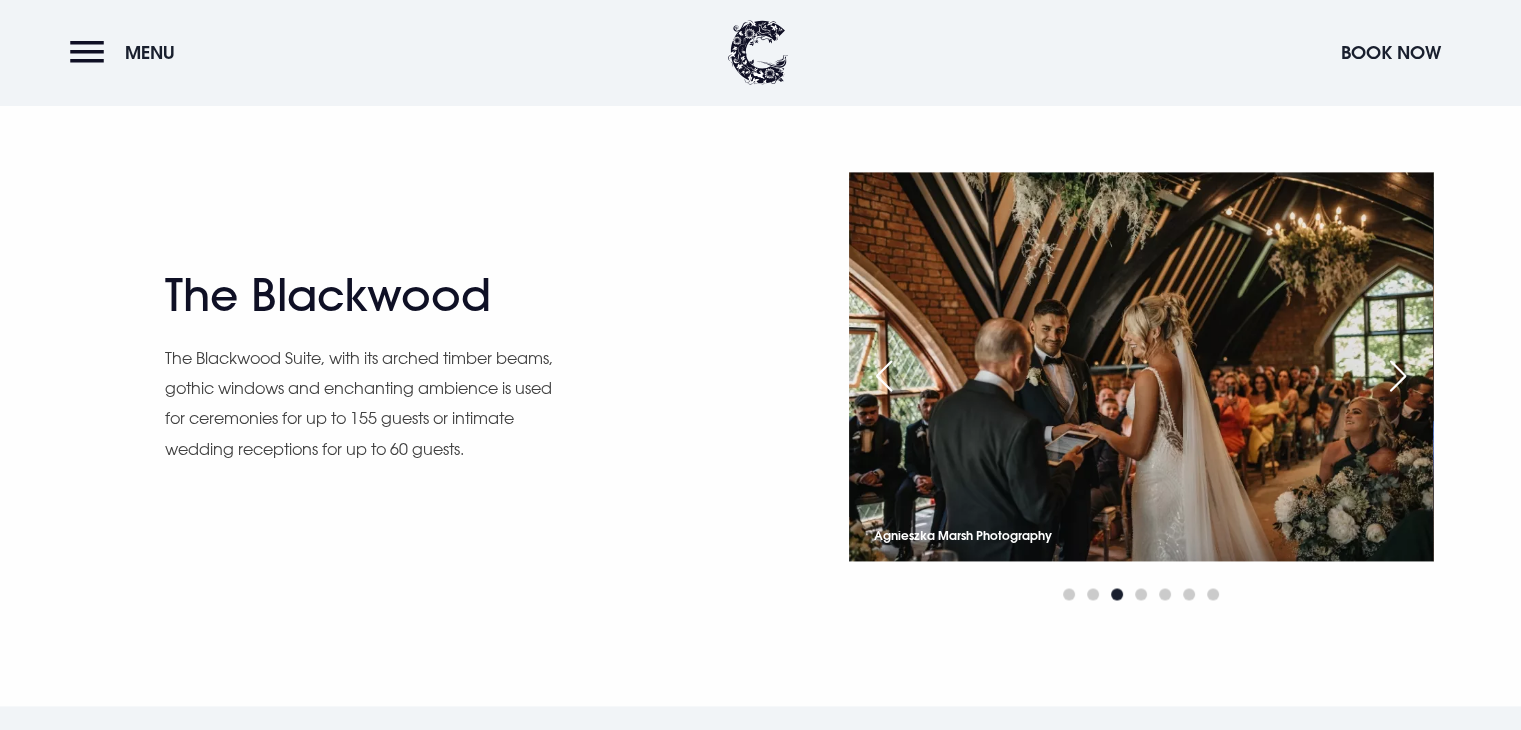 click at bounding box center [1398, 376] 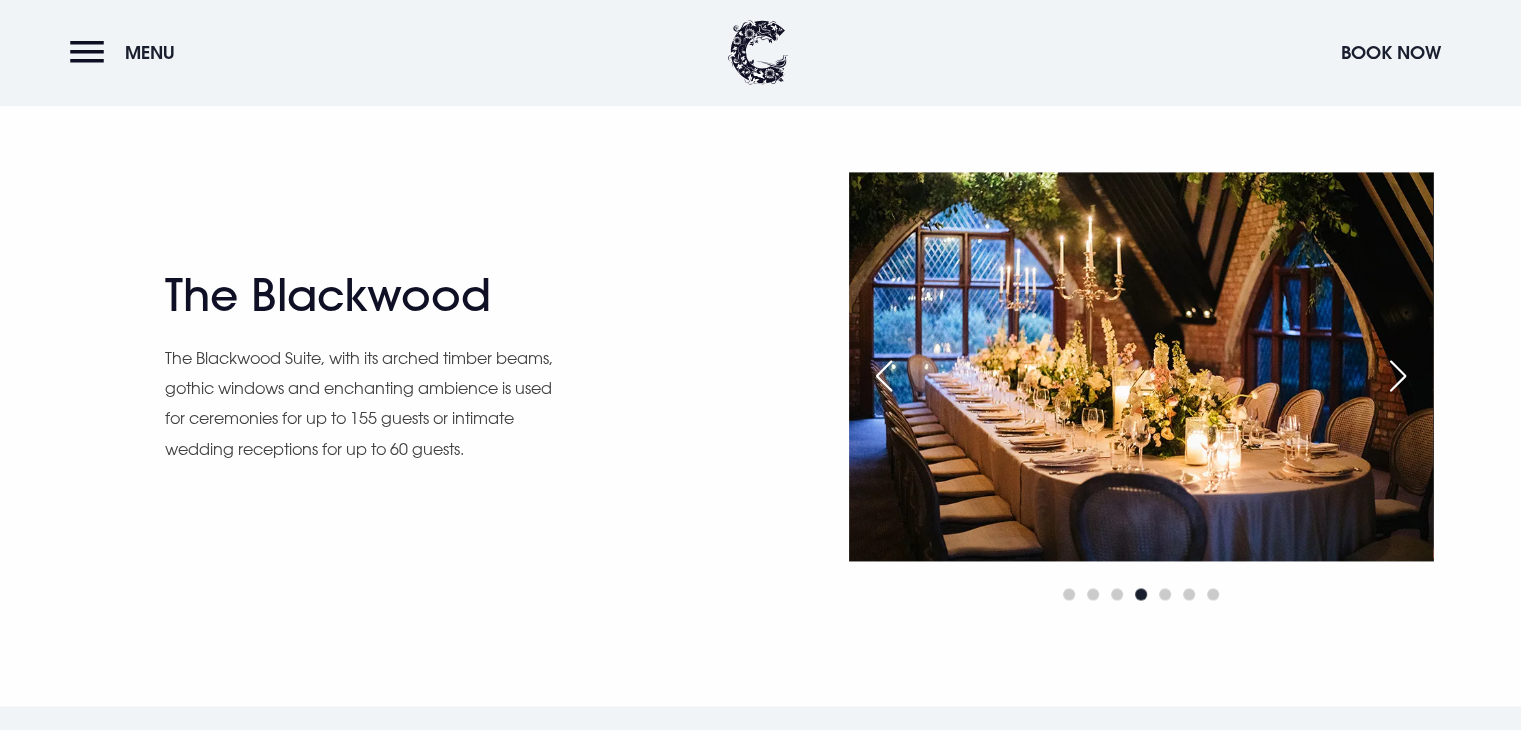 click on "Agnieszka Marsh Photography" at bounding box center [1141, 389] 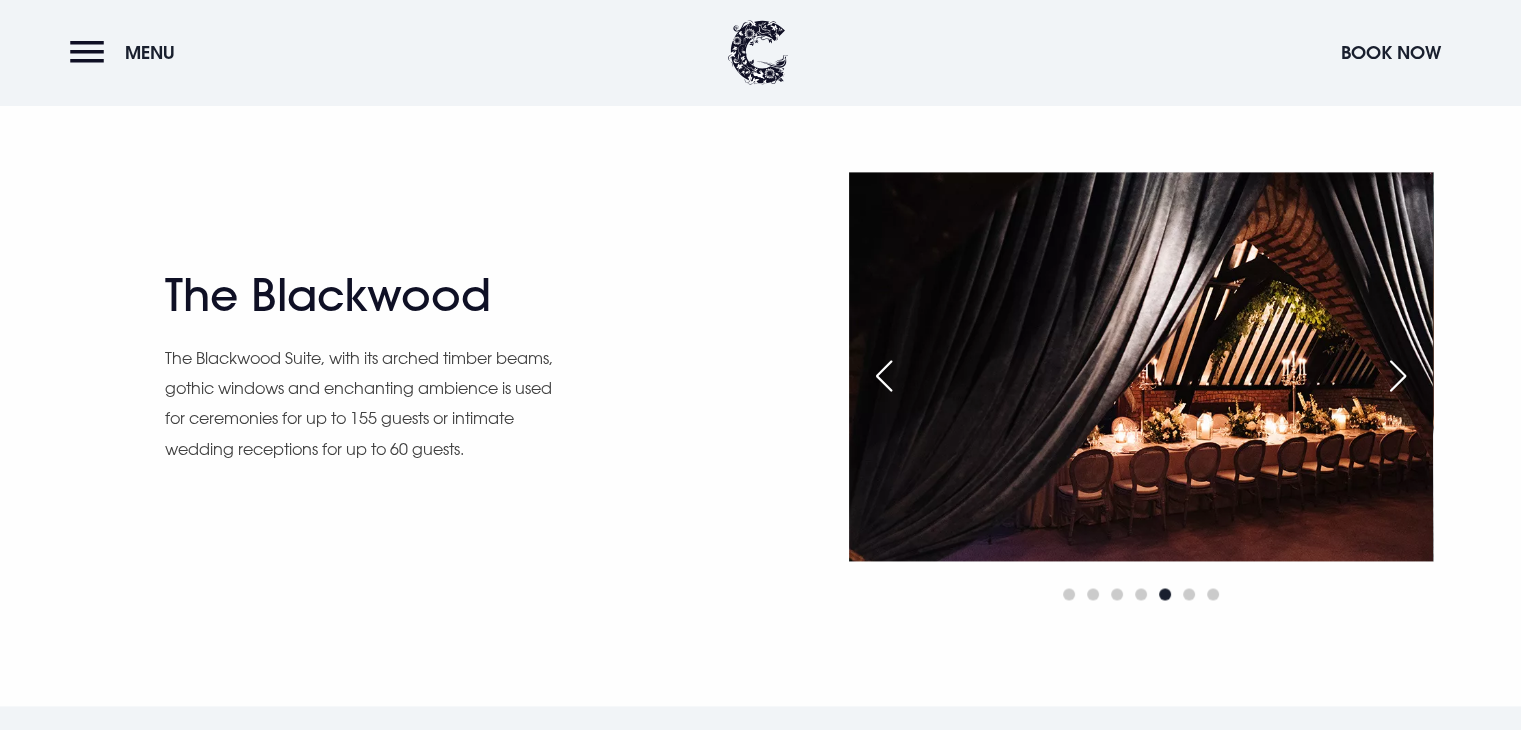 click at bounding box center (884, 376) 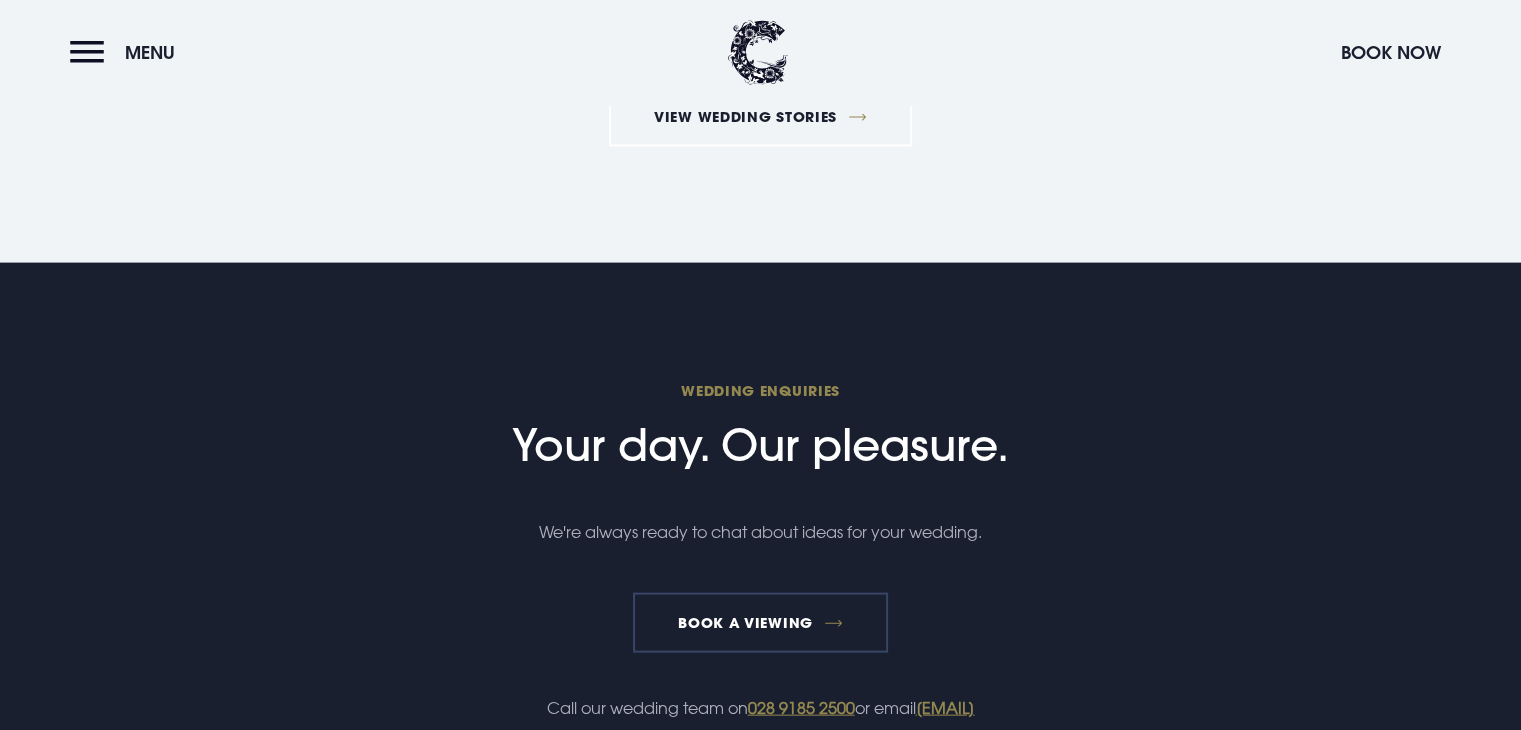 scroll, scrollTop: 4300, scrollLeft: 0, axis: vertical 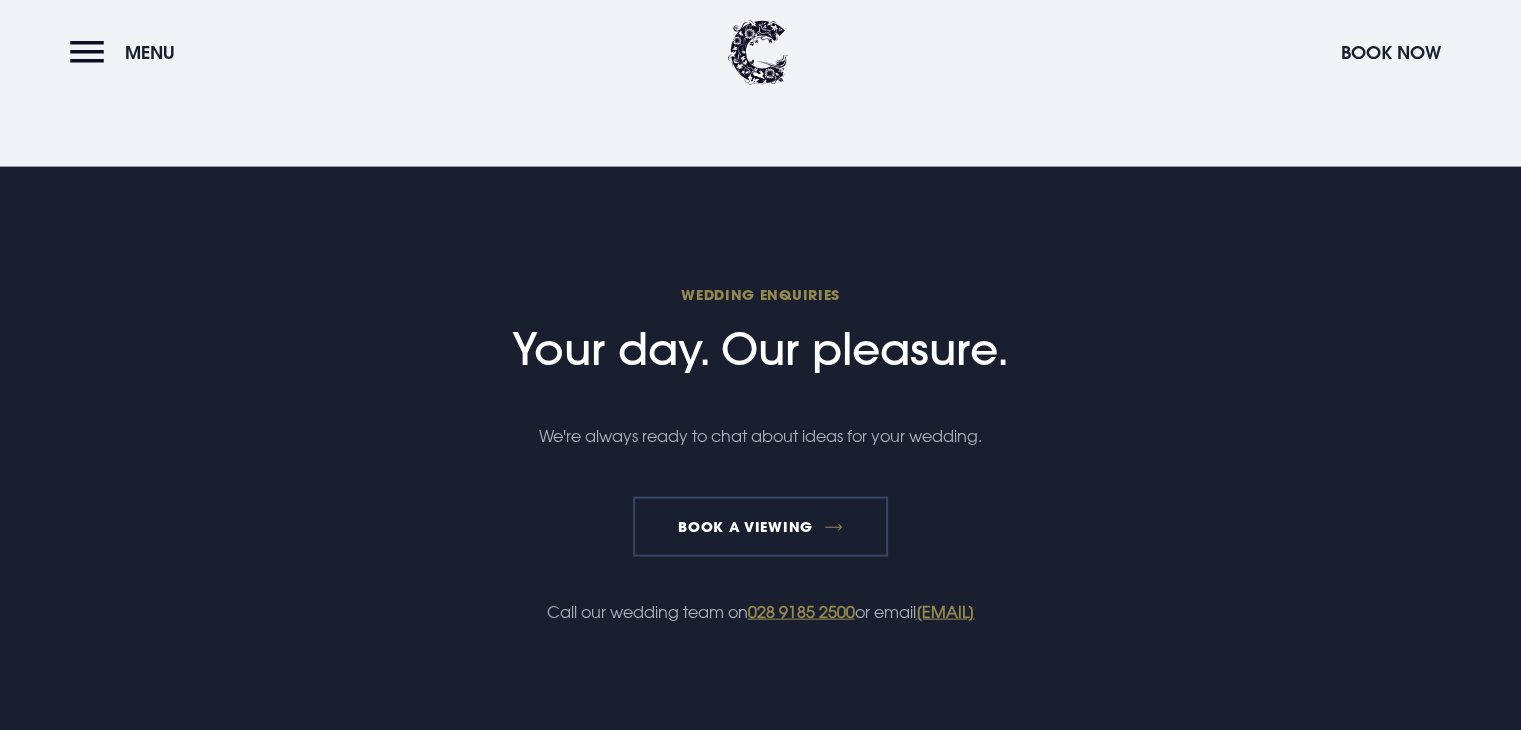 click on "Book a Viewing" at bounding box center (761, 527) 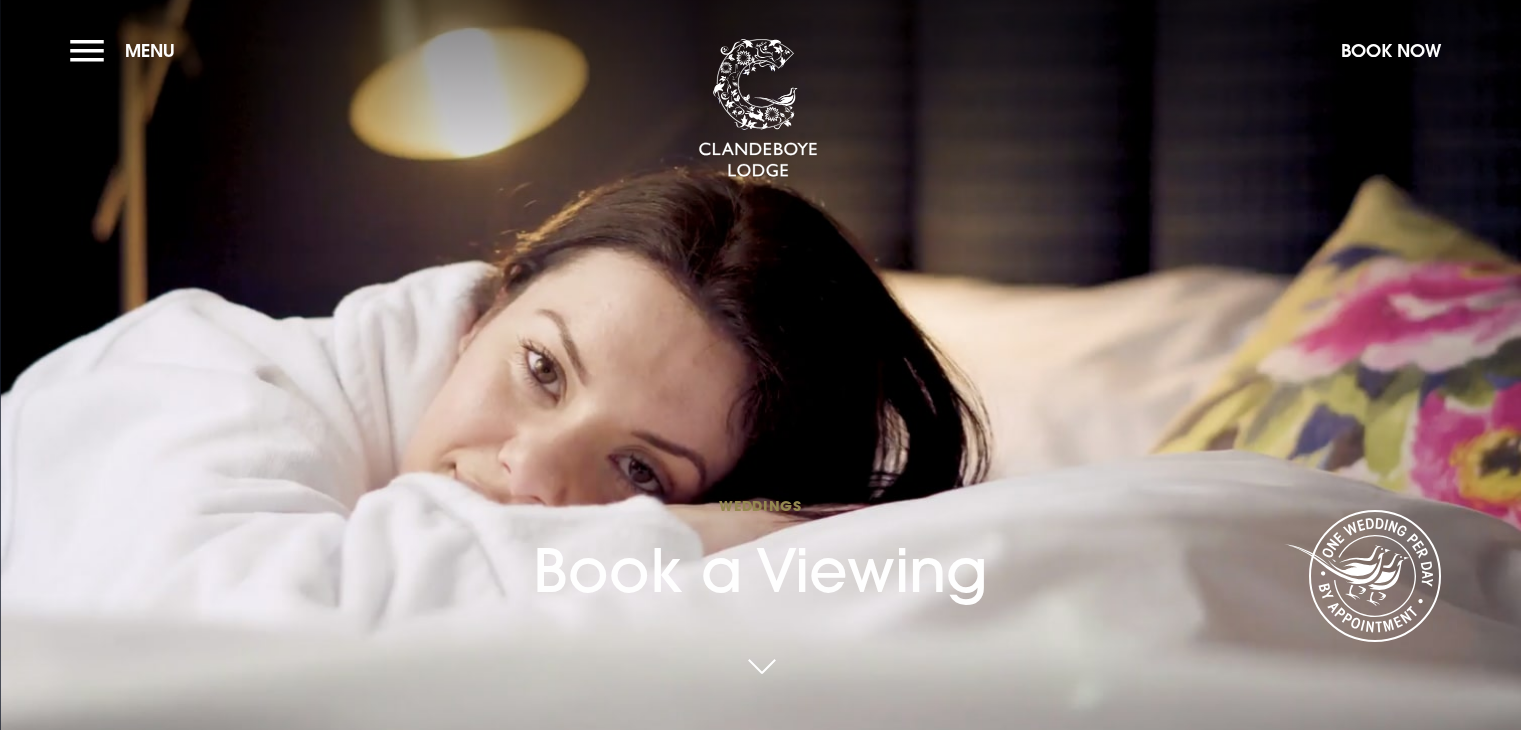 scroll, scrollTop: 0, scrollLeft: 0, axis: both 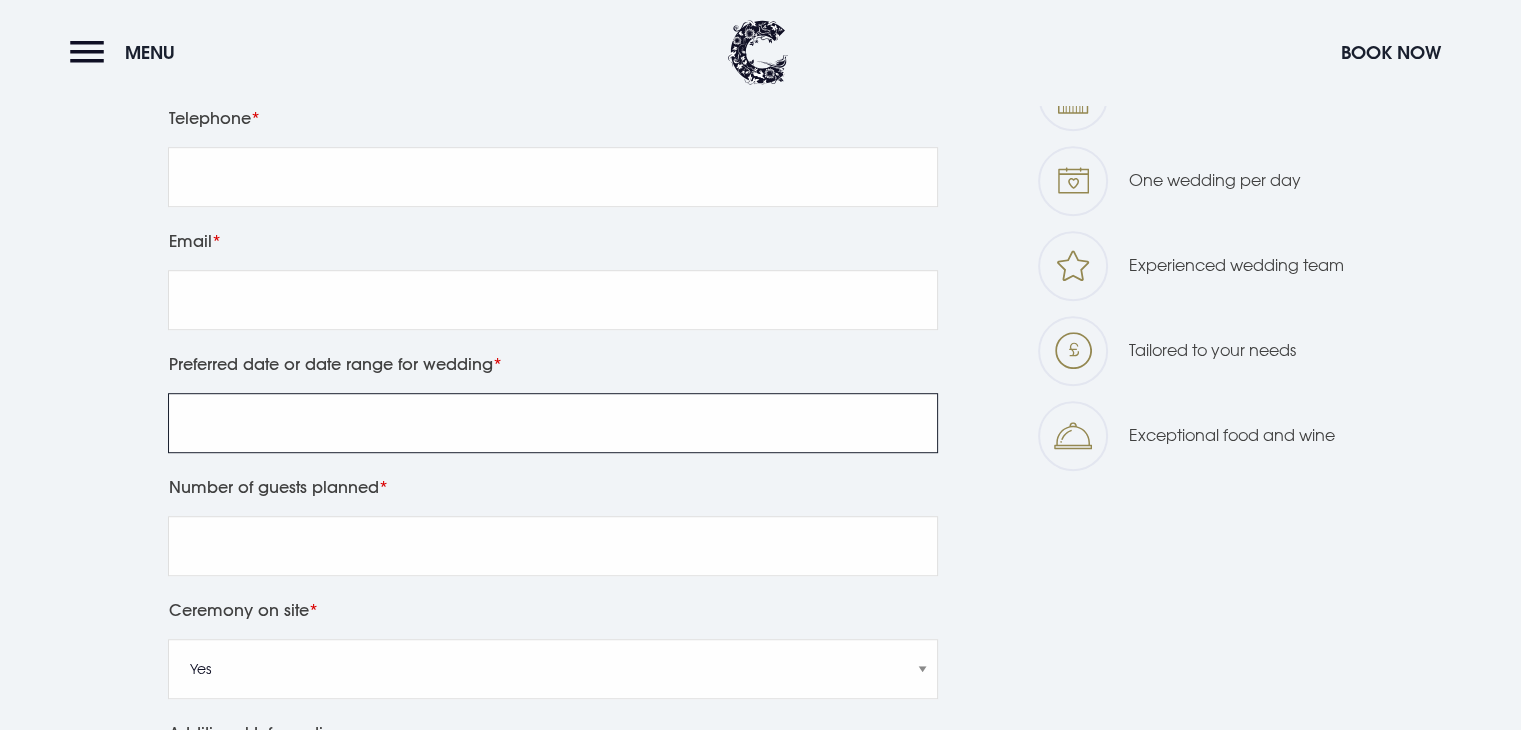 click on "Preferred date or date range for wedding" at bounding box center (553, 423) 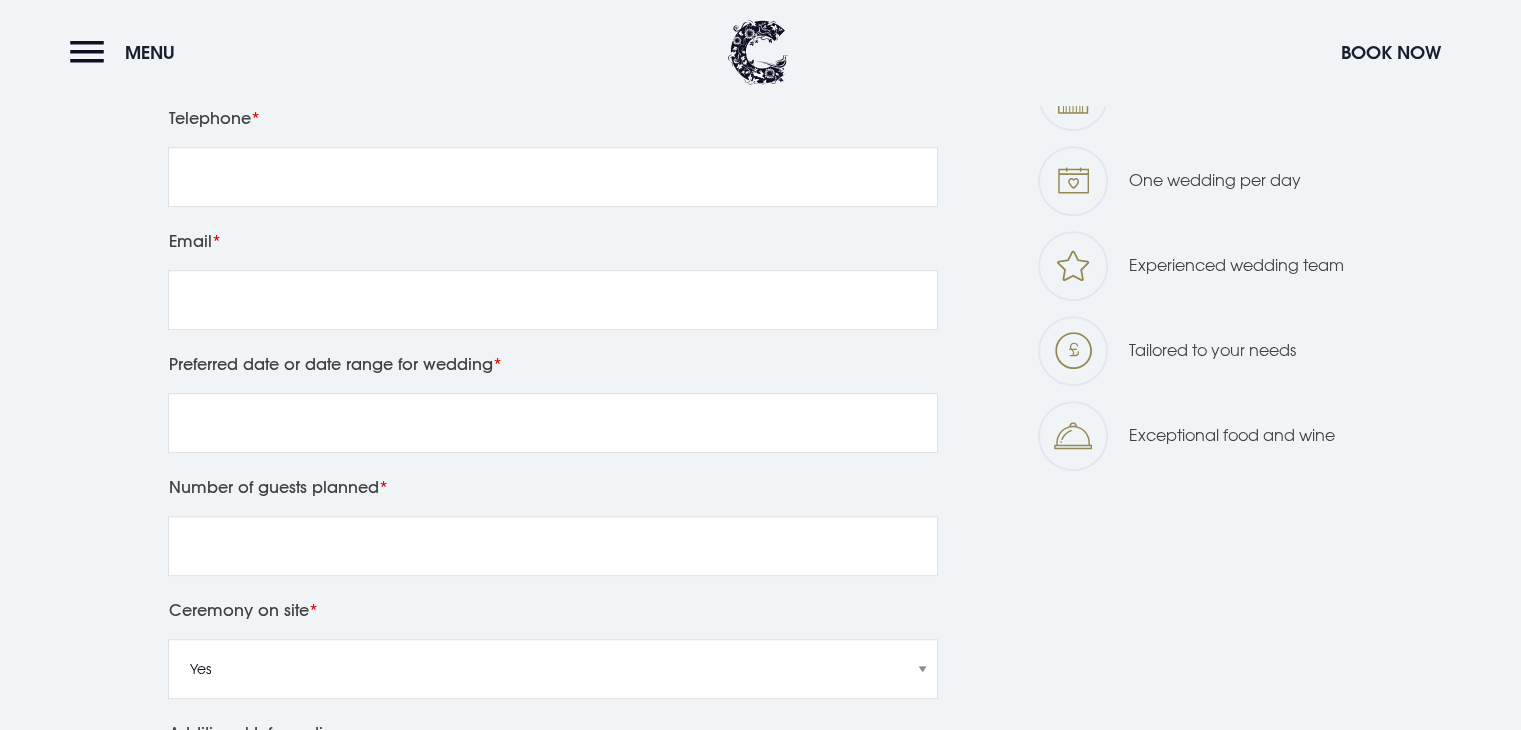 click on "Preferred date or date range for wedding" at bounding box center [553, 364] 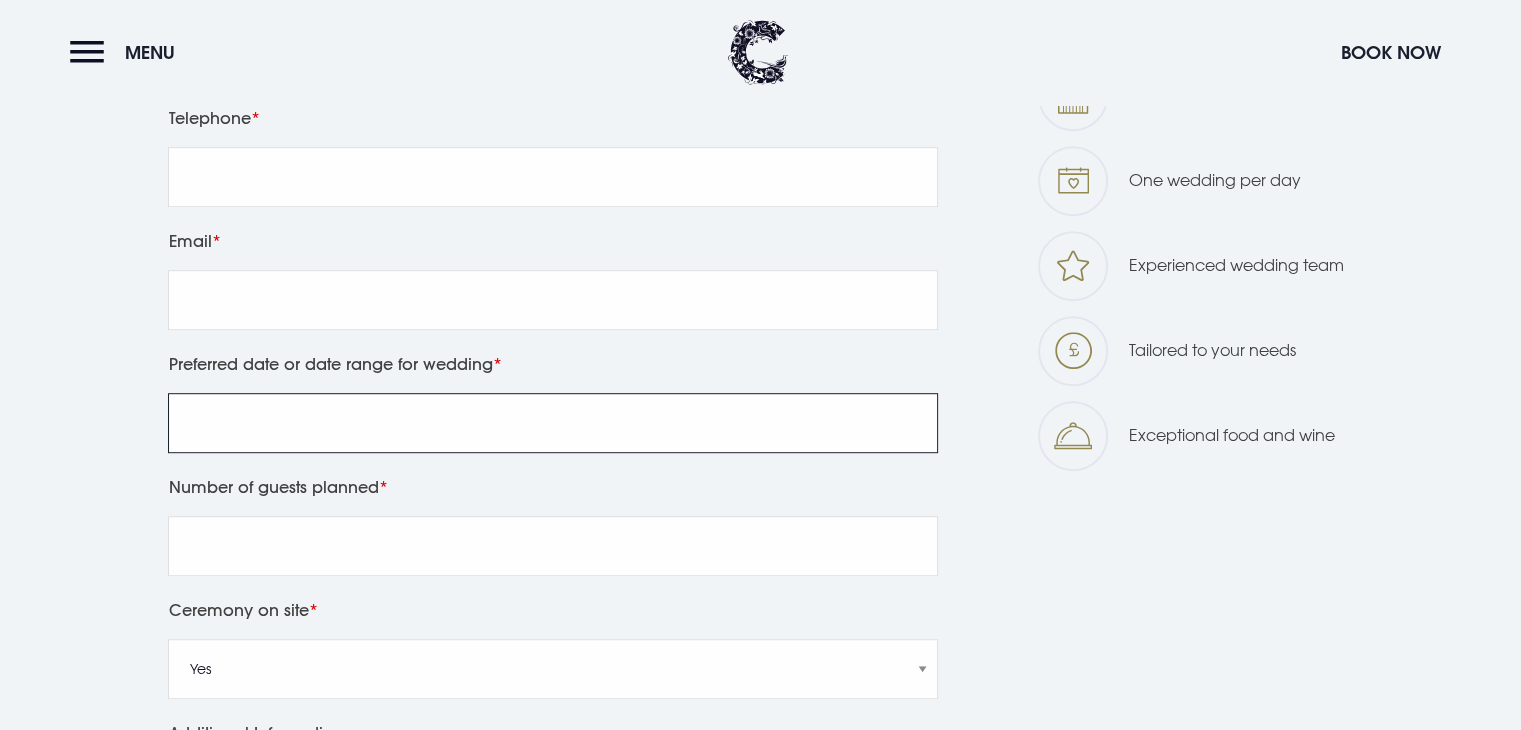 click on "Preferred date or date range for wedding" at bounding box center [553, 423] 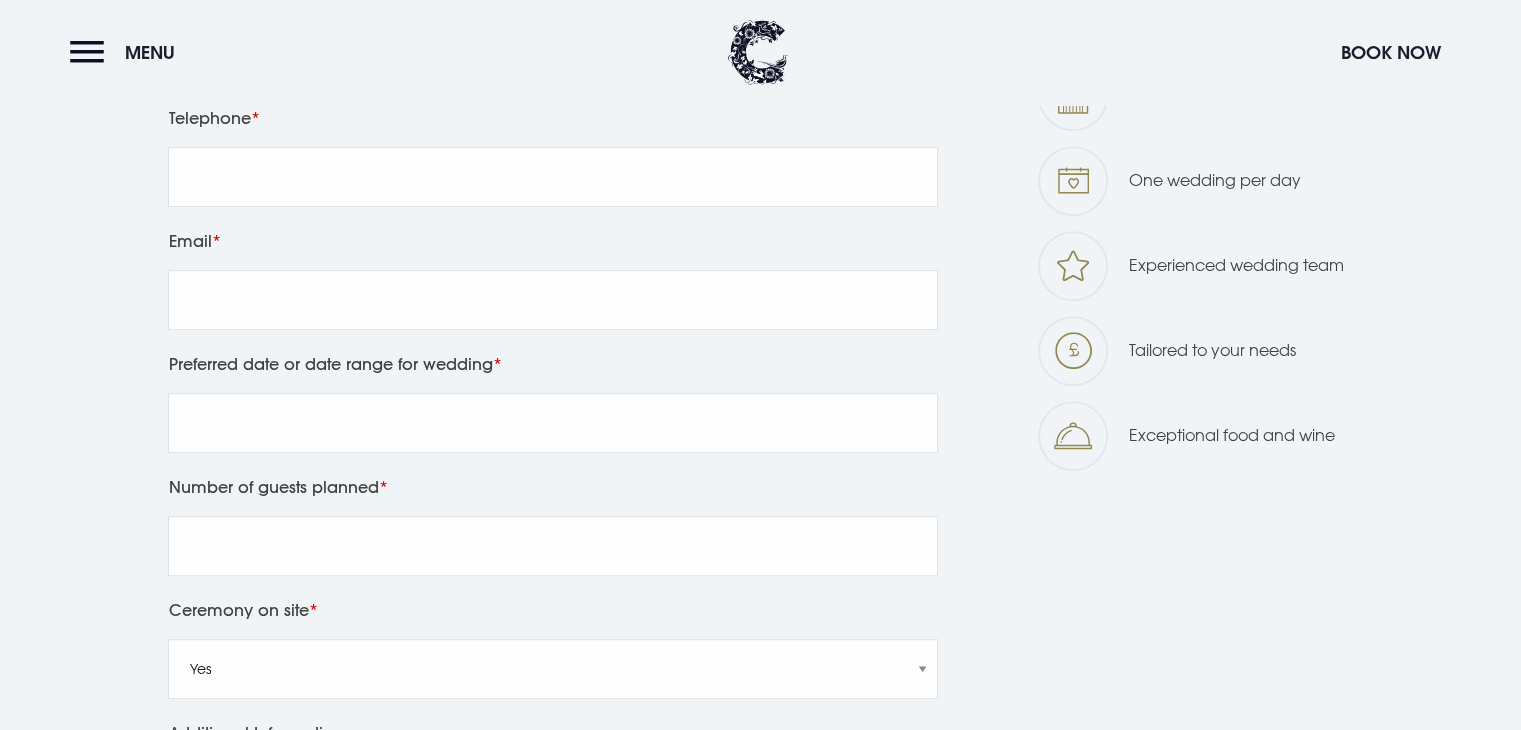 click on "Leave this field blank             First Name     Last Name     Telephone     Email     Preferred date or date range for wedding     Number of guests planned     Ceremony on site   Yes   No   Additional Information     I agree to be contacted by email for marketing purposes by Clandeboye Lodge & to the  Privacy Policy   Book a viewing   GET IN TOUCH   028 9185 2500   weddings@clandeboyelodge.co.uk   WHY CHOOSE CLANDEBOYE LODGE?     A stunning, eclectic venue     One wedding per day     Experienced wedding team     Tailored to your needs     Exceptional food and wine" at bounding box center [761, 486] 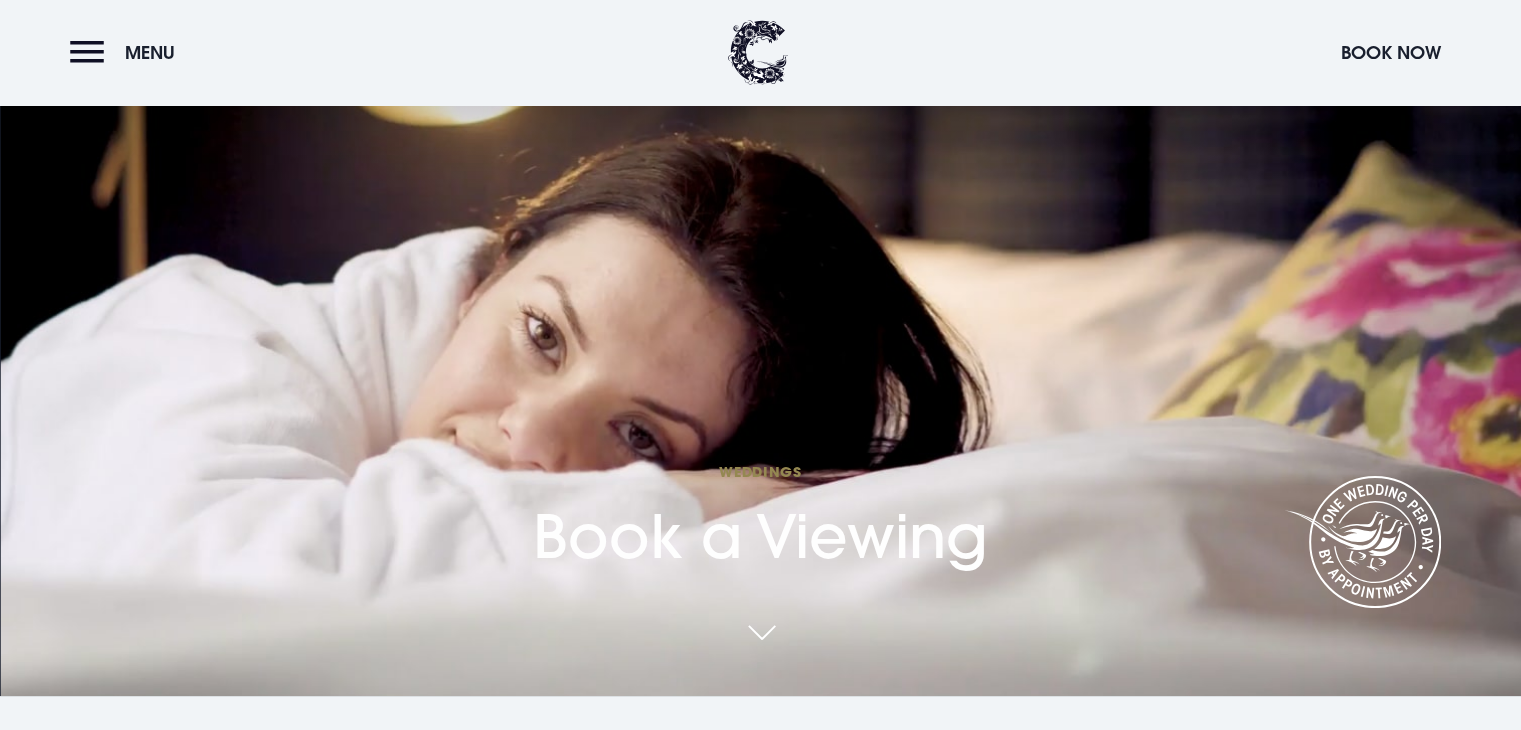scroll, scrollTop: 0, scrollLeft: 0, axis: both 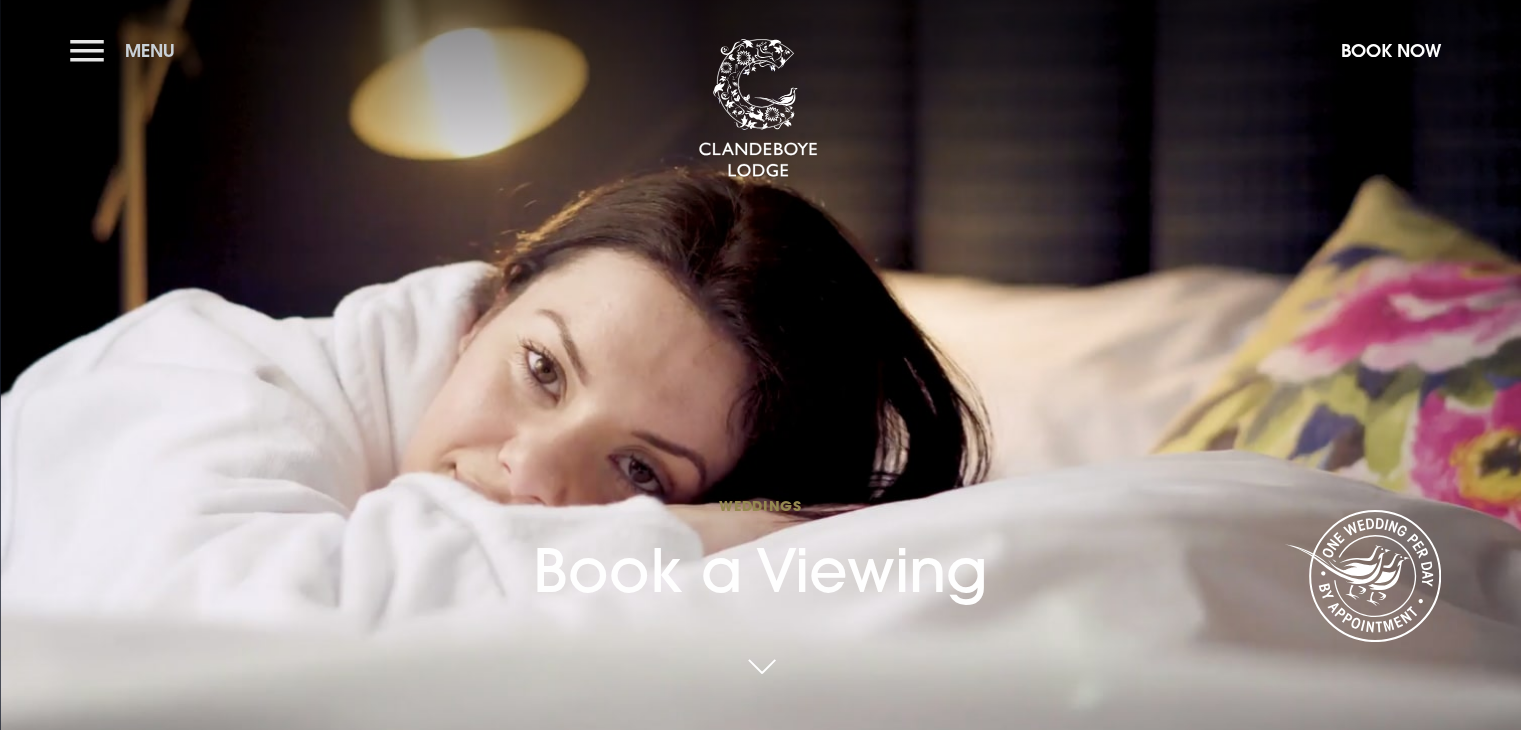 click on "Menu" at bounding box center [127, 50] 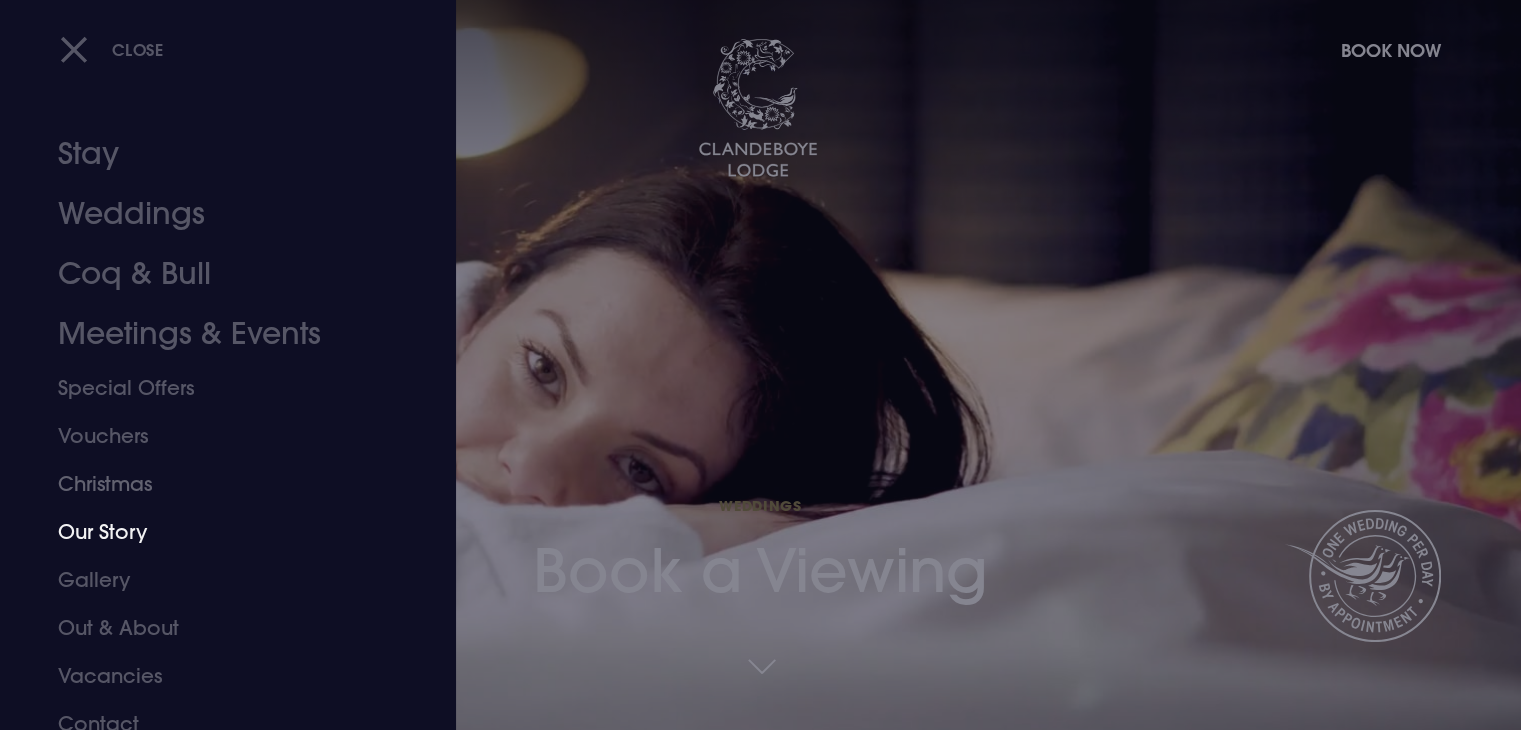 scroll, scrollTop: 0, scrollLeft: 0, axis: both 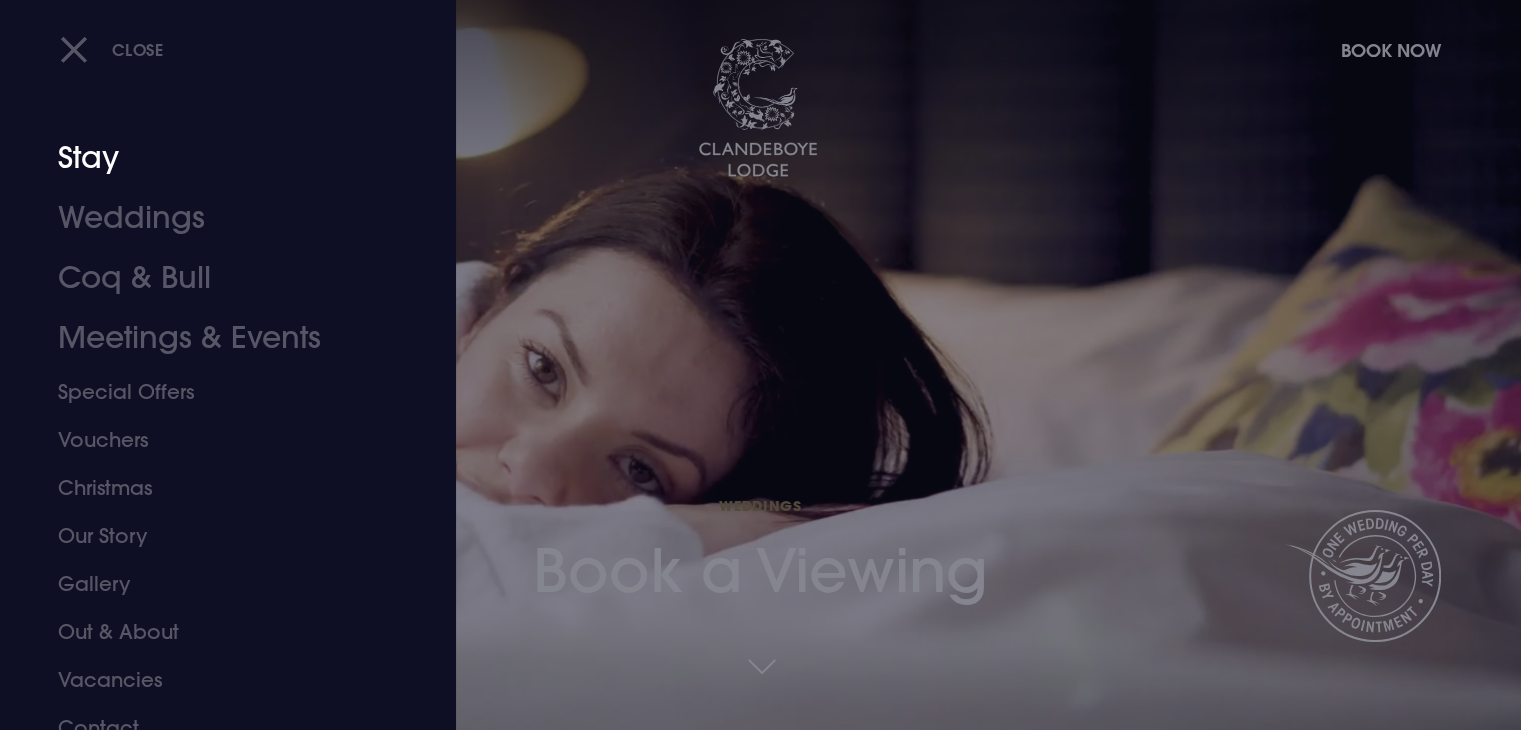 click on "Stay" at bounding box center [216, 158] 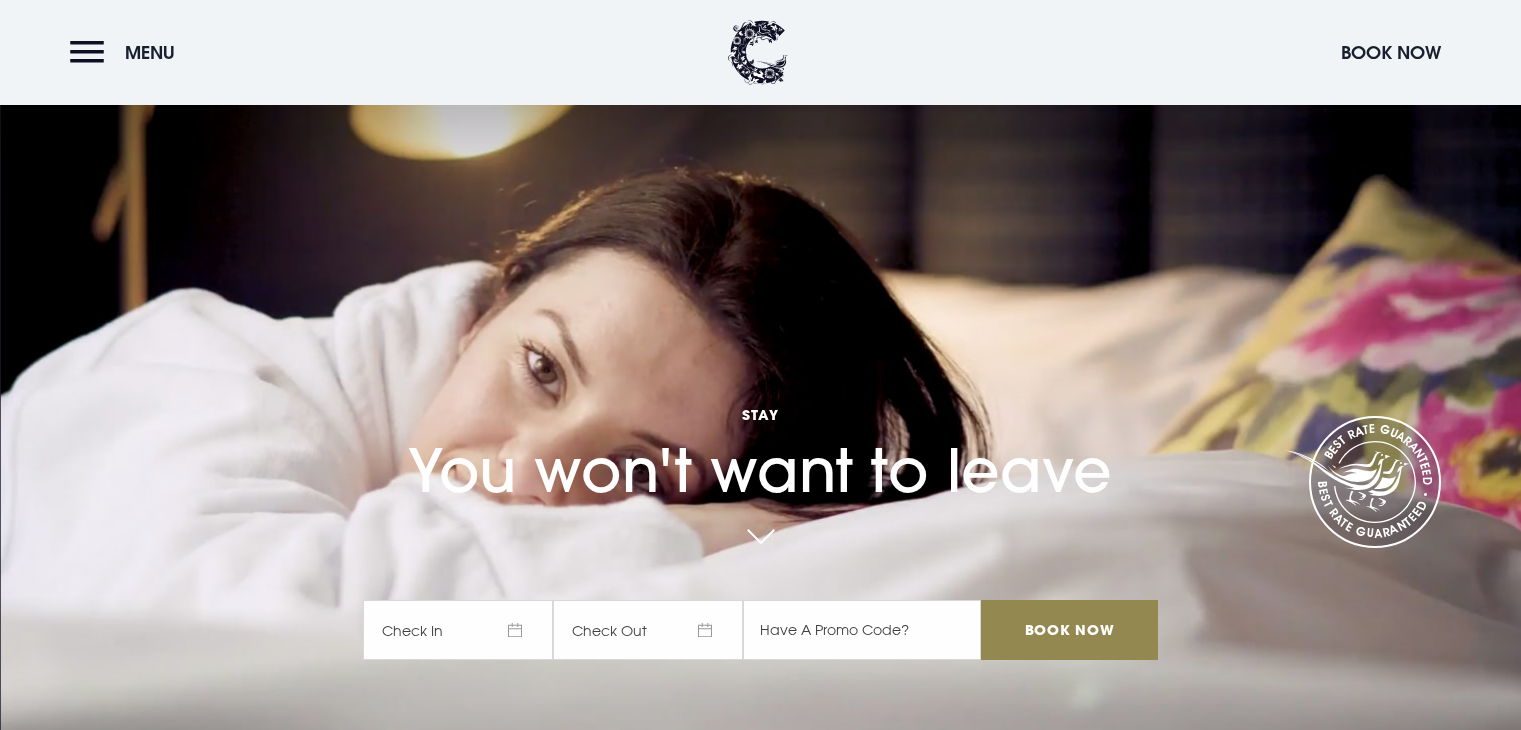 scroll, scrollTop: 600, scrollLeft: 0, axis: vertical 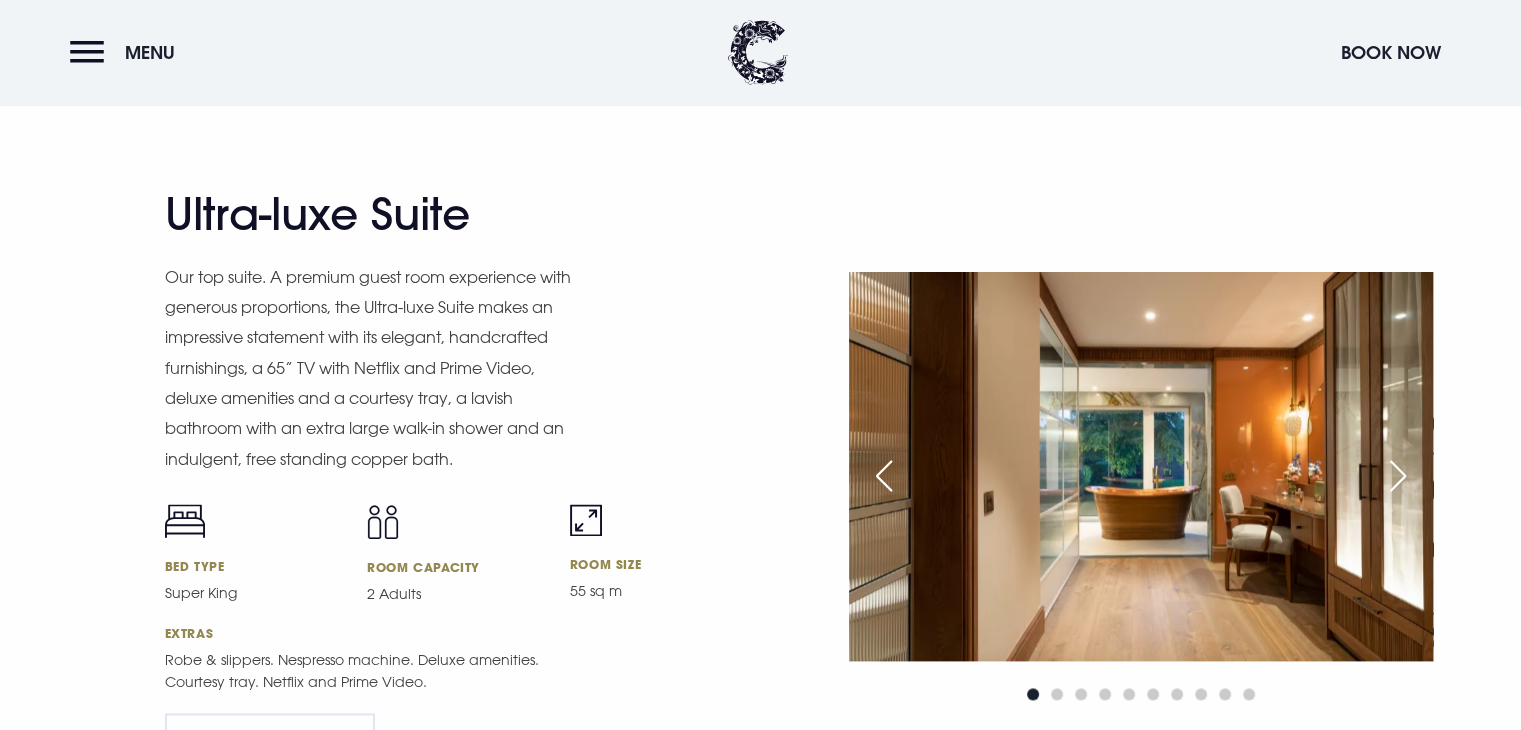 click at bounding box center (1398, 476) 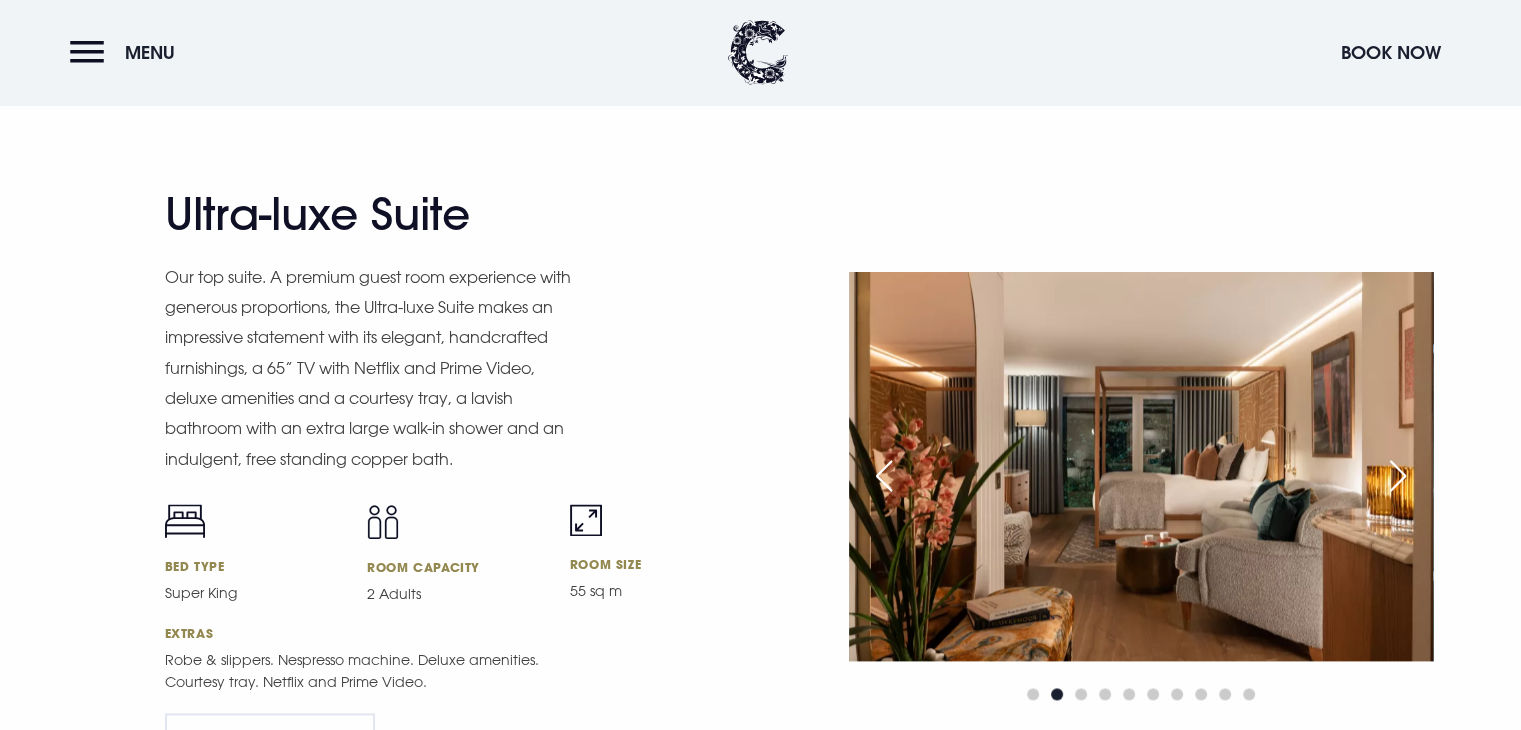 click at bounding box center (1398, 476) 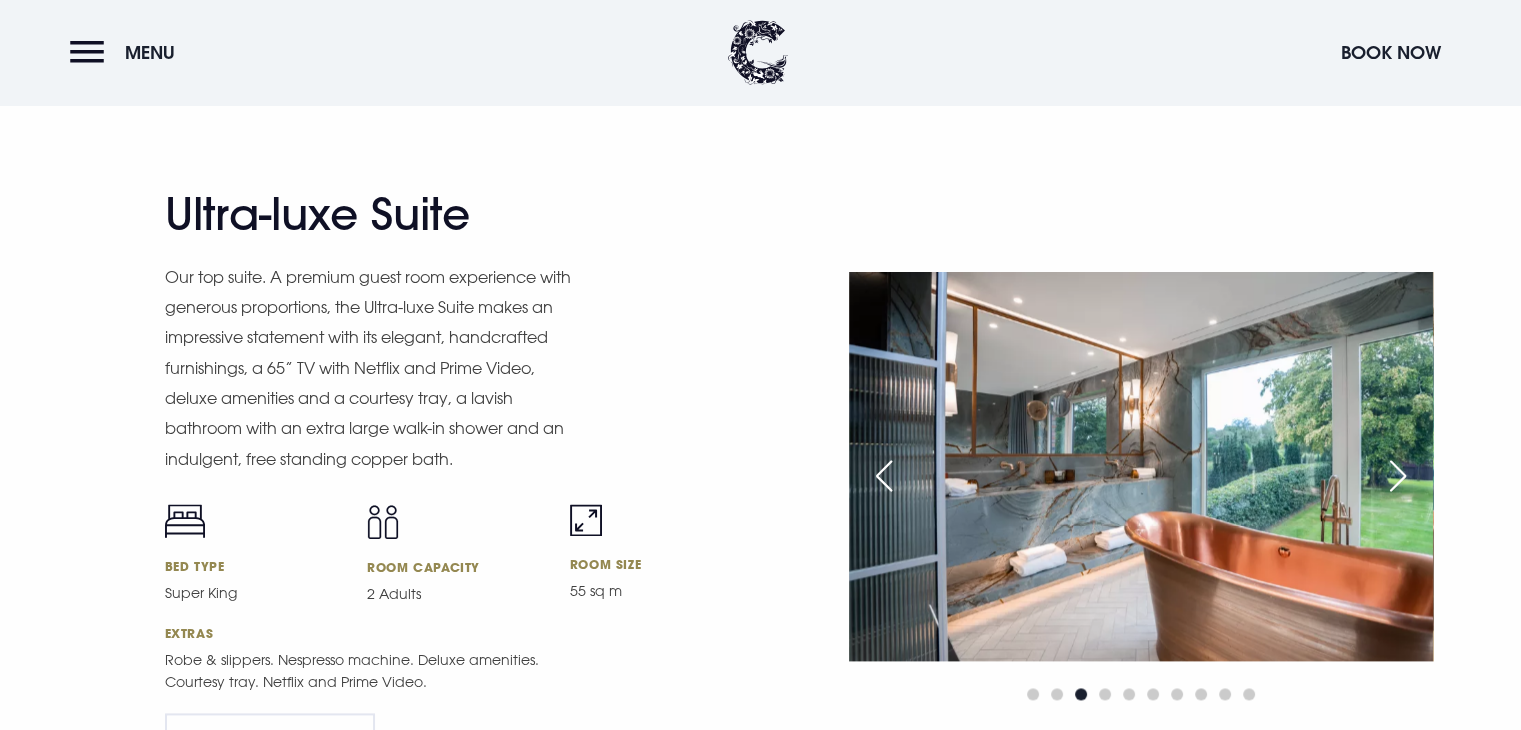 click at bounding box center (1398, 476) 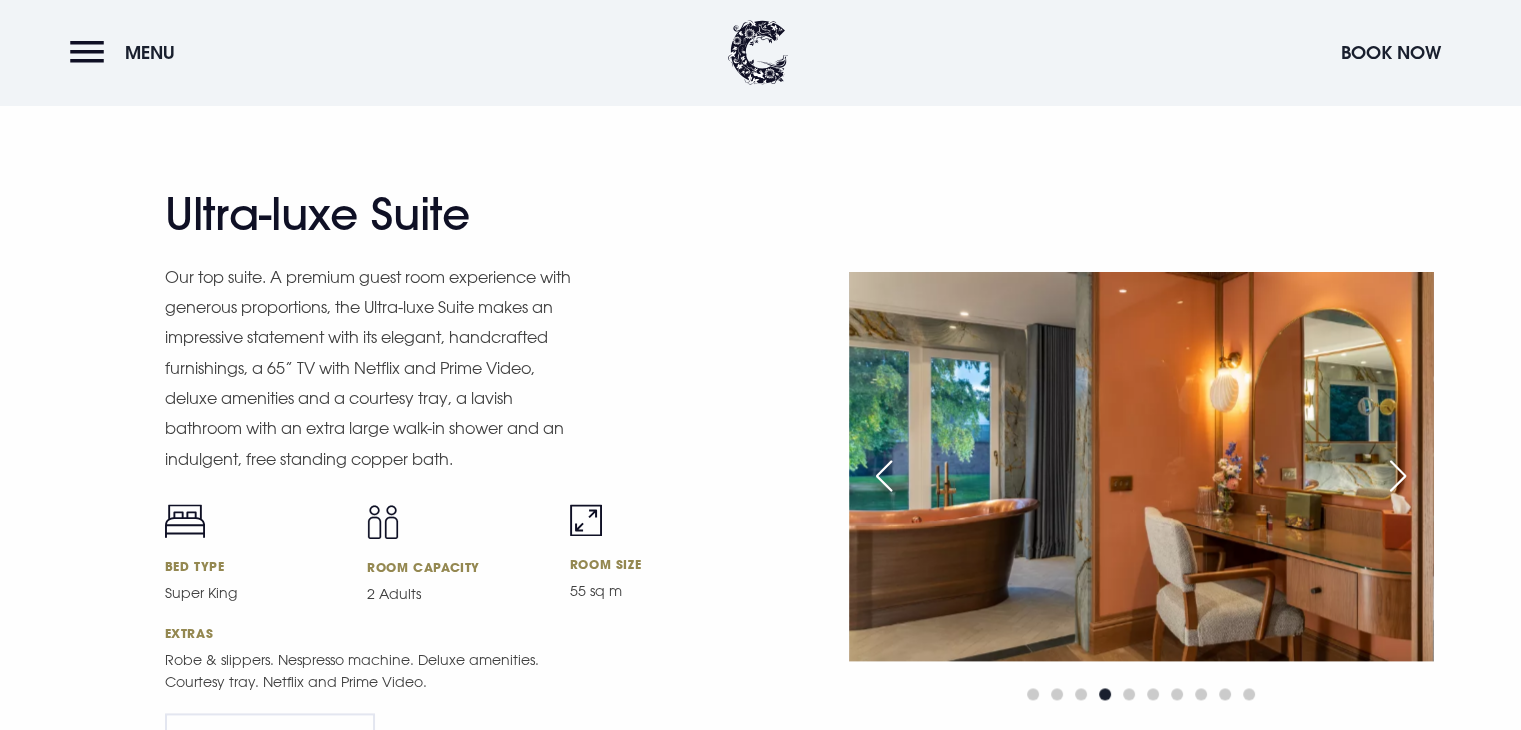 click at bounding box center (1398, 476) 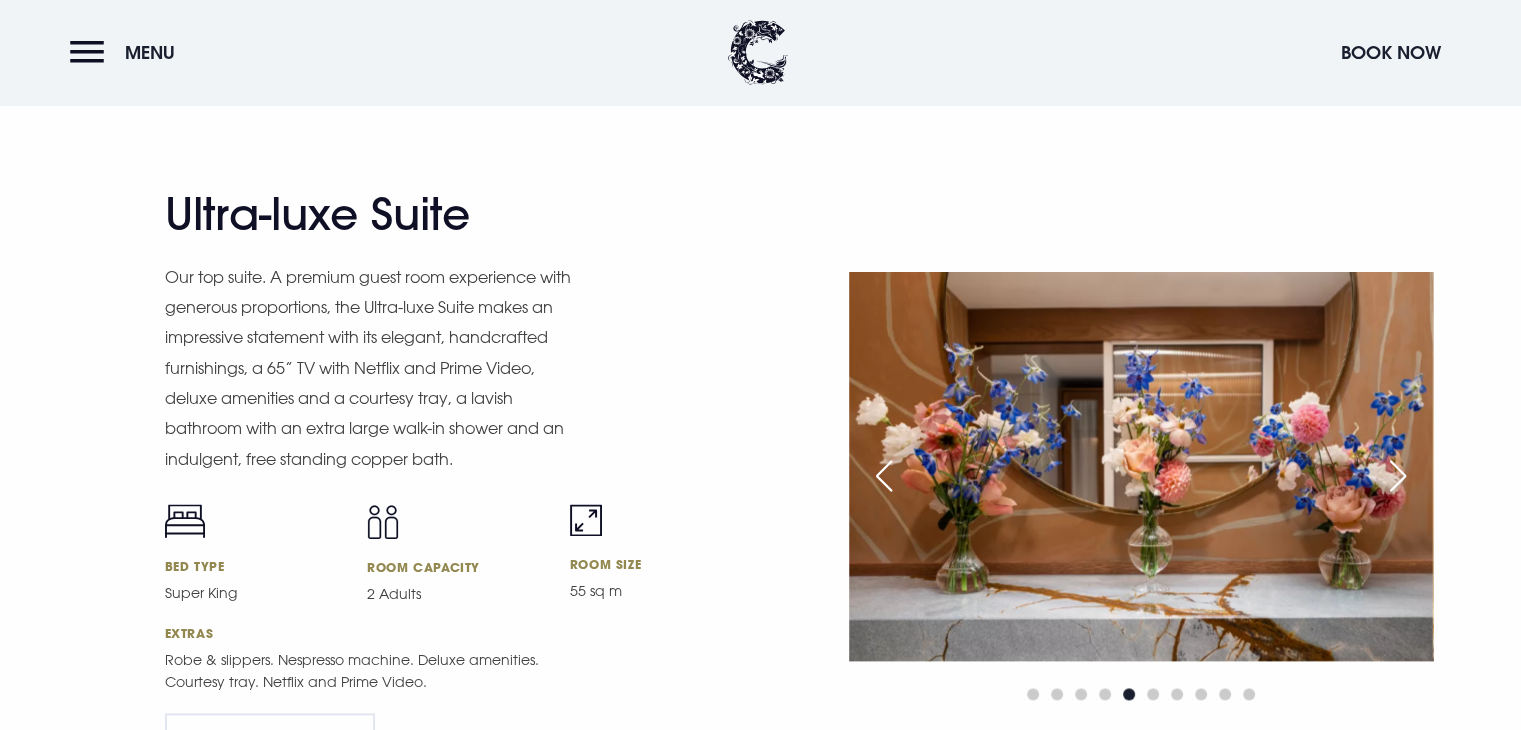 click at bounding box center (1398, 476) 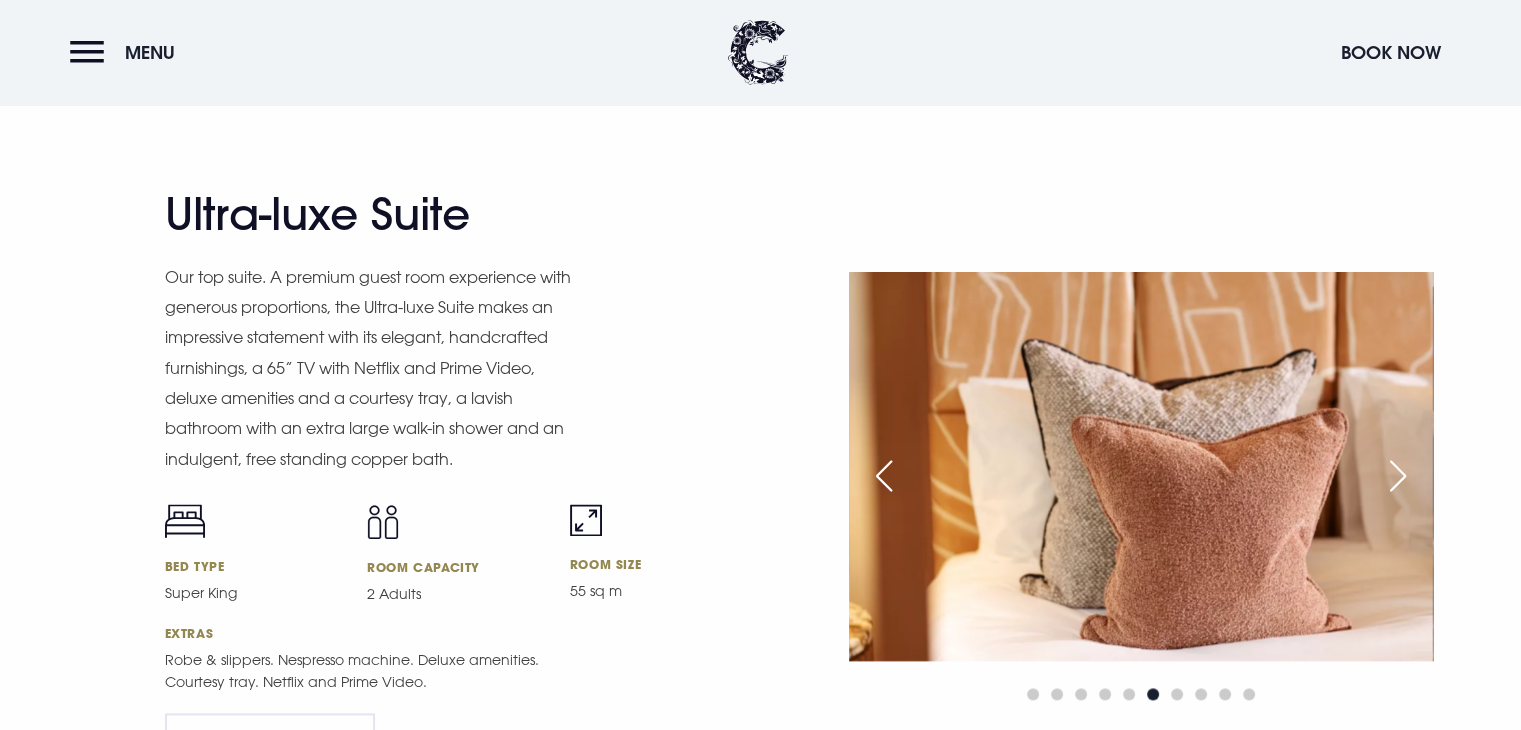 click at bounding box center [1398, 476] 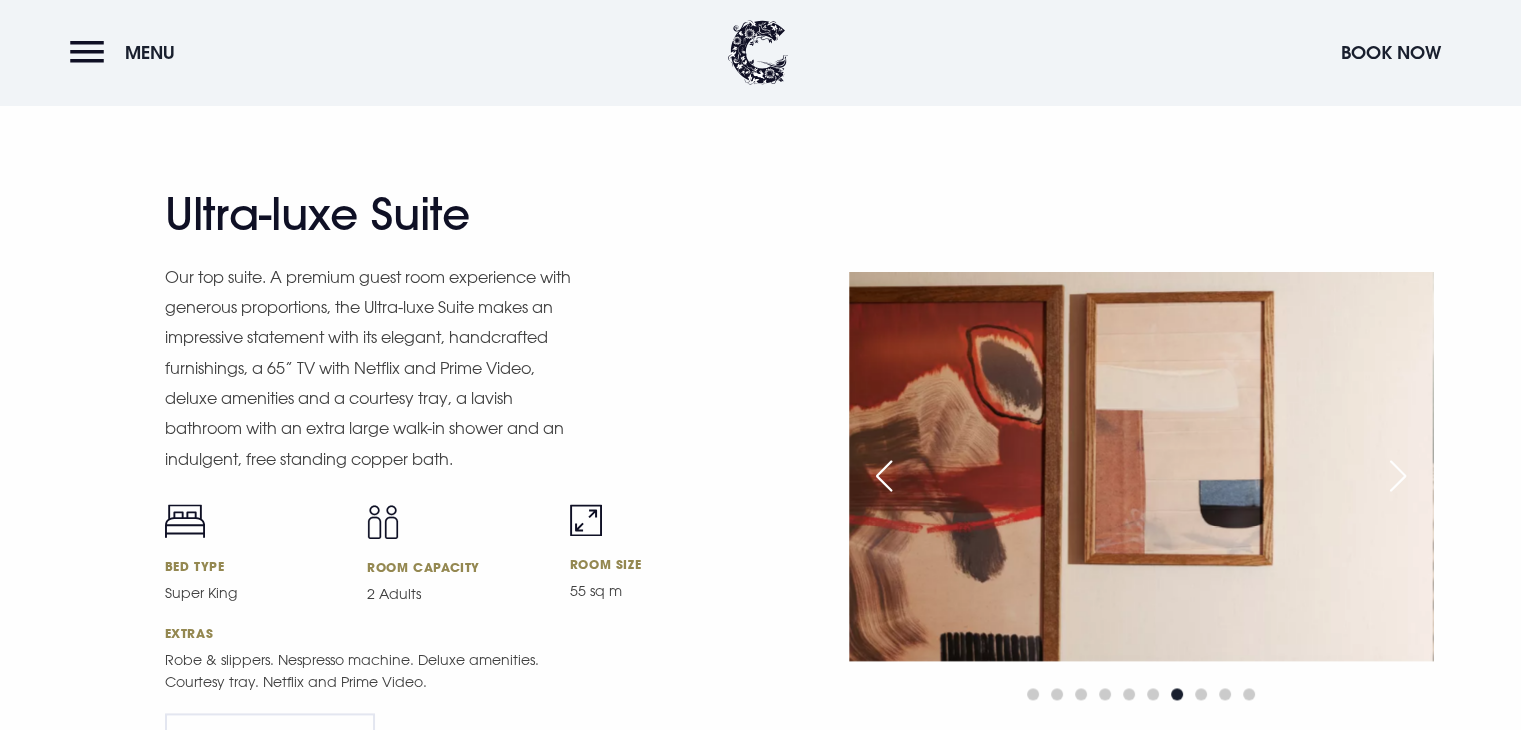 click at bounding box center [1398, 476] 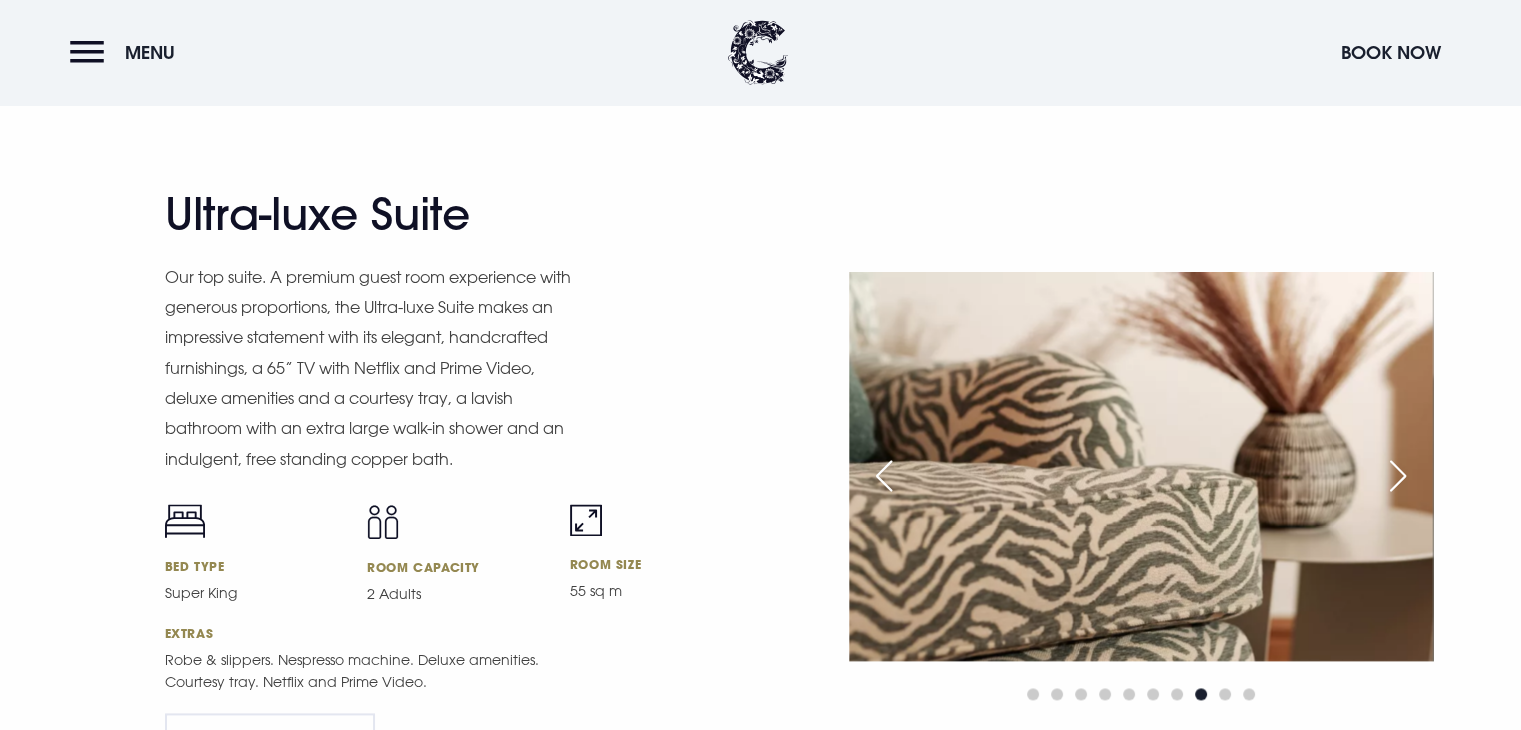 click at bounding box center [1398, 476] 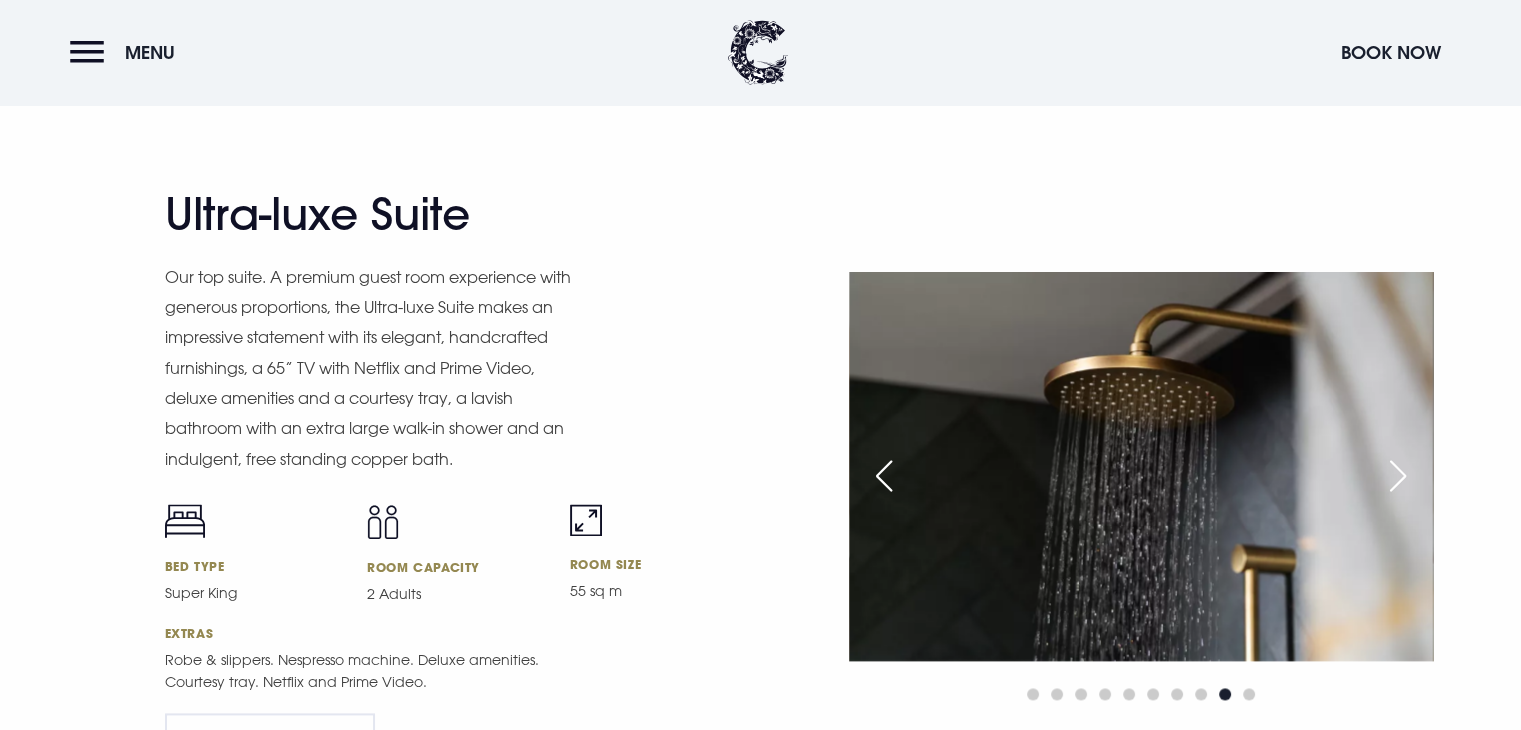 click at bounding box center [1398, 476] 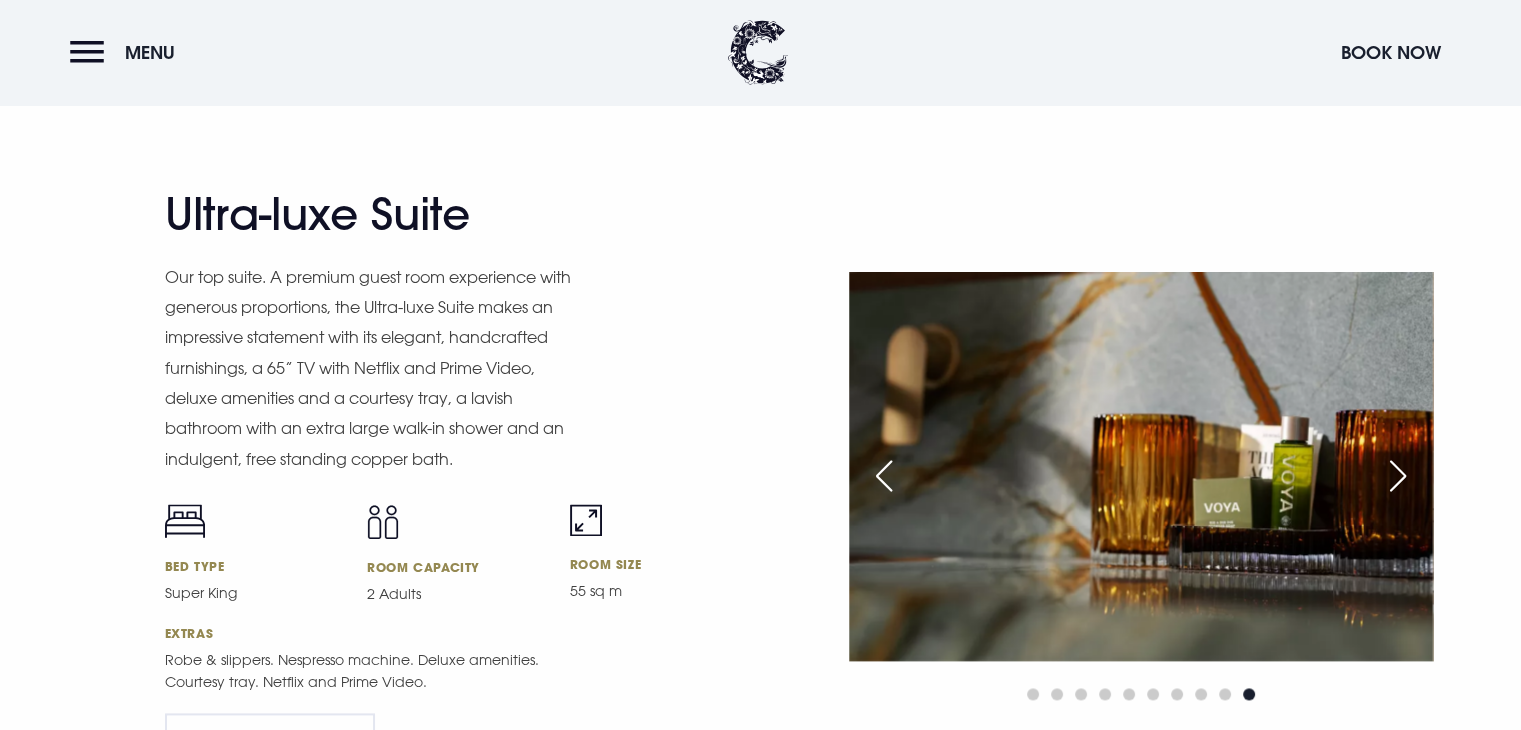 click at bounding box center [1398, 476] 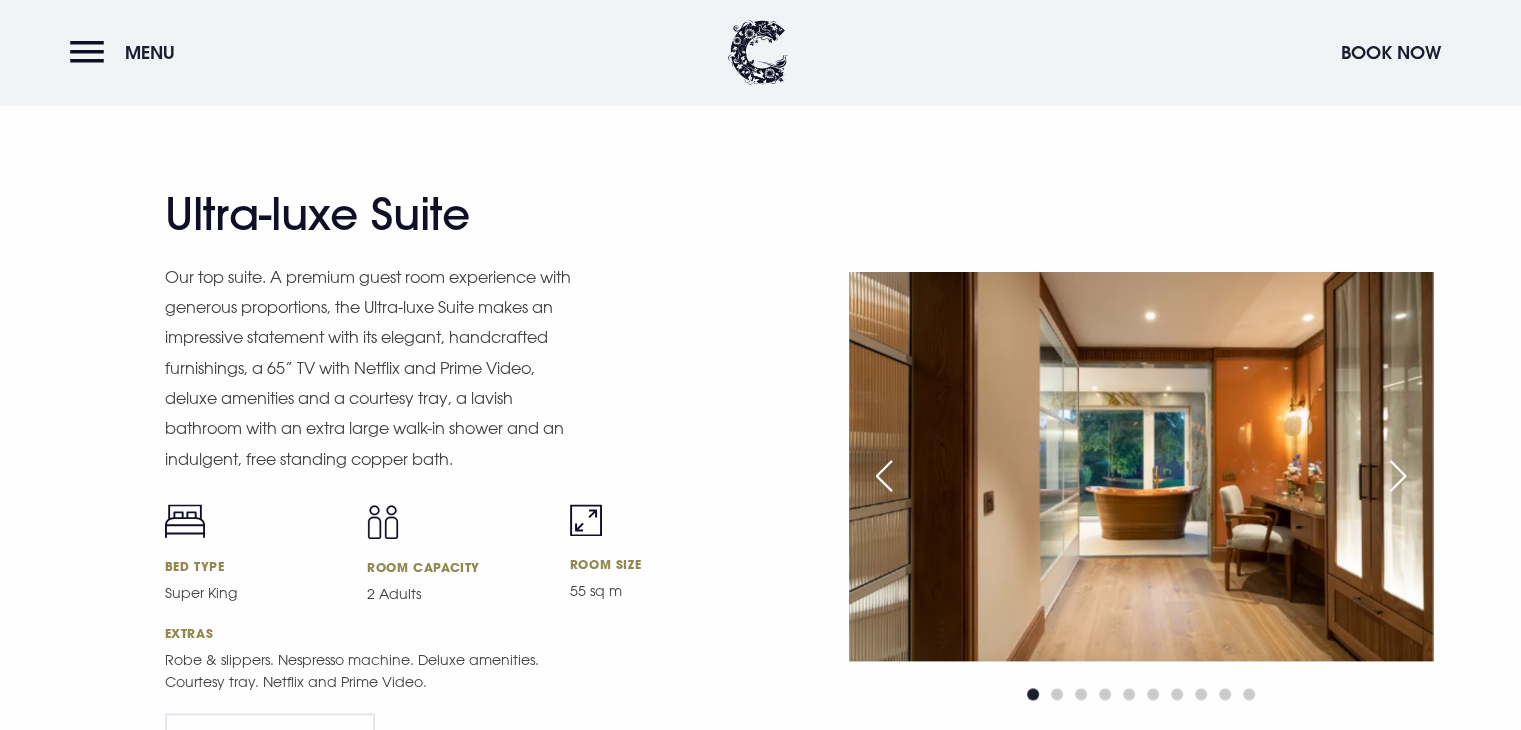 click at bounding box center (1141, 466) 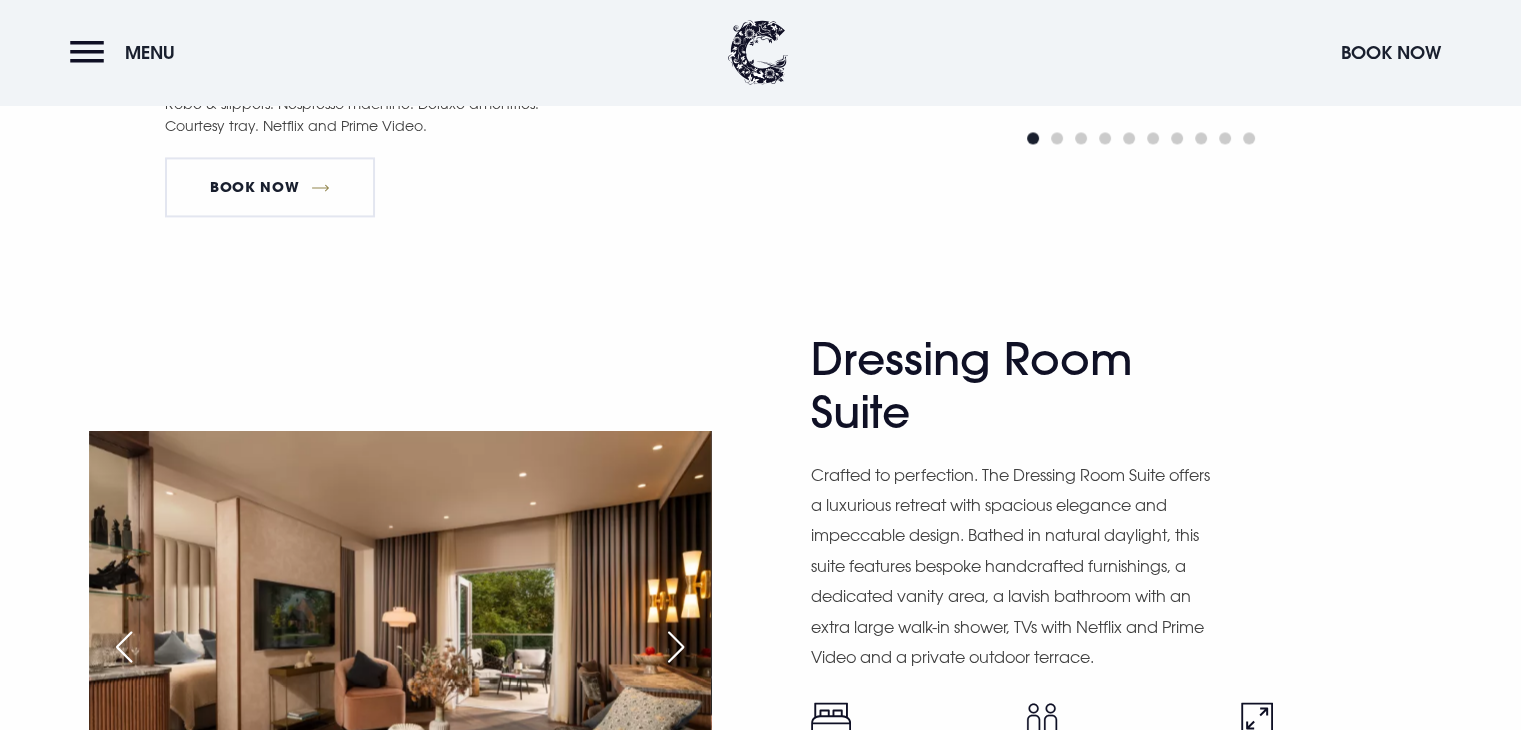 scroll, scrollTop: 3200, scrollLeft: 0, axis: vertical 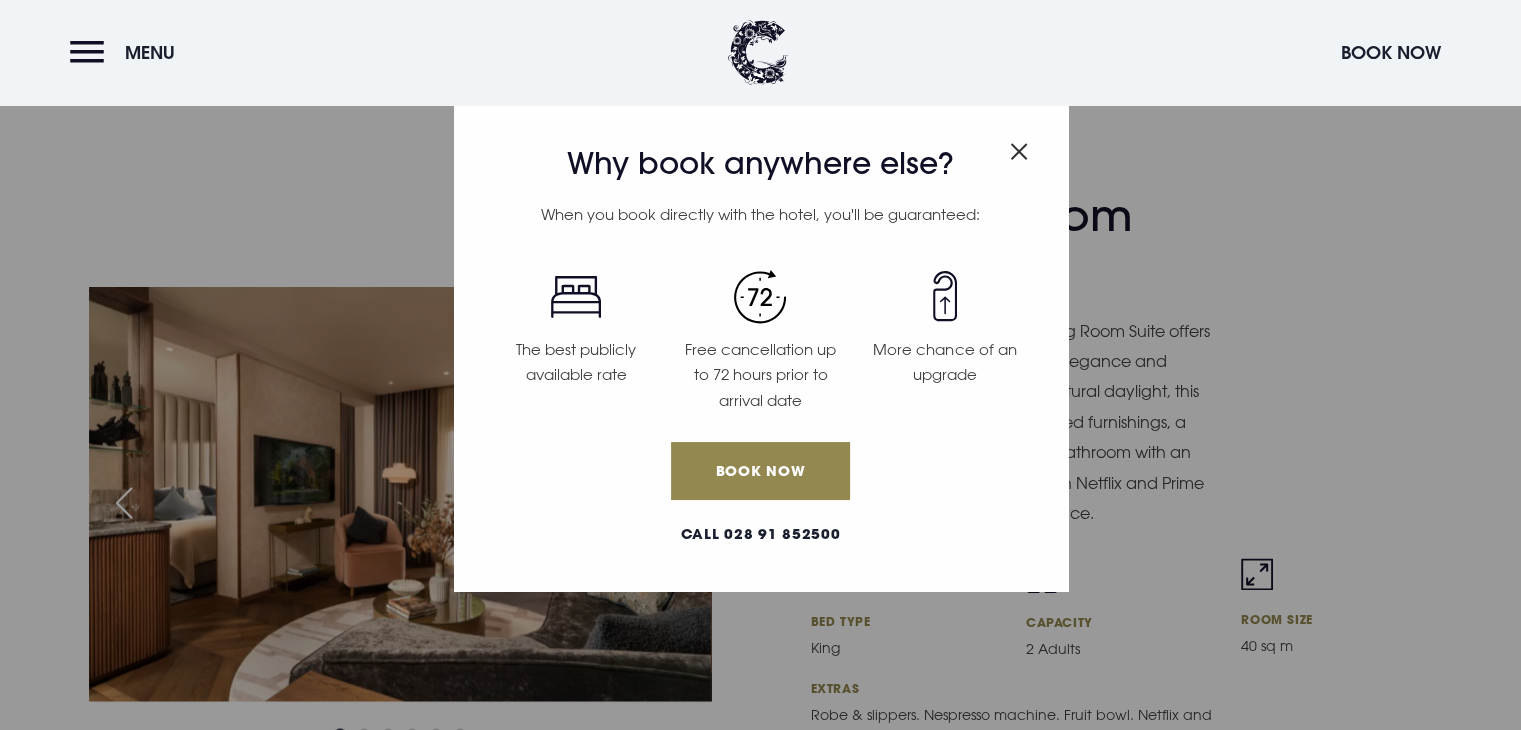 click on "Why book anywhere else?   When you book directly with the hotel, you'll be guaranteed:     The best publicly available rate     Free cancellation up to 72 hours prior to arrival date     More chance of an upgrade   Book Now       Call 028 91 852500" at bounding box center [760, 365] 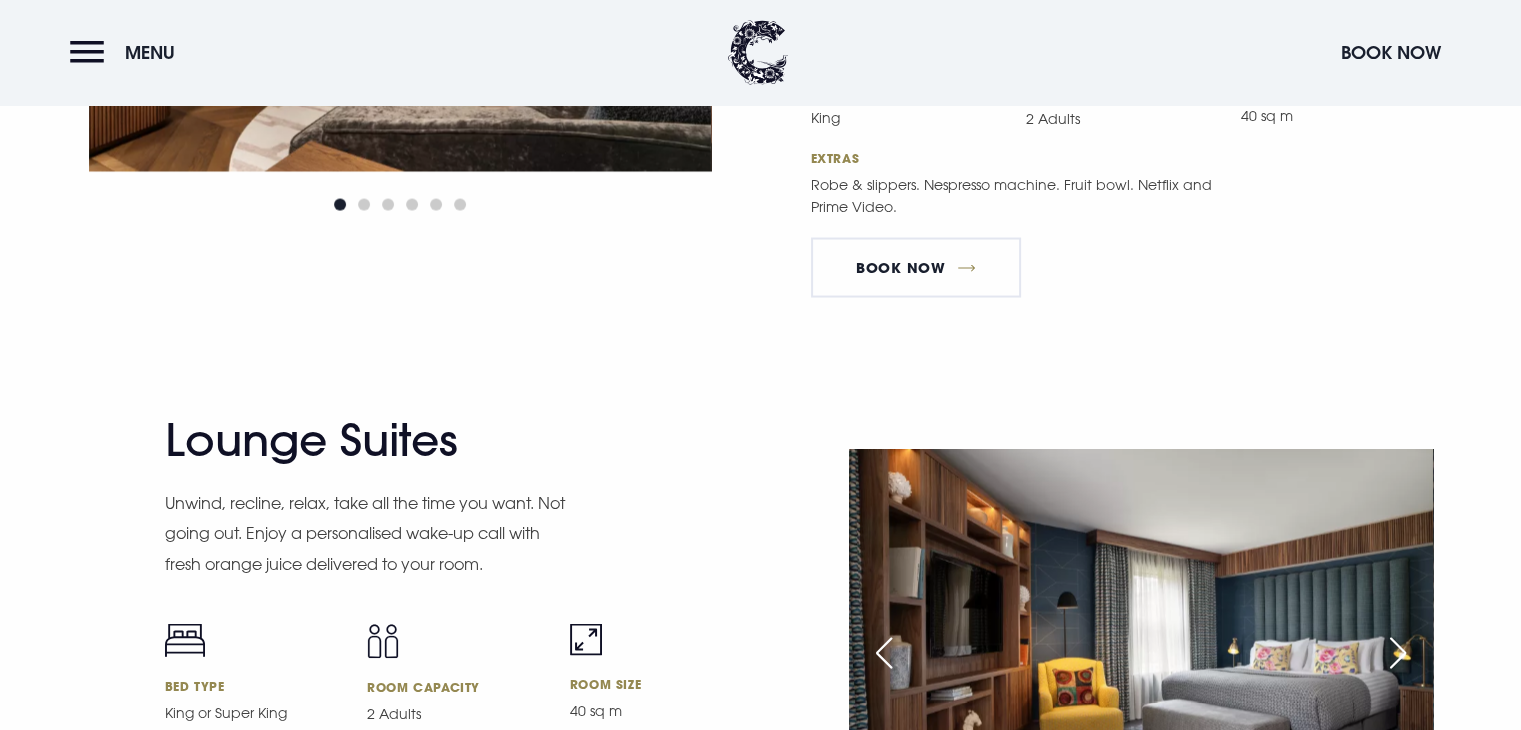 scroll, scrollTop: 4000, scrollLeft: 0, axis: vertical 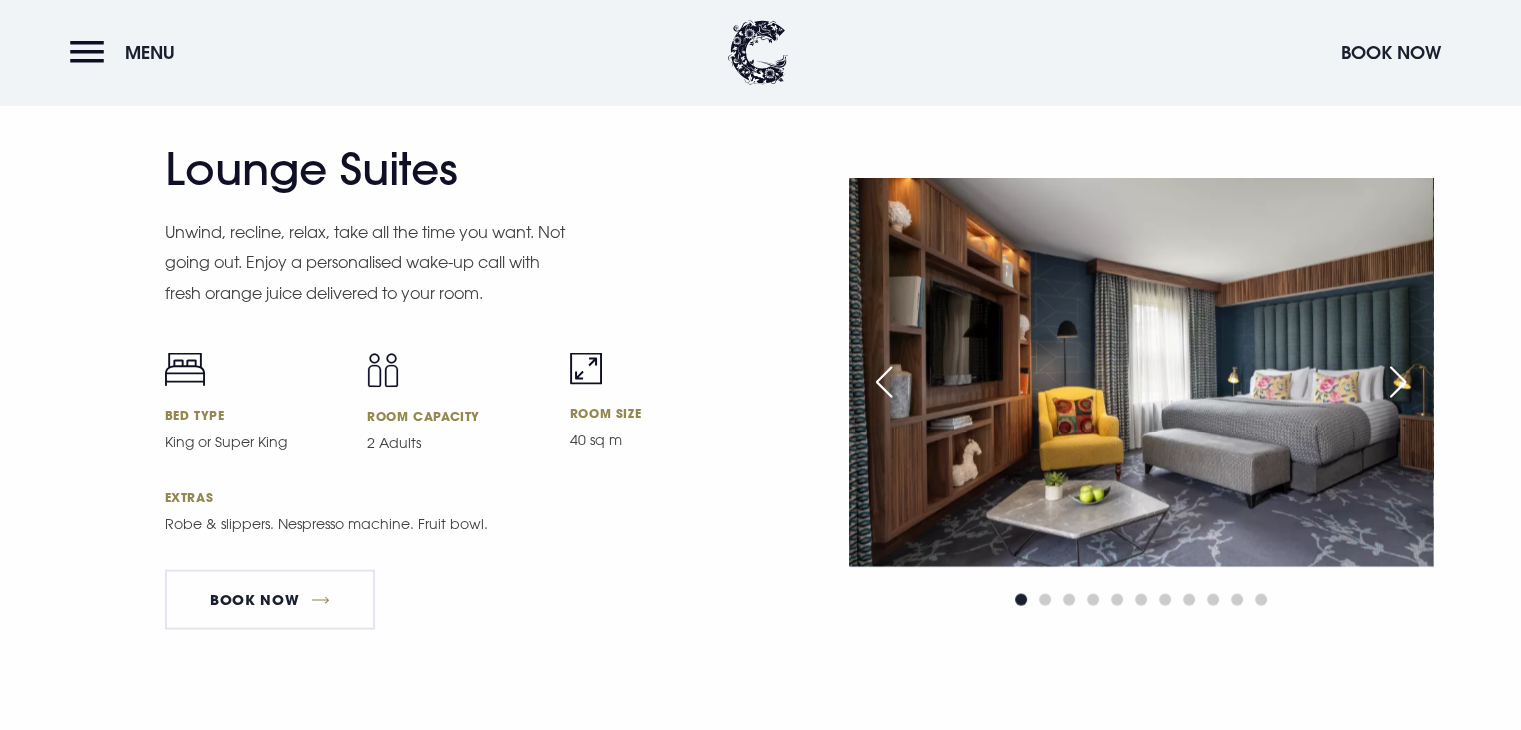 click at bounding box center (1398, 382) 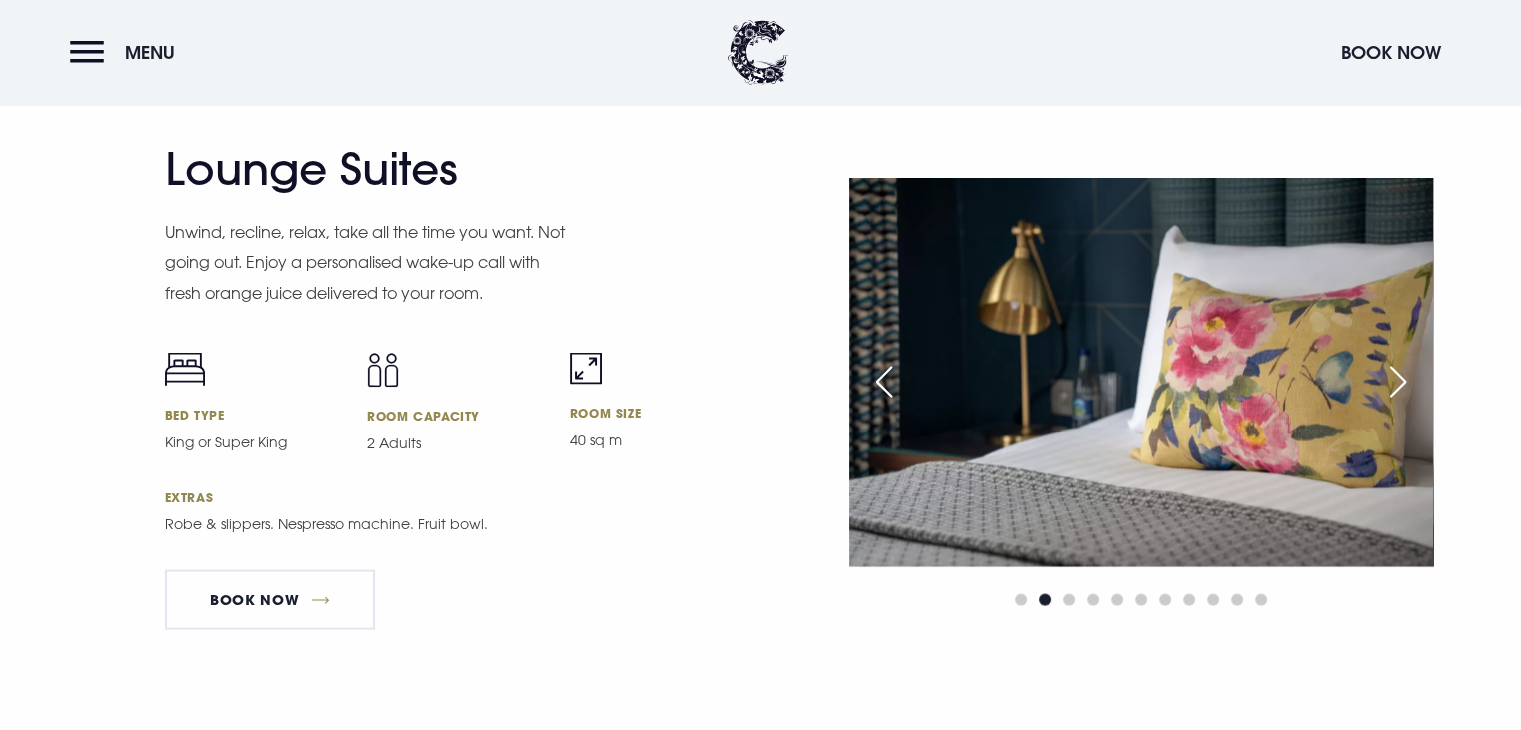 click at bounding box center [1398, 382] 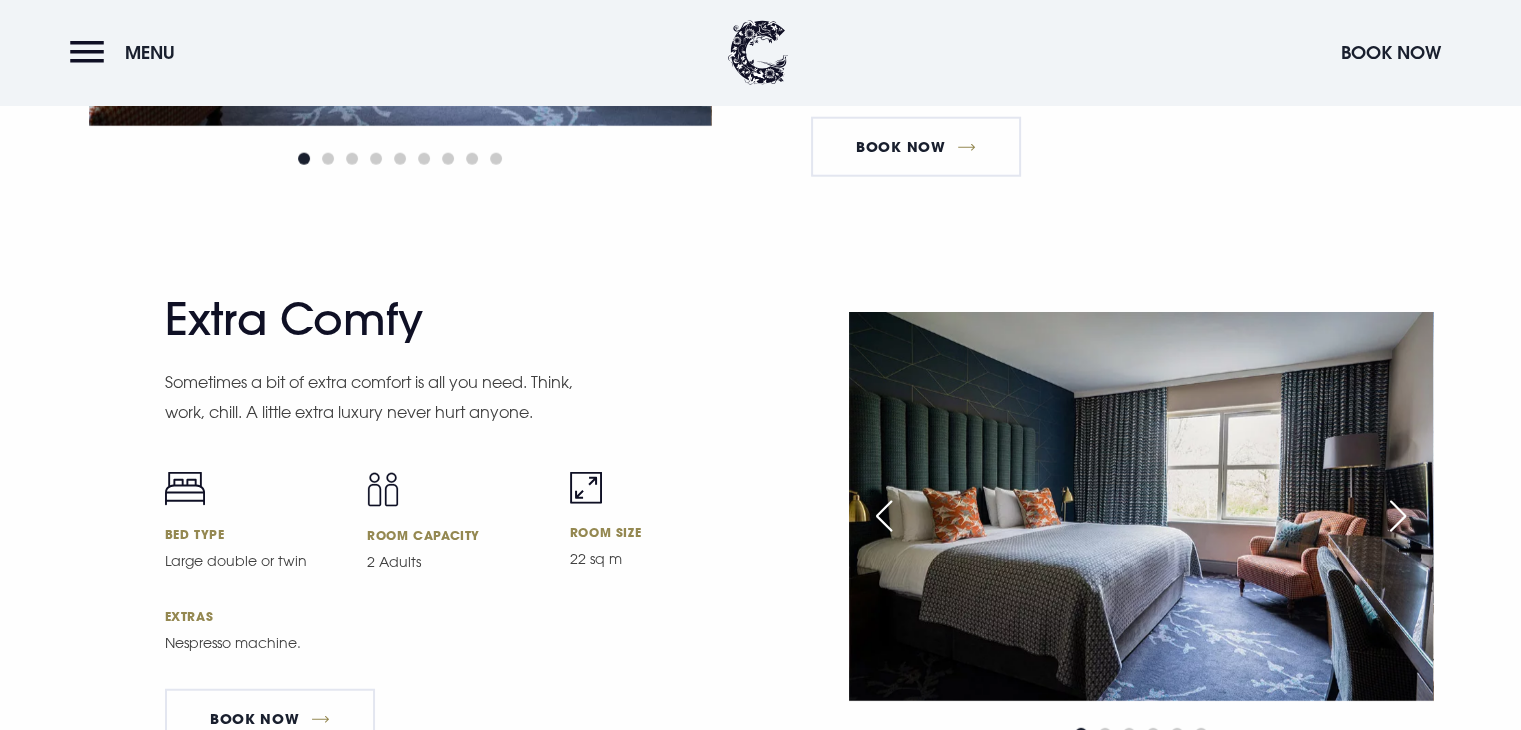 scroll, scrollTop: 5200, scrollLeft: 0, axis: vertical 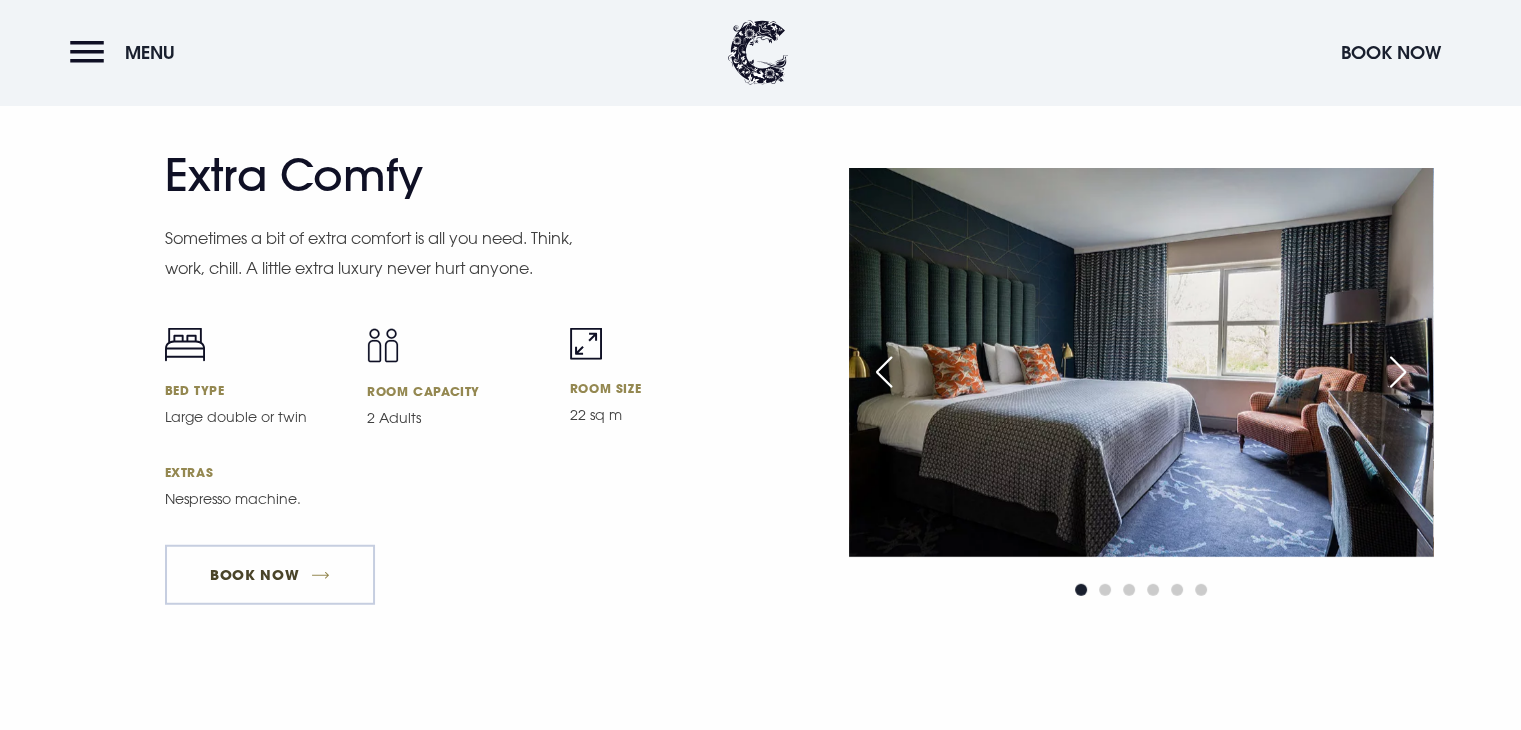 click on "Book Now" at bounding box center [270, 575] 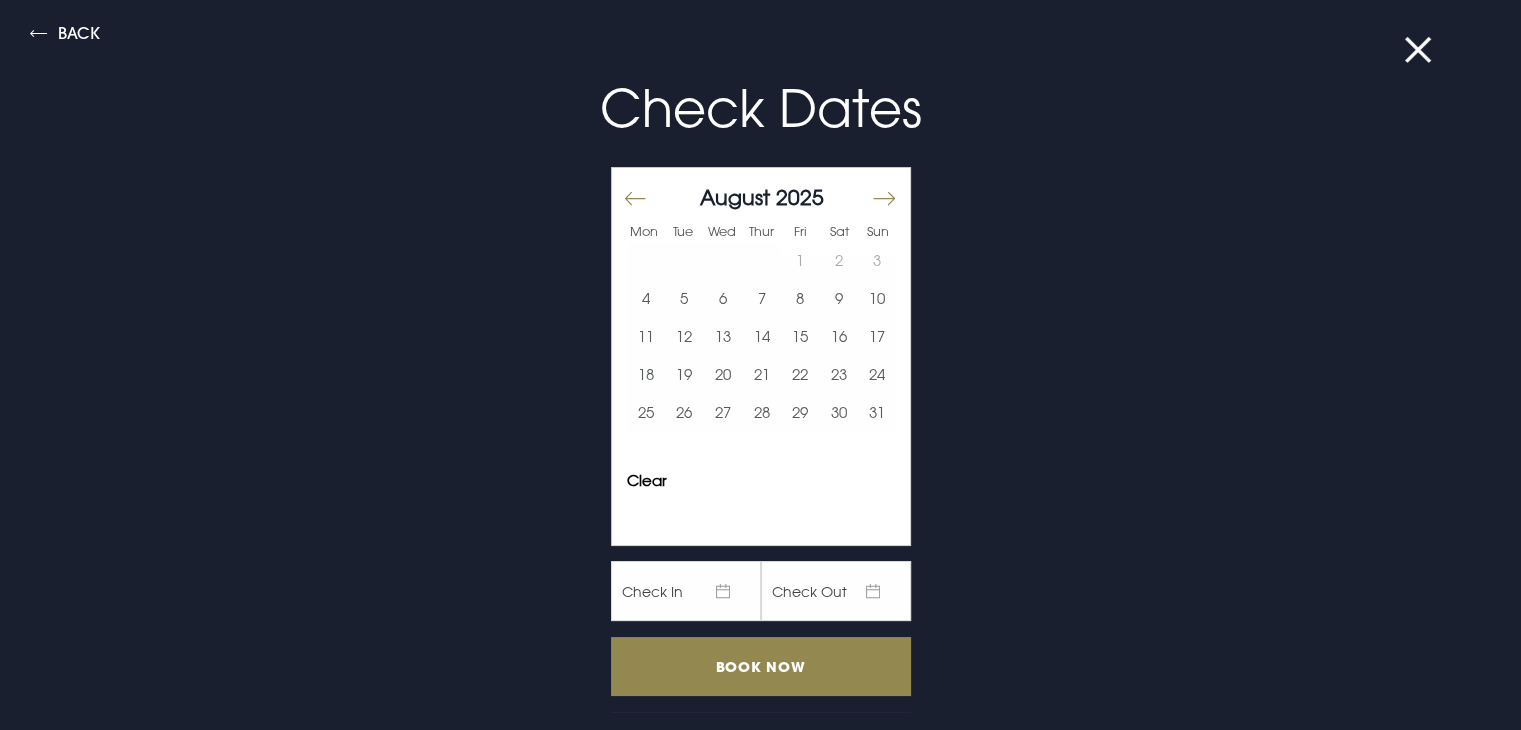 click at bounding box center (883, 198) 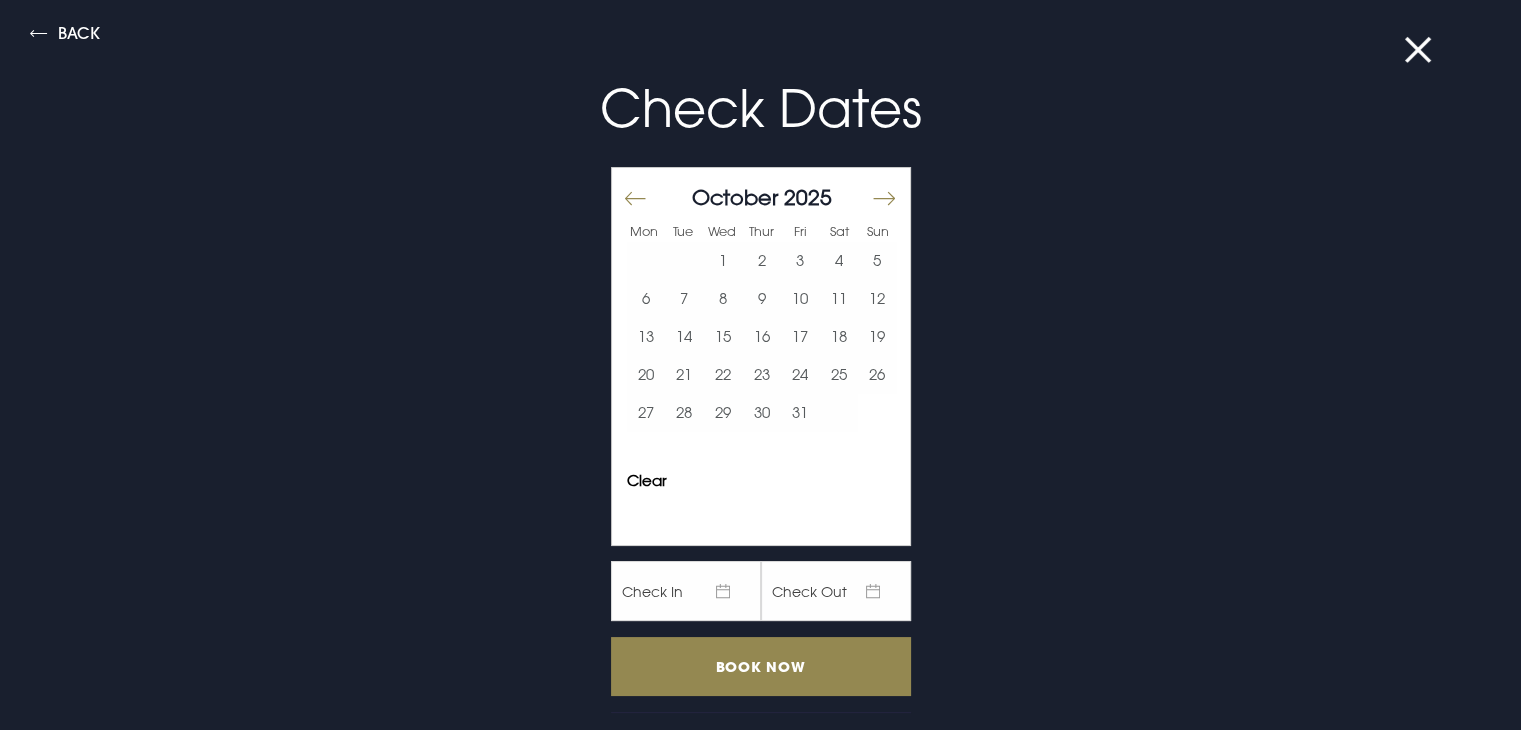 click at bounding box center (883, 198) 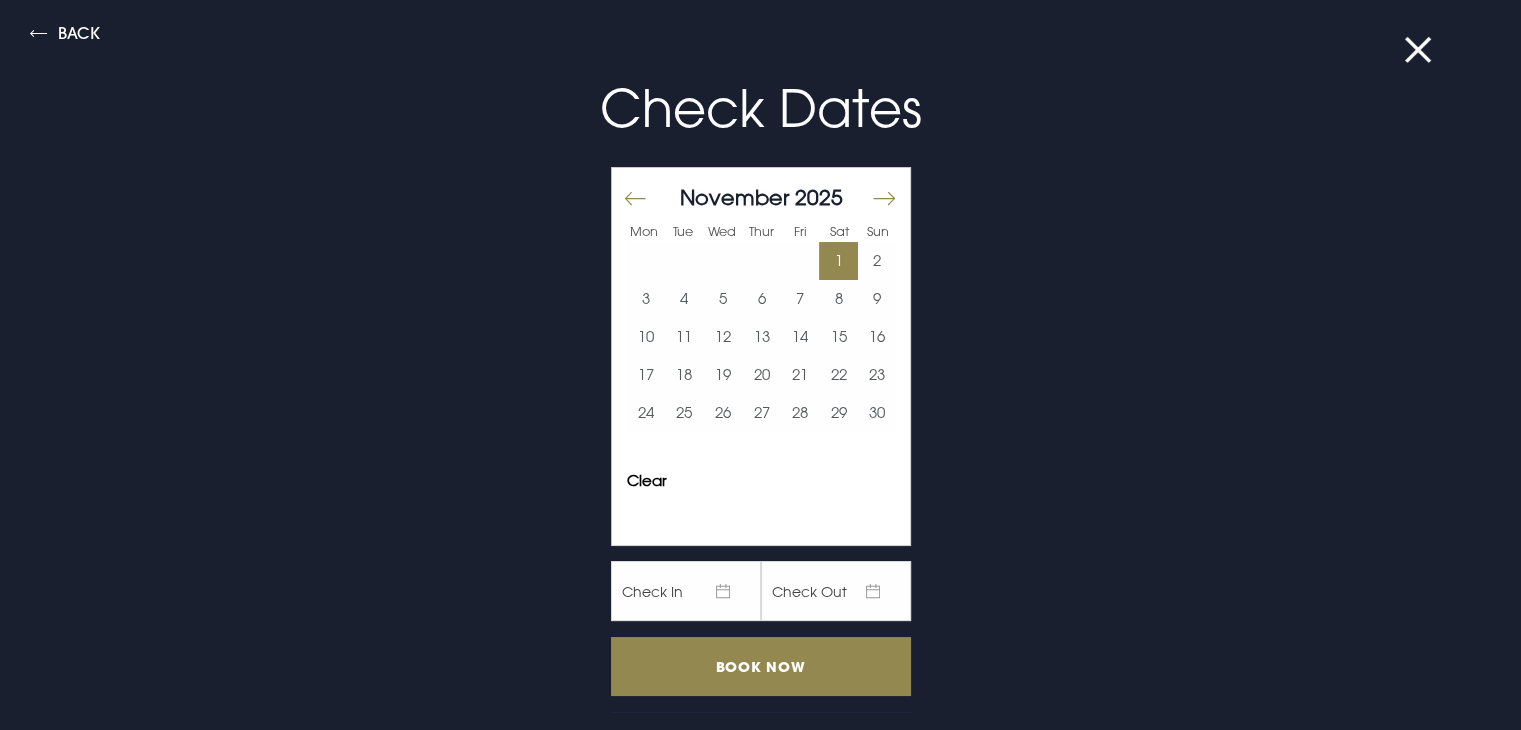 click on "1" at bounding box center (838, 261) 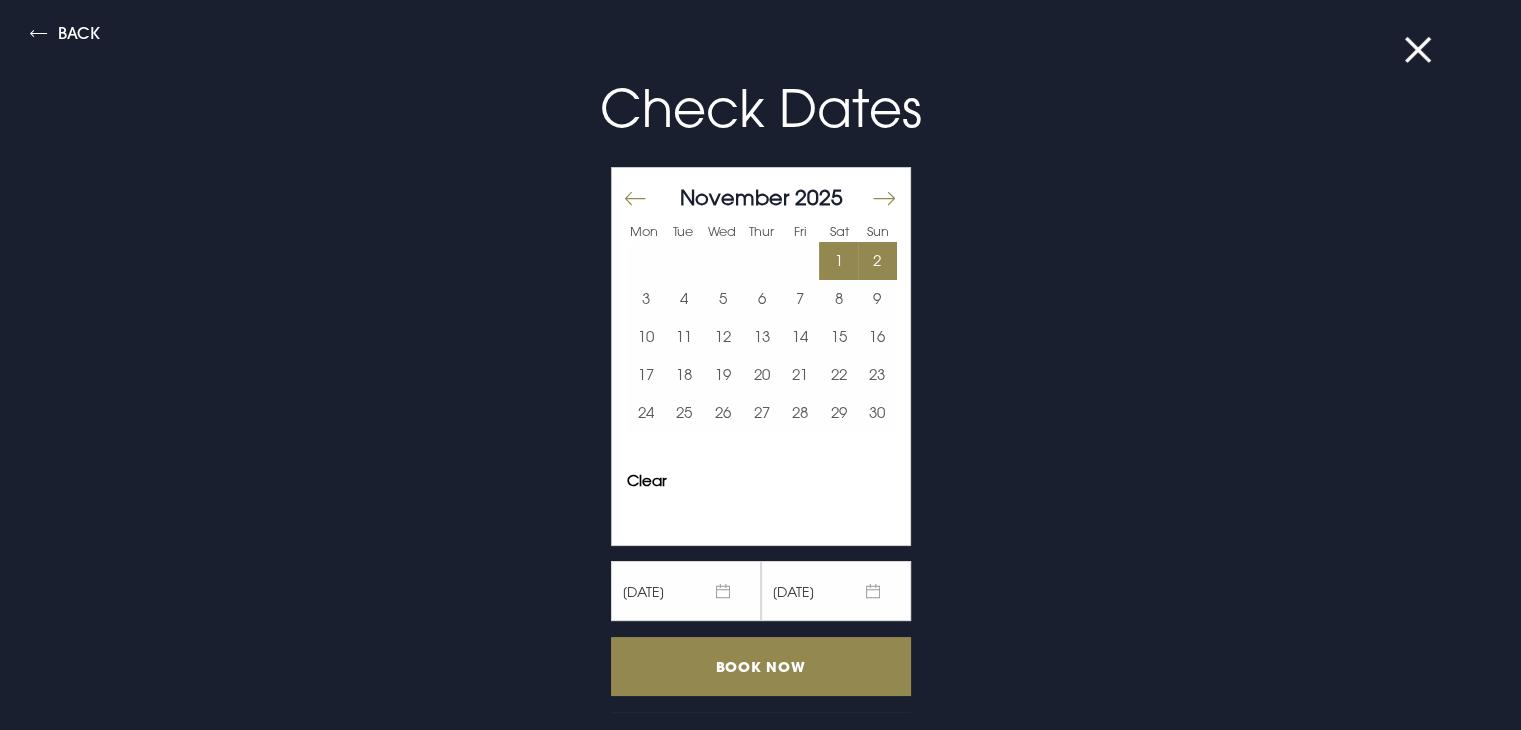 click on "2" at bounding box center [877, 261] 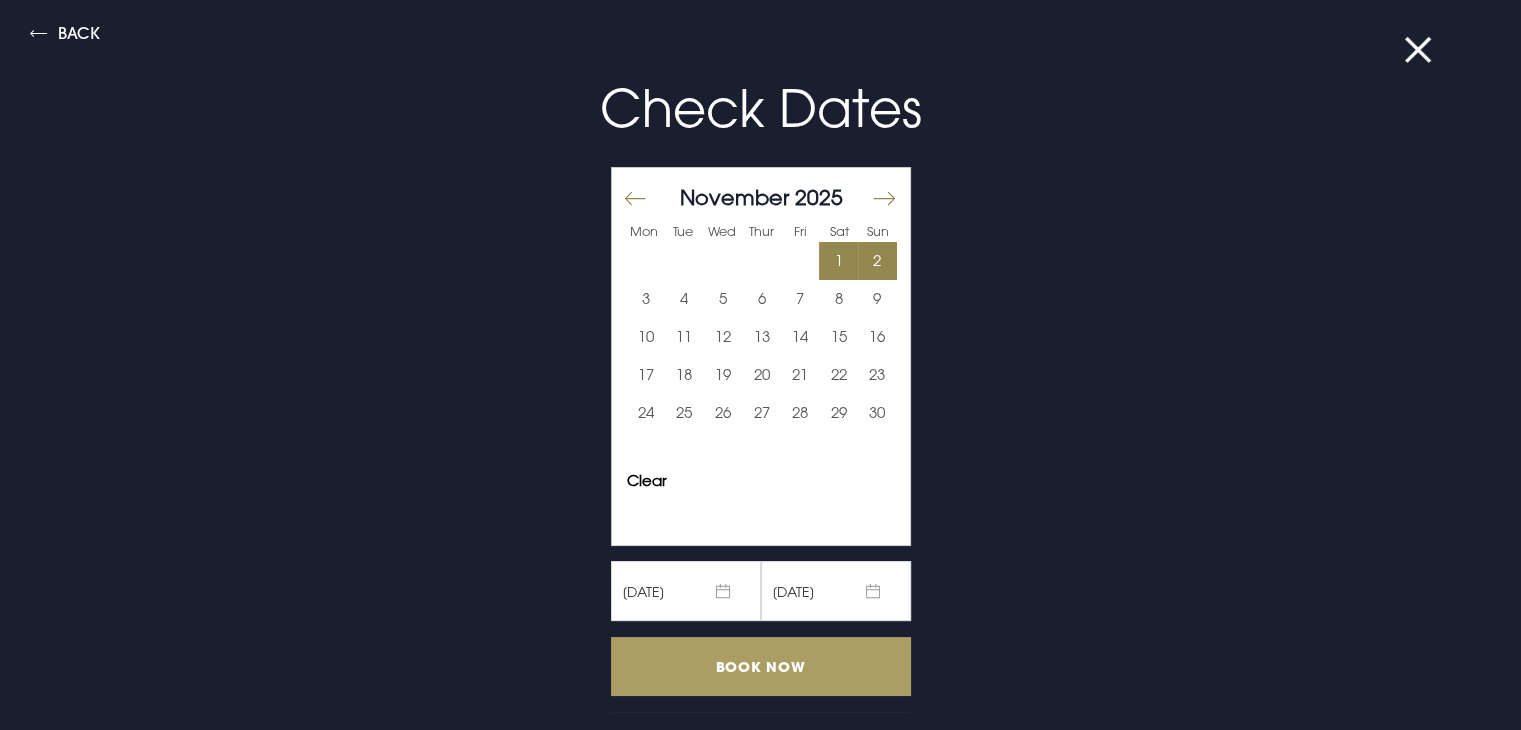 click on "Book Now" at bounding box center [761, 666] 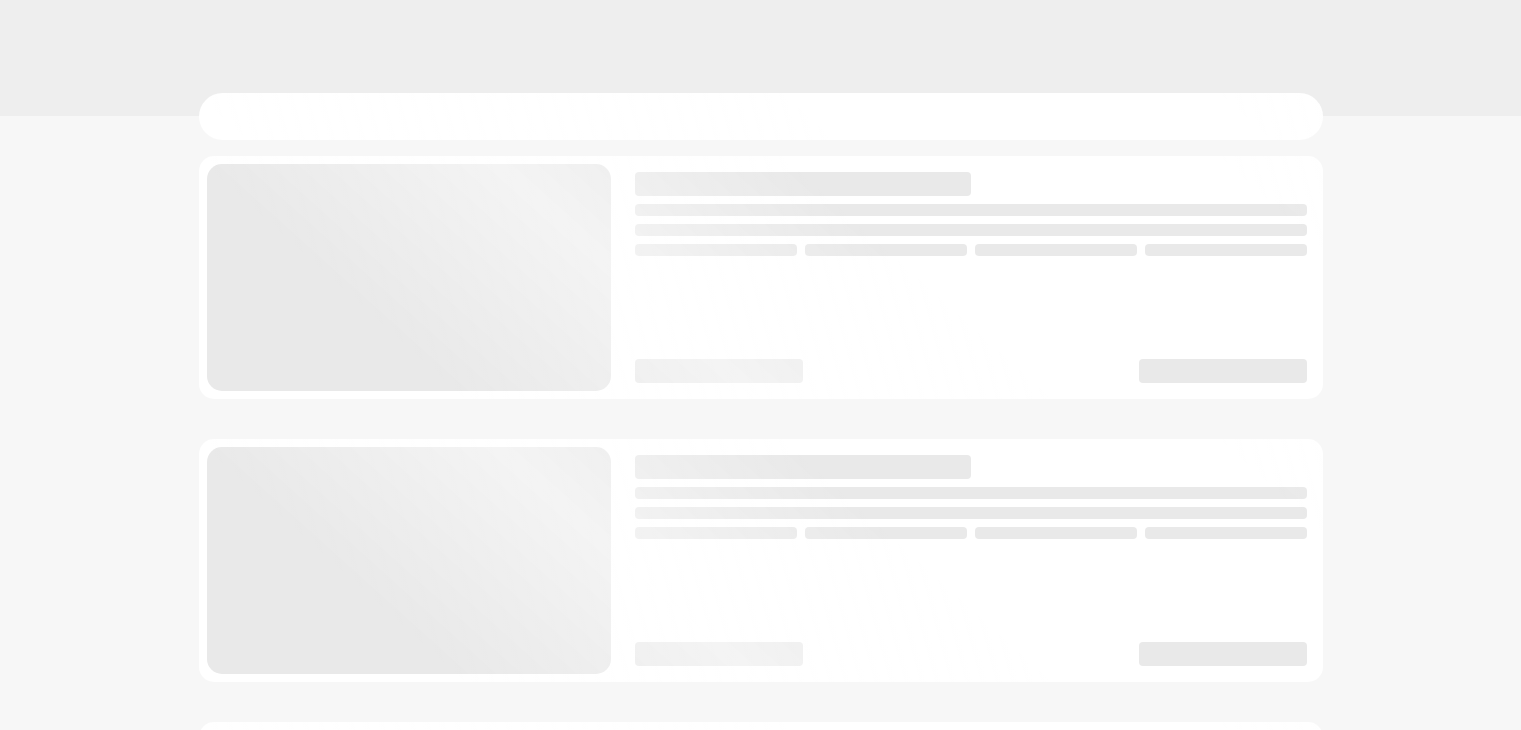 scroll, scrollTop: 0, scrollLeft: 0, axis: both 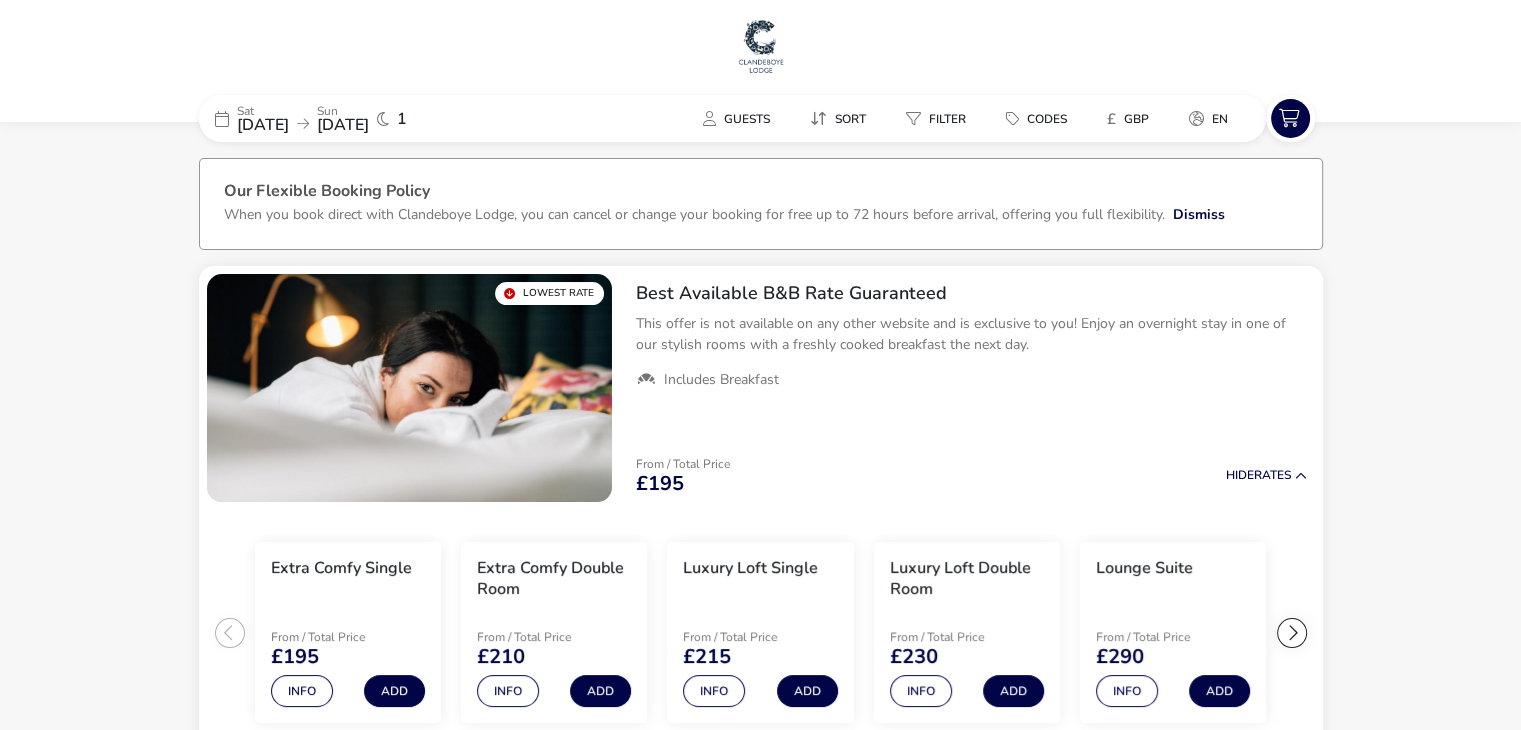 click at bounding box center [761, 46] 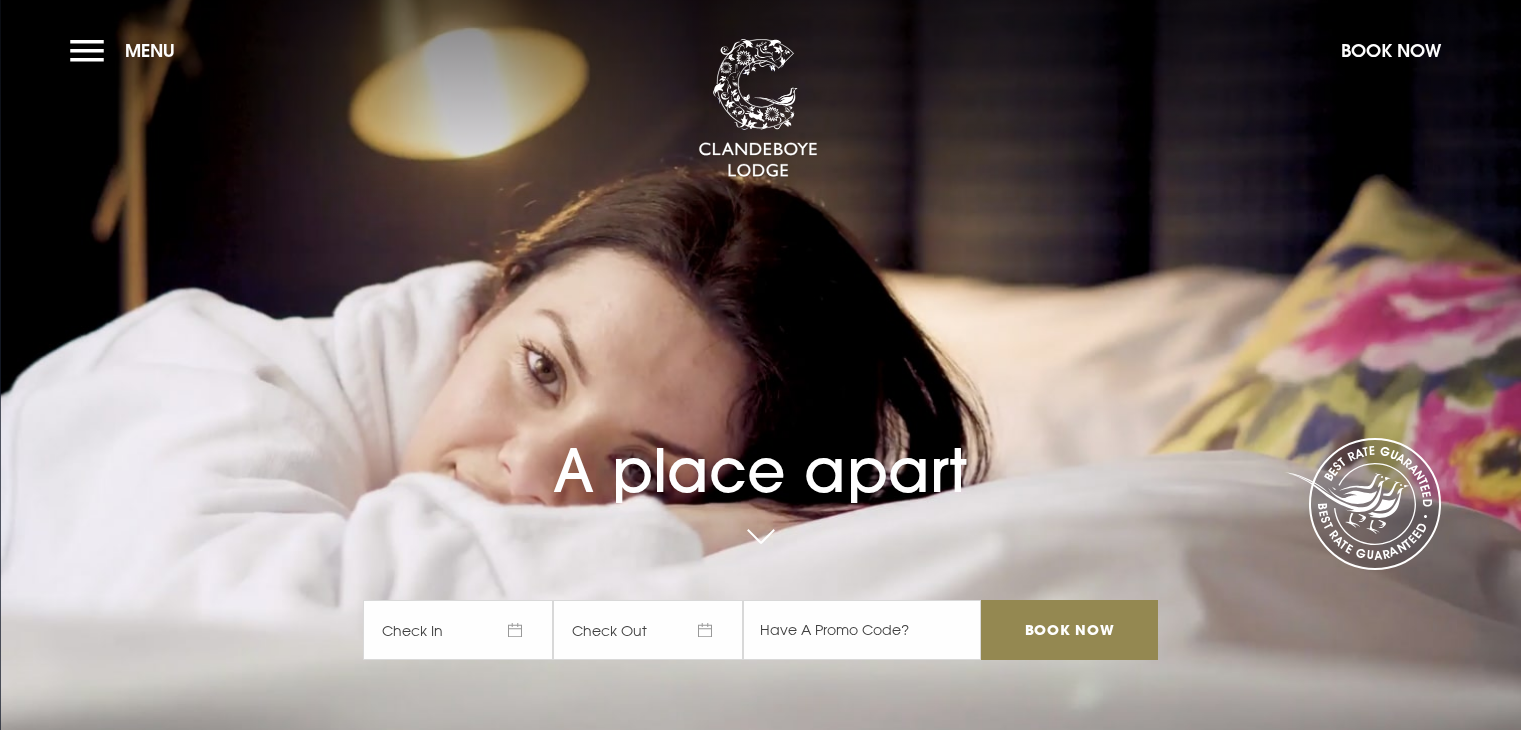 scroll, scrollTop: 0, scrollLeft: 0, axis: both 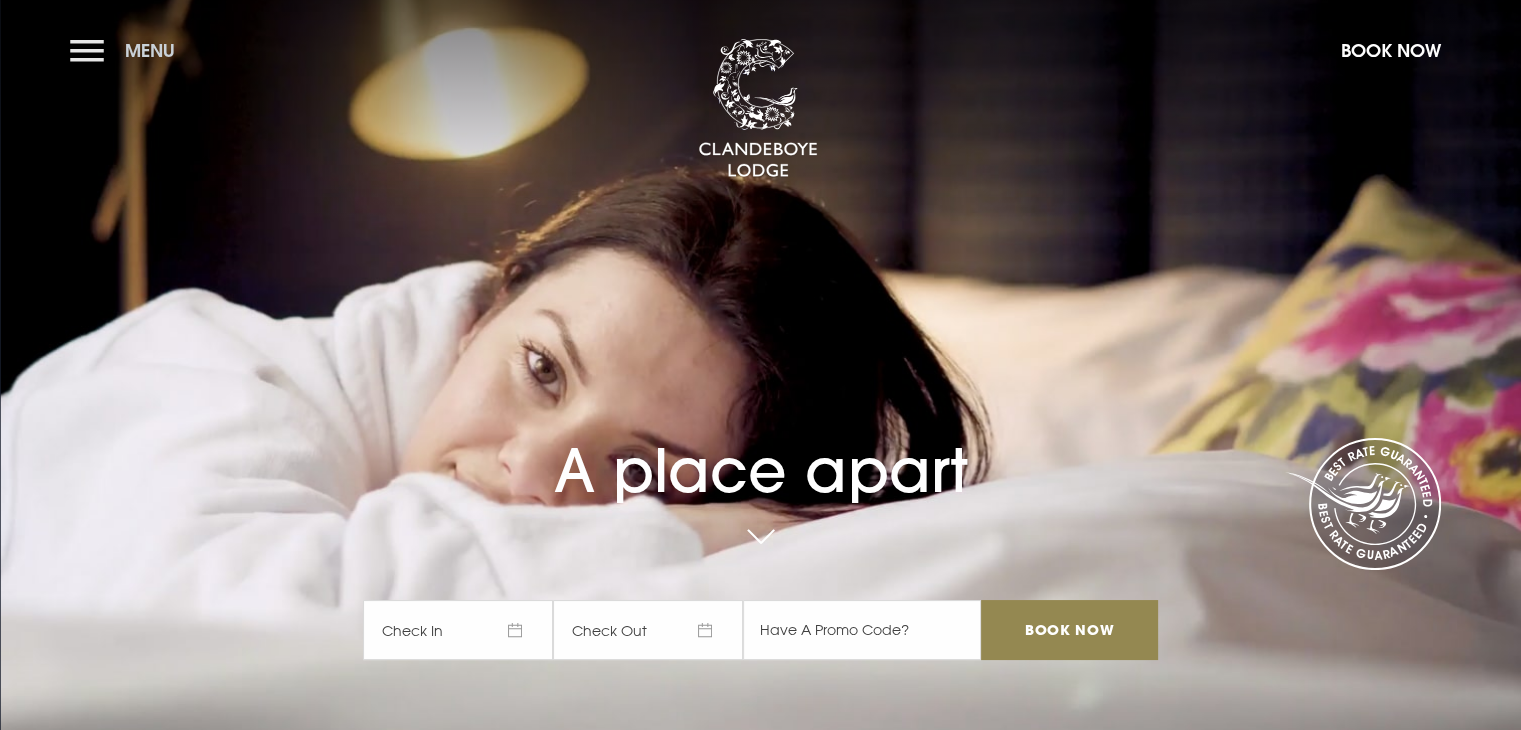 click on "Menu" at bounding box center [127, 50] 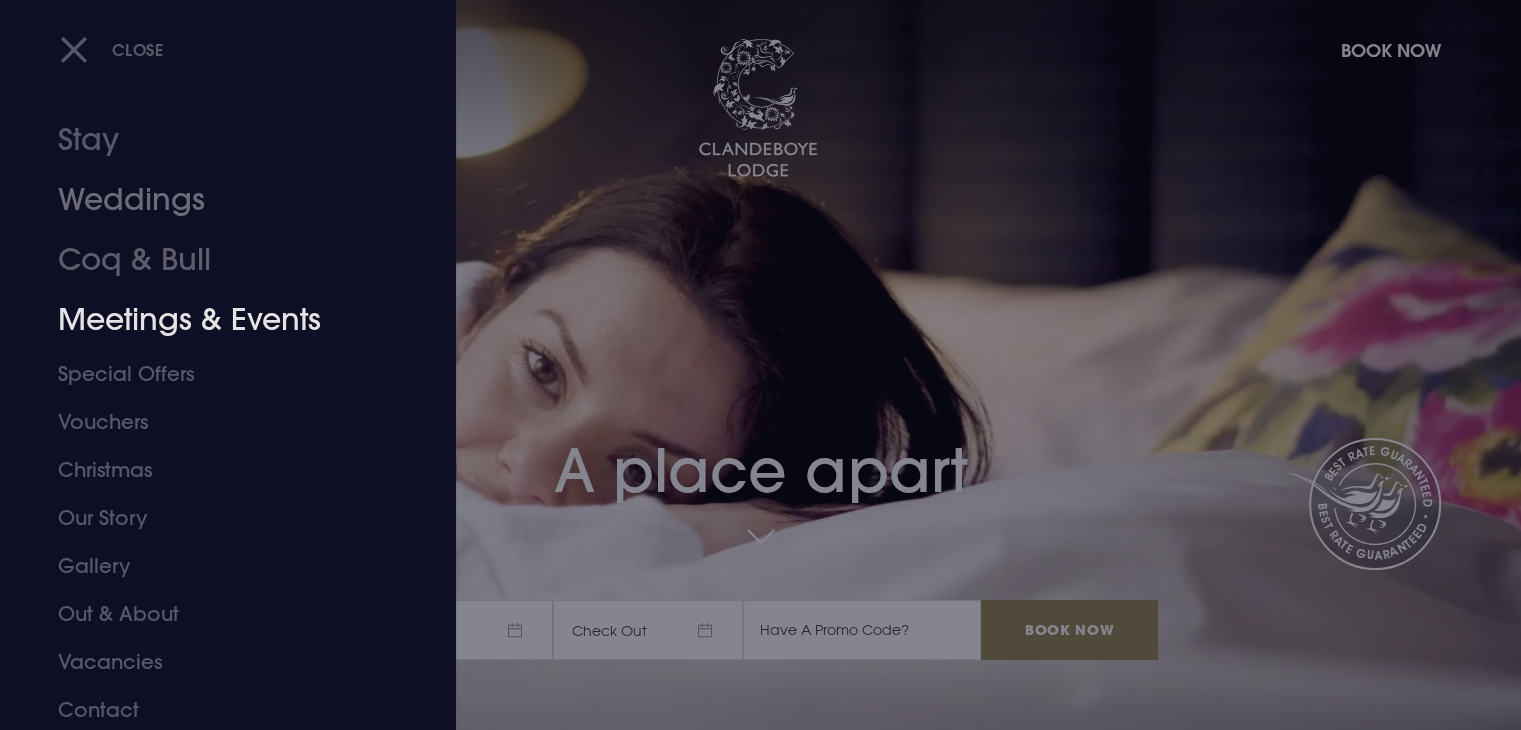 scroll, scrollTop: 22, scrollLeft: 0, axis: vertical 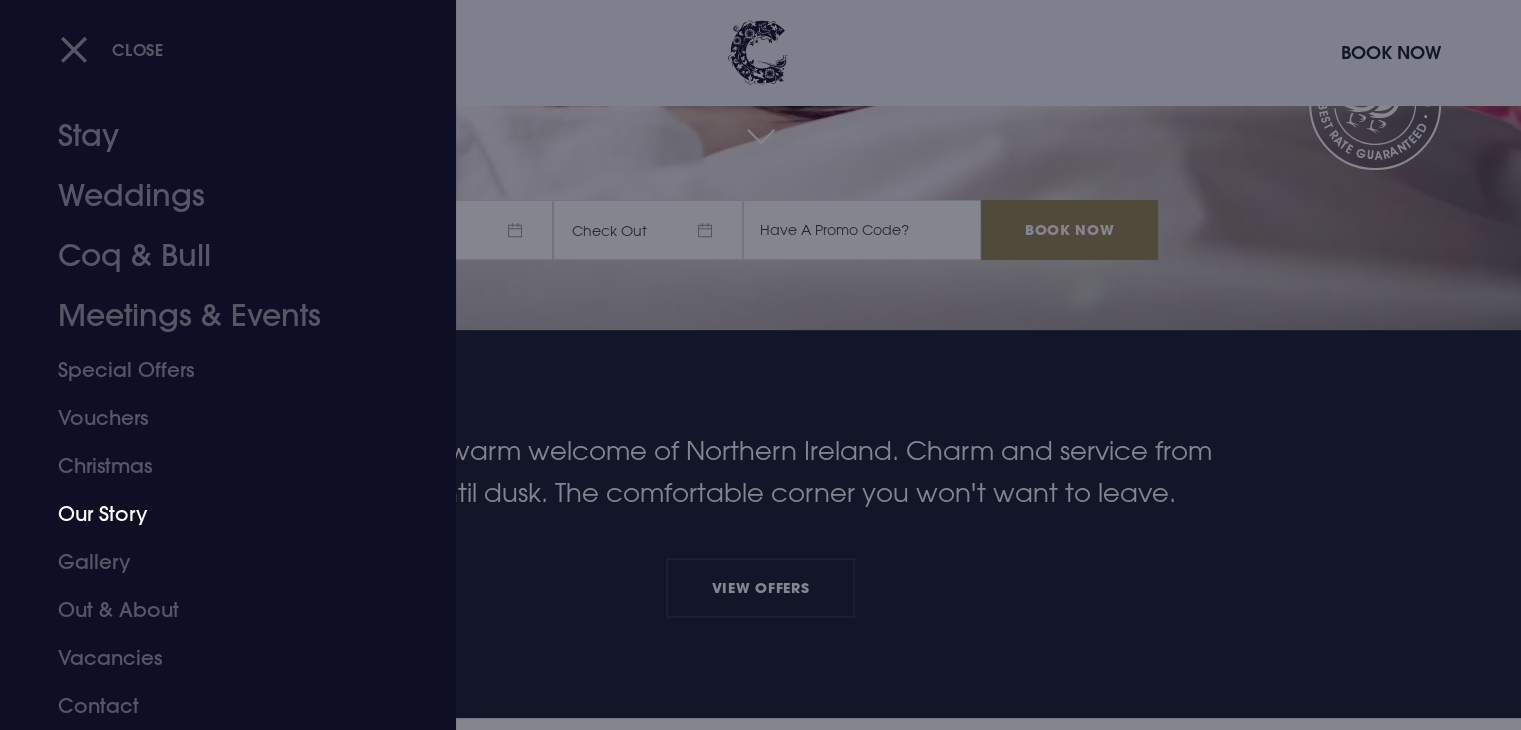 click on "Our Story" at bounding box center (216, 514) 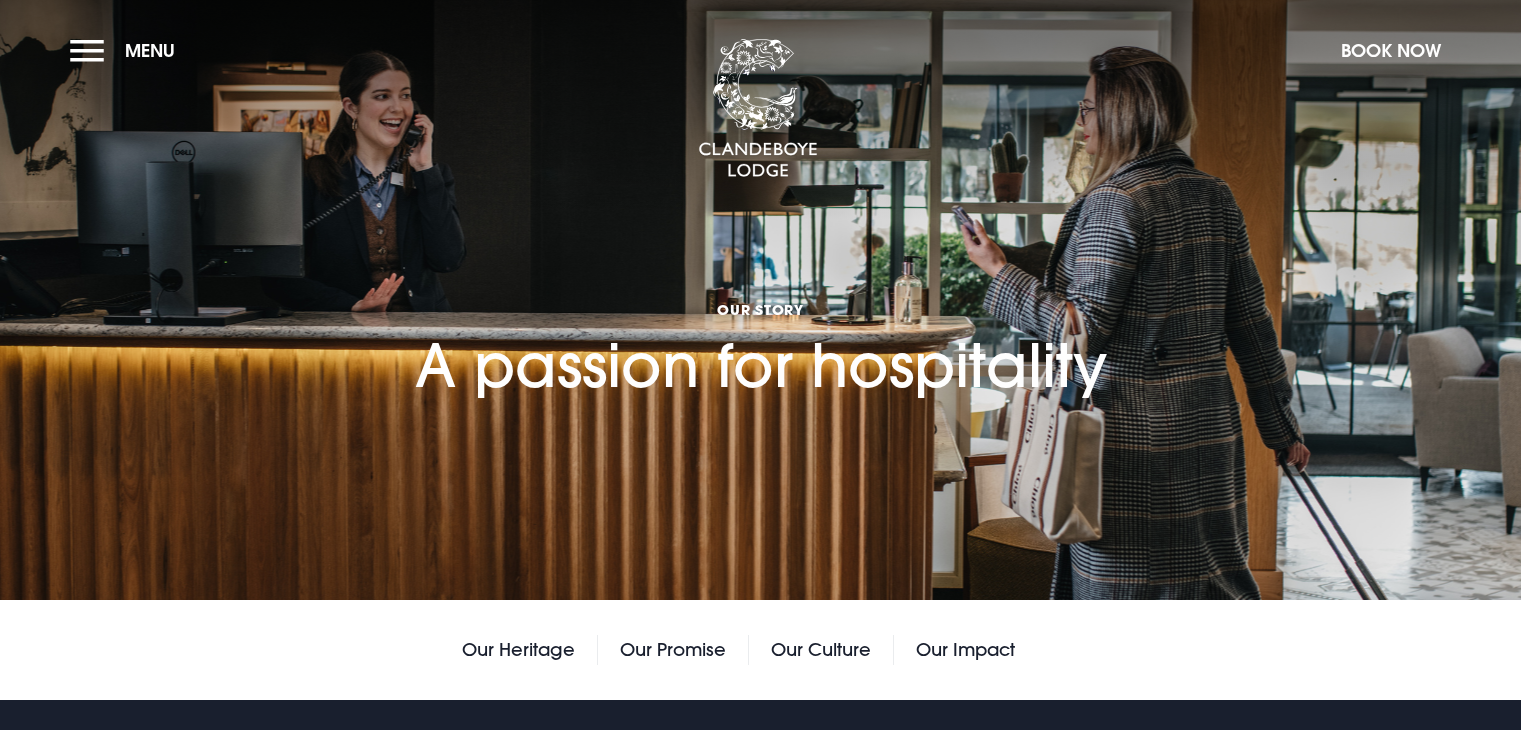 scroll, scrollTop: 0, scrollLeft: 0, axis: both 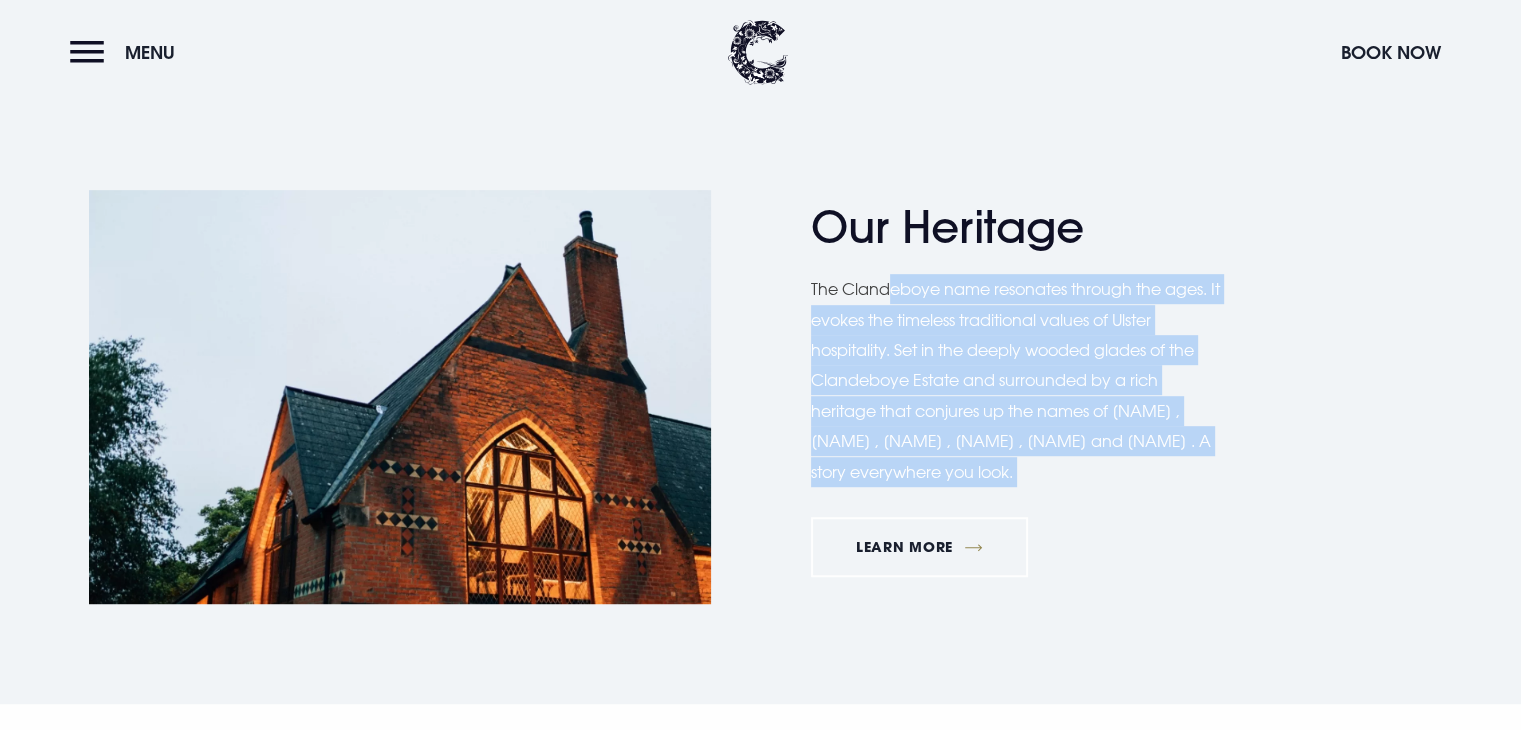 drag, startPoint x: 891, startPoint y: 319, endPoint x: 904, endPoint y: 397, distance: 79.07591 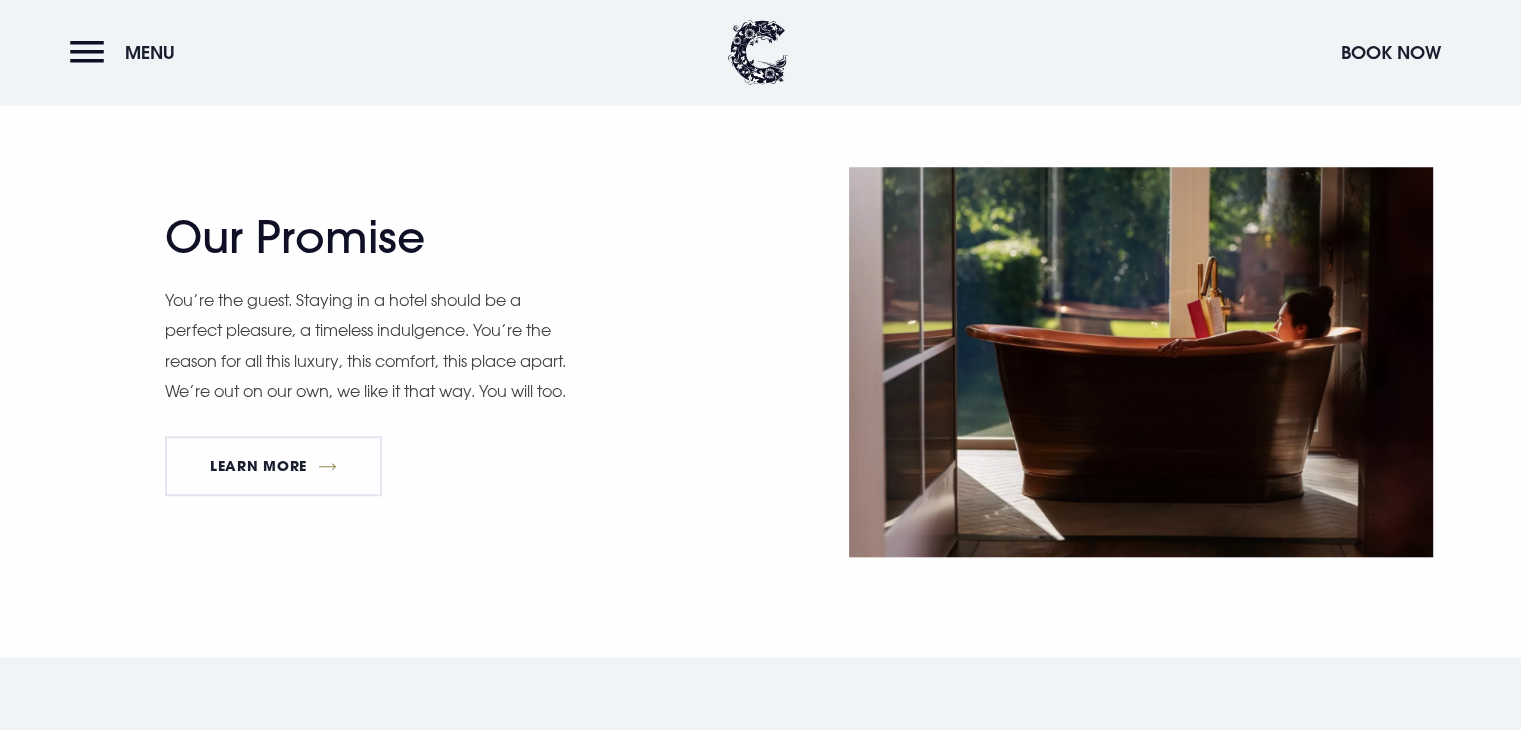 scroll, scrollTop: 1500, scrollLeft: 0, axis: vertical 